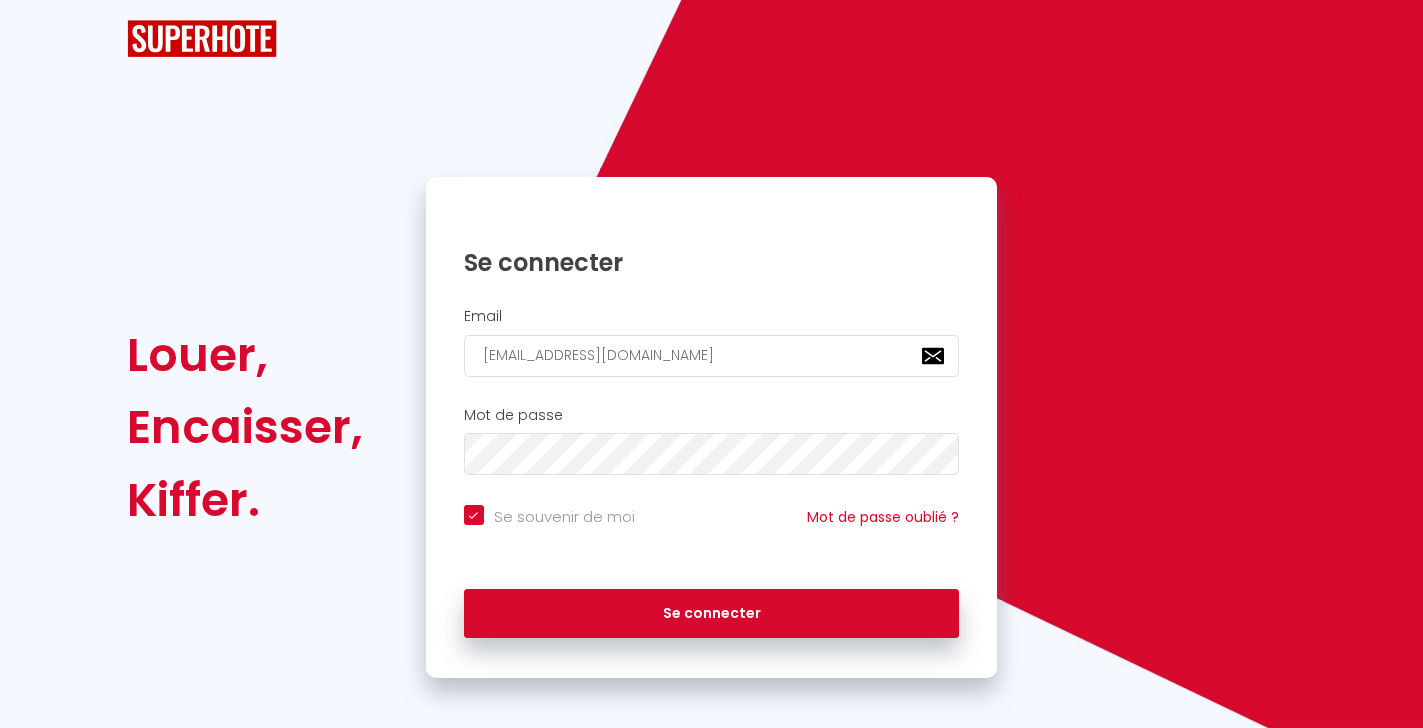 checkbox on "true" 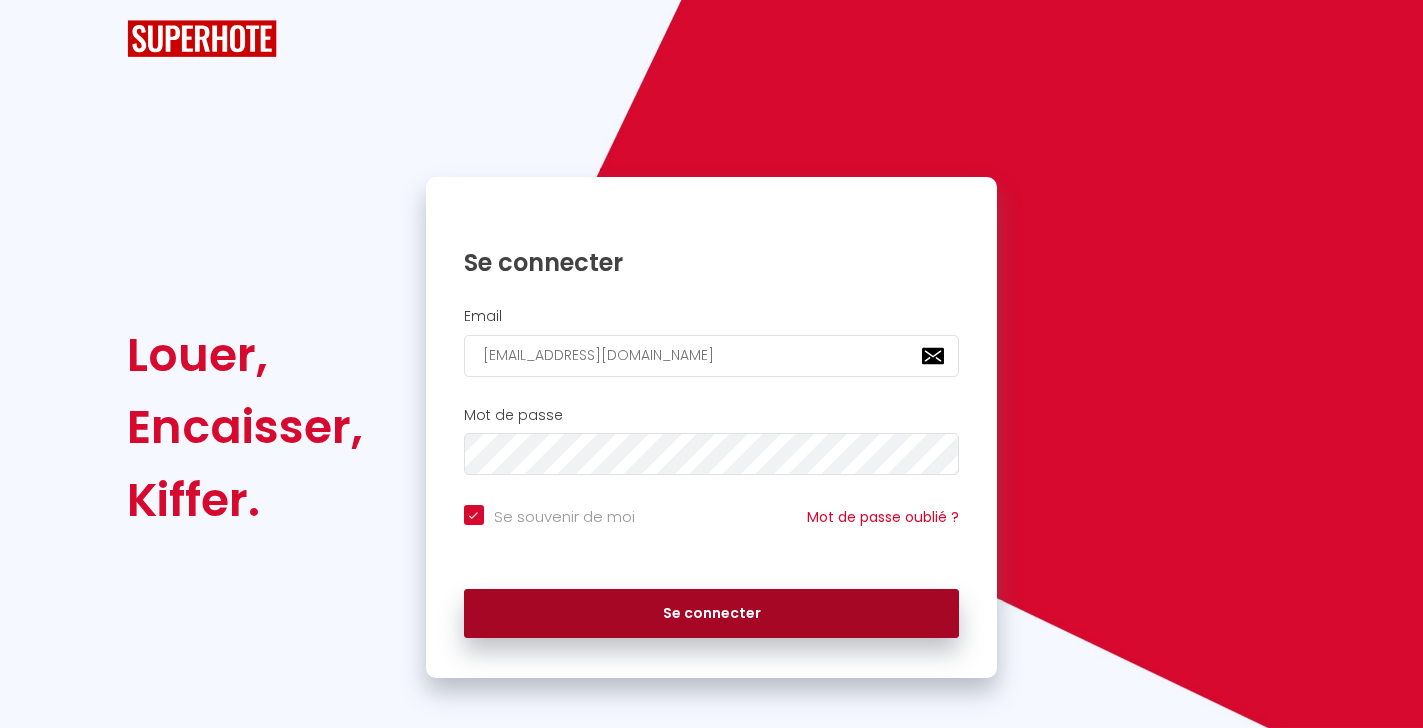 click on "Se connecter" at bounding box center [712, 614] 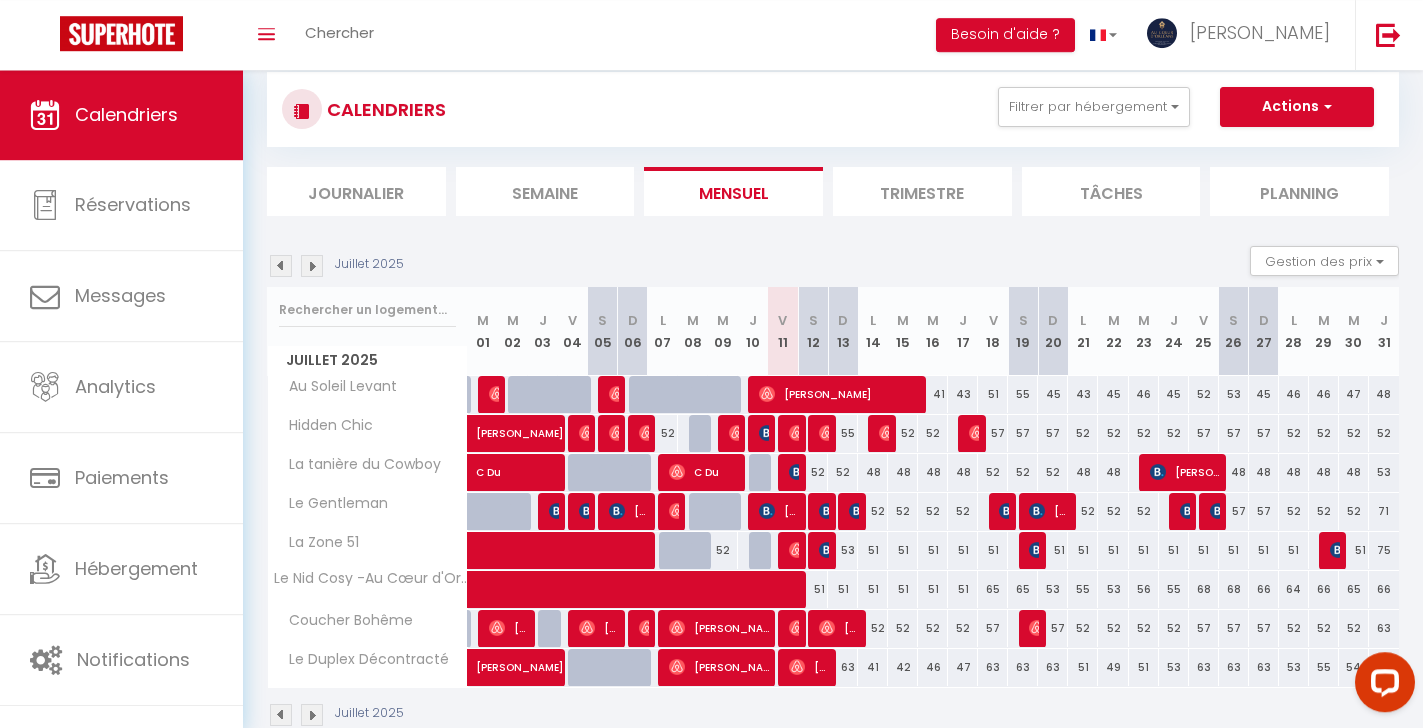 scroll, scrollTop: 68, scrollLeft: 0, axis: vertical 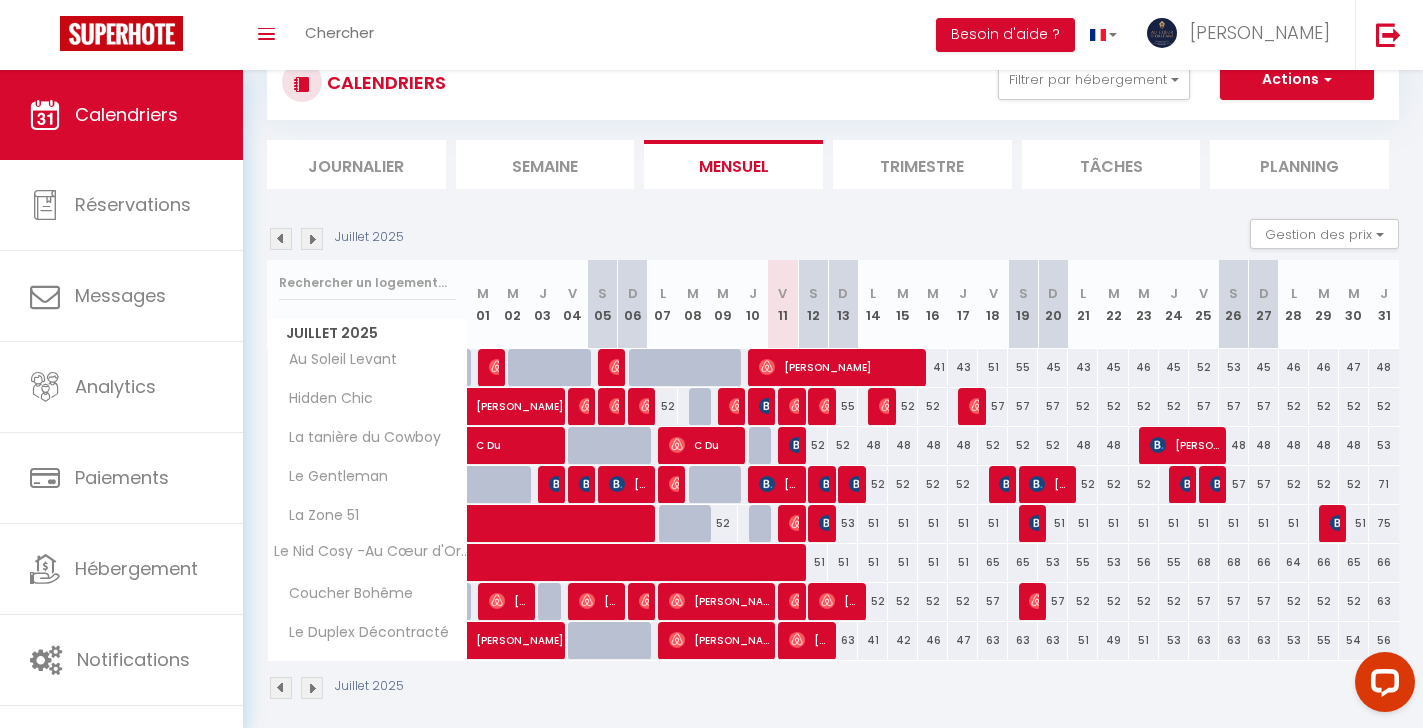 click on "[PERSON_NAME]" at bounding box center [809, 640] 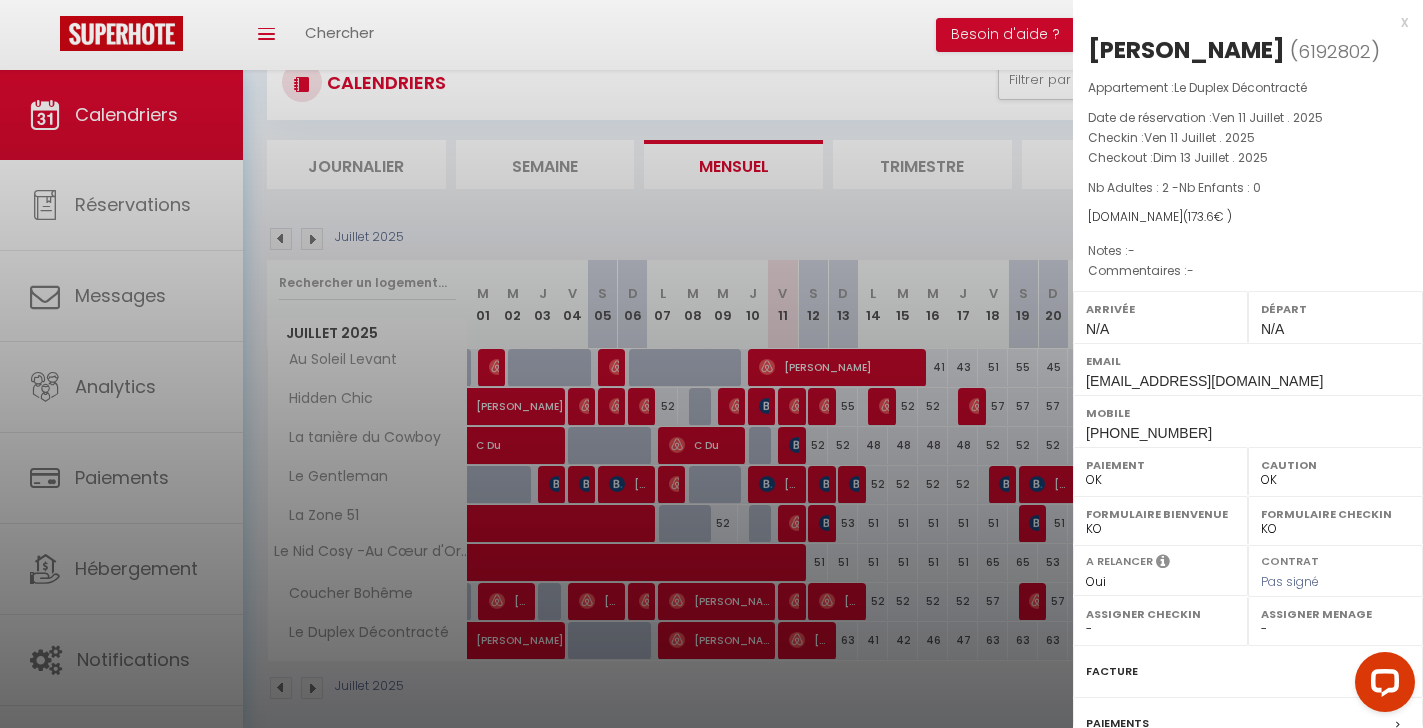 scroll, scrollTop: 204, scrollLeft: 0, axis: vertical 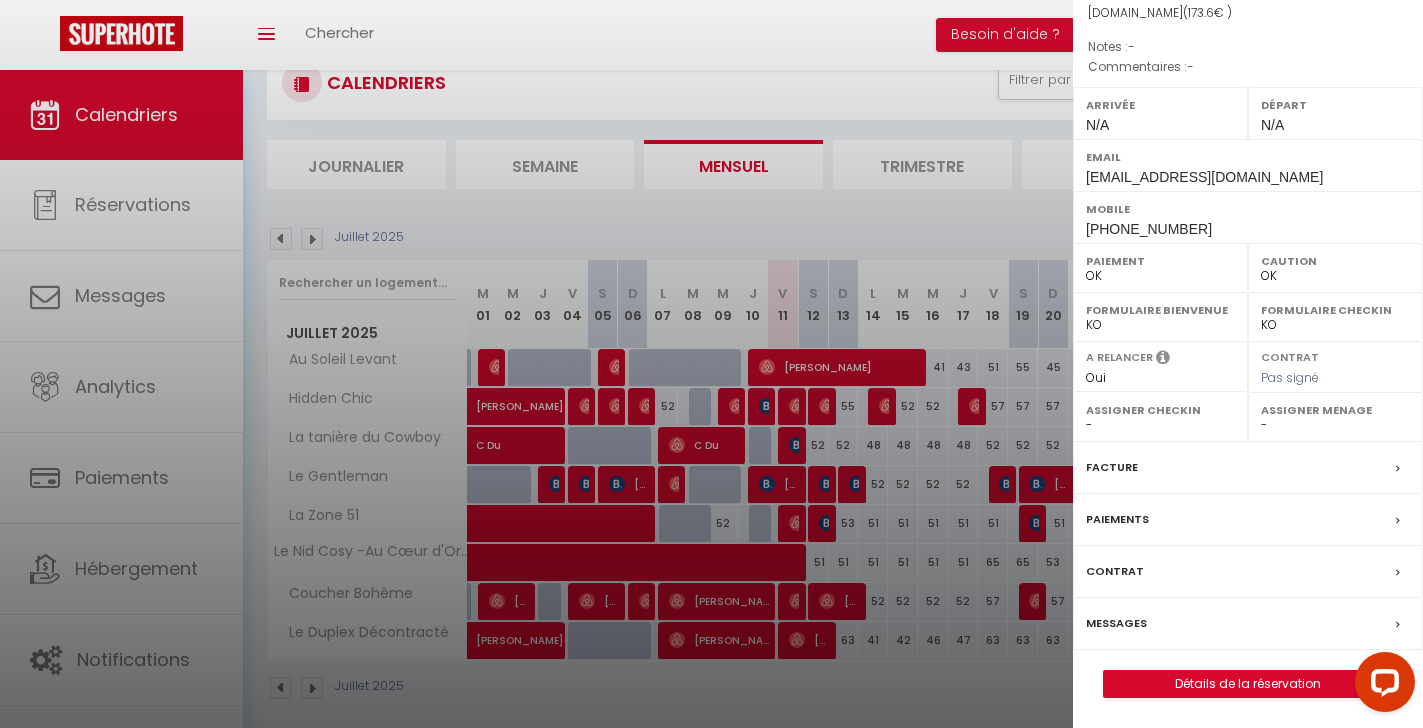 click on "Messages" at bounding box center (1116, 623) 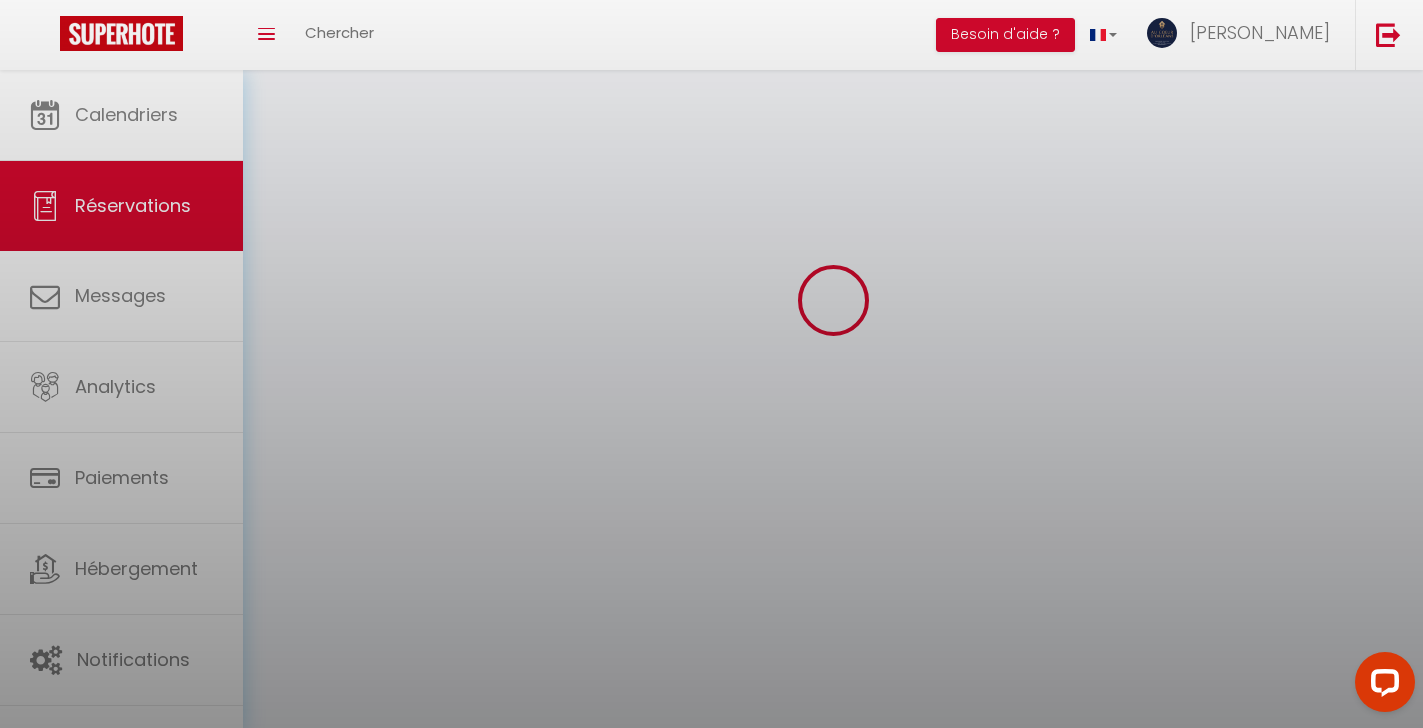 scroll, scrollTop: 0, scrollLeft: 0, axis: both 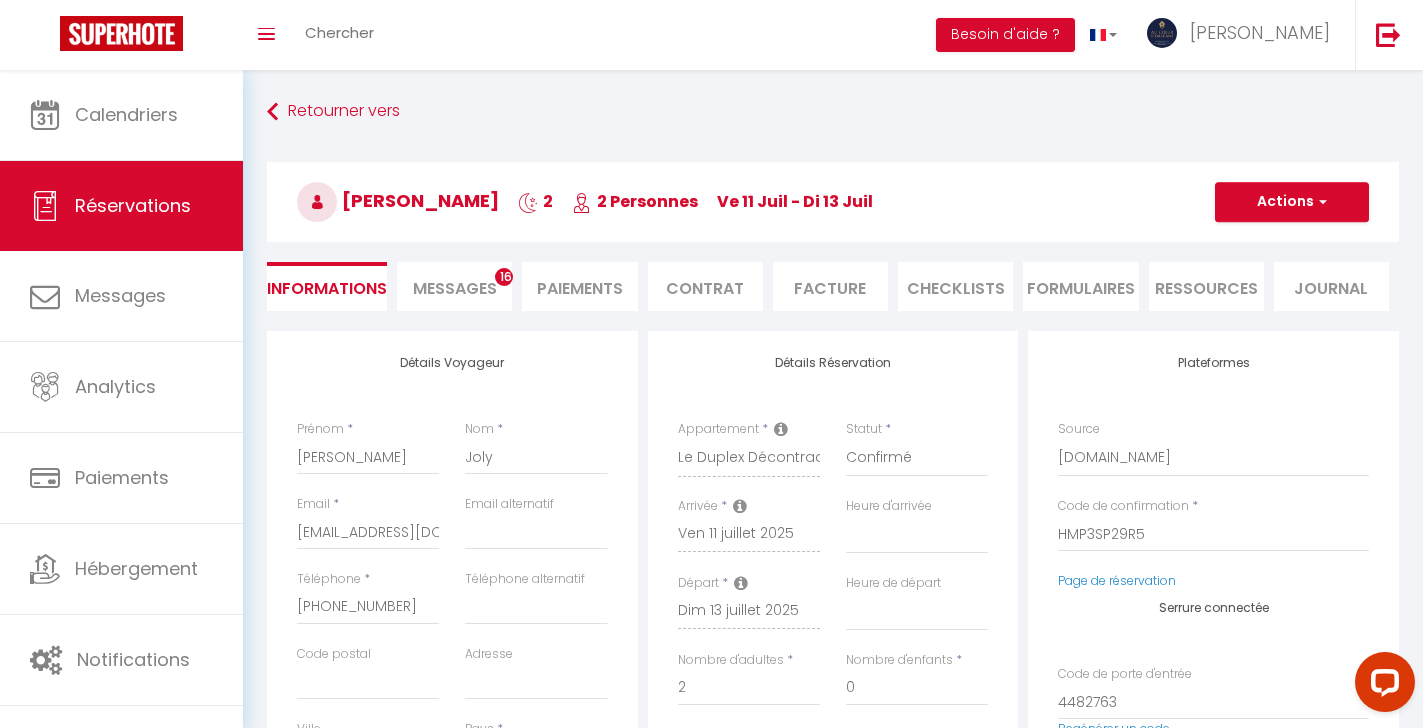 select 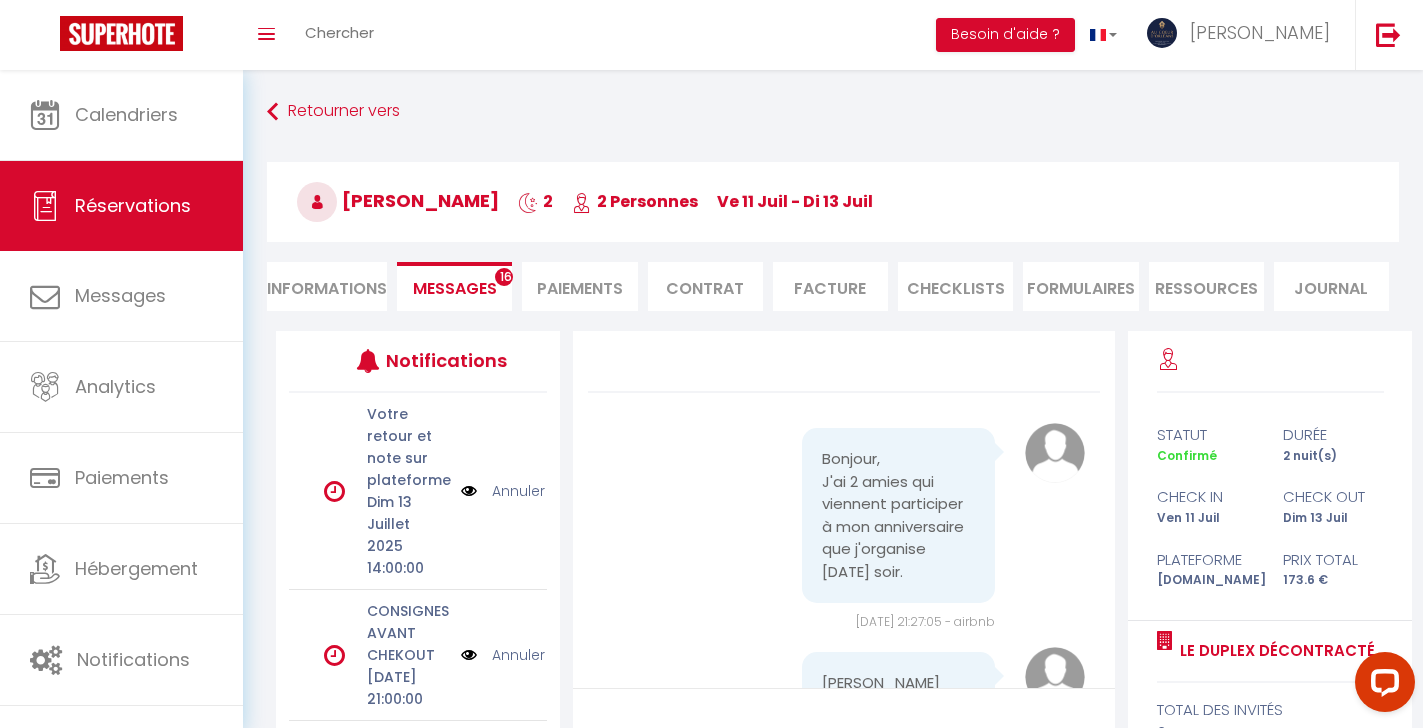 scroll, scrollTop: 10772, scrollLeft: 0, axis: vertical 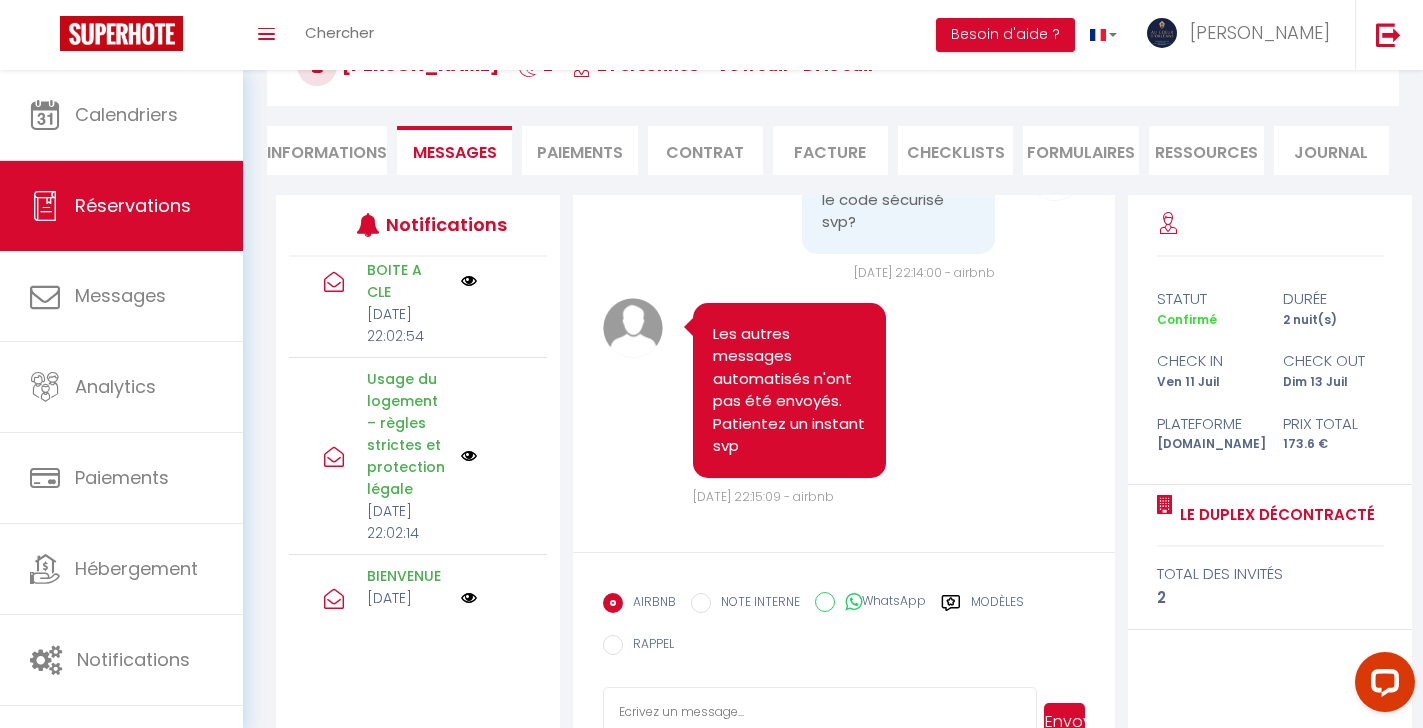 click at bounding box center [469, 281] 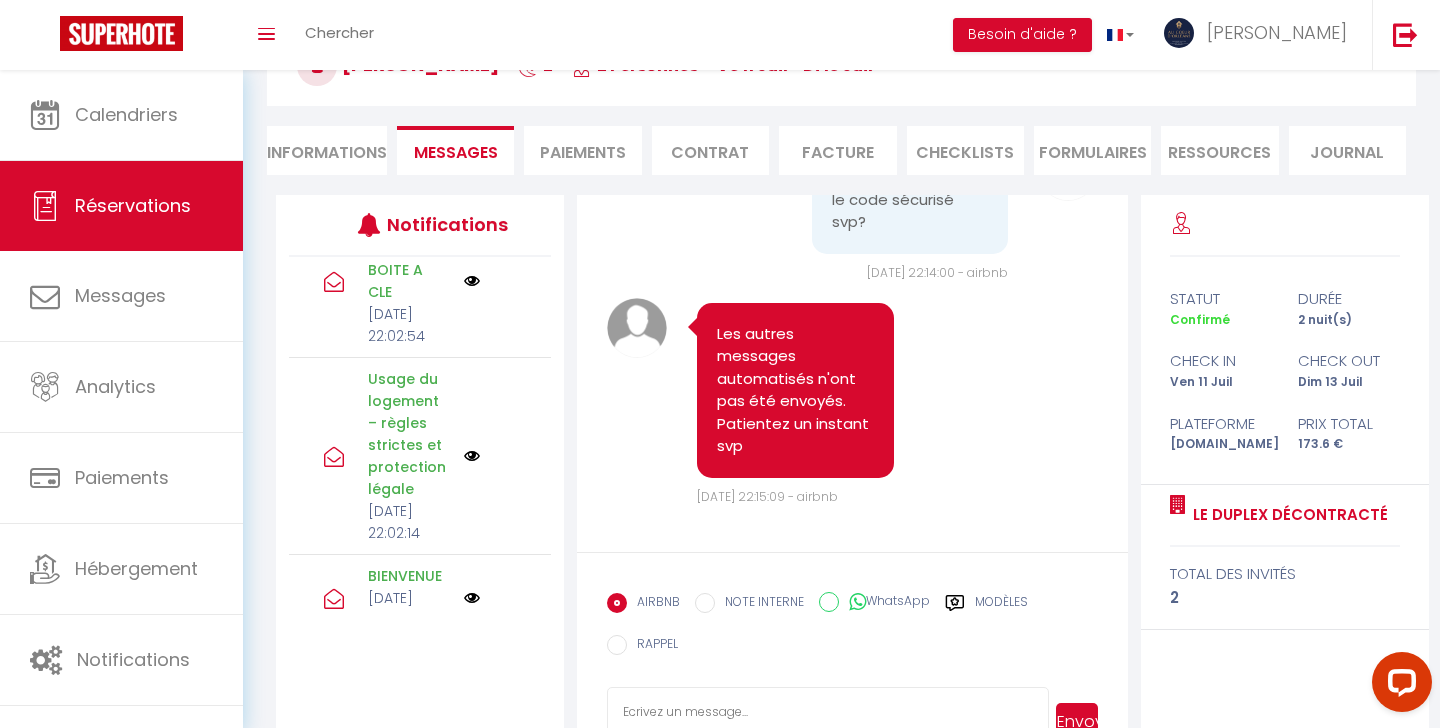 scroll, scrollTop: 10614, scrollLeft: 0, axis: vertical 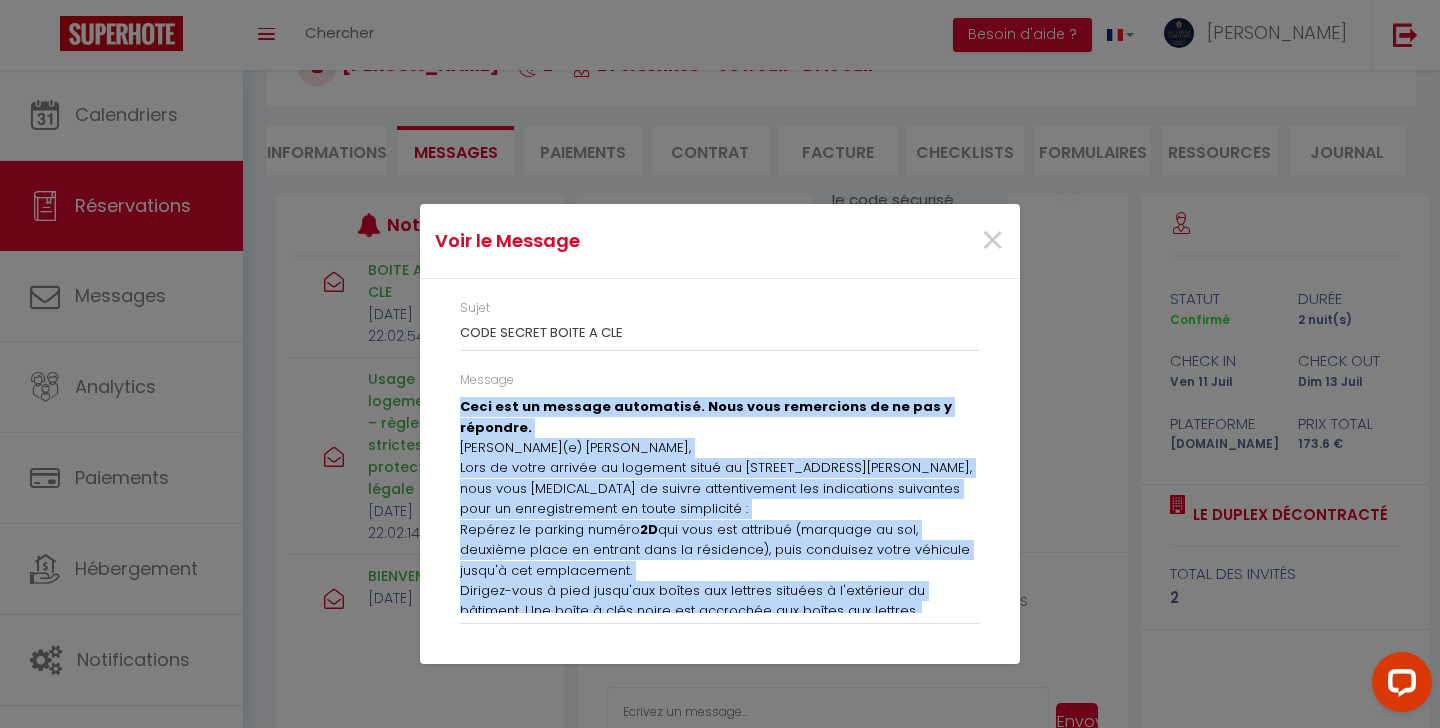 drag, startPoint x: 459, startPoint y: 409, endPoint x: 923, endPoint y: 650, distance: 522.8547 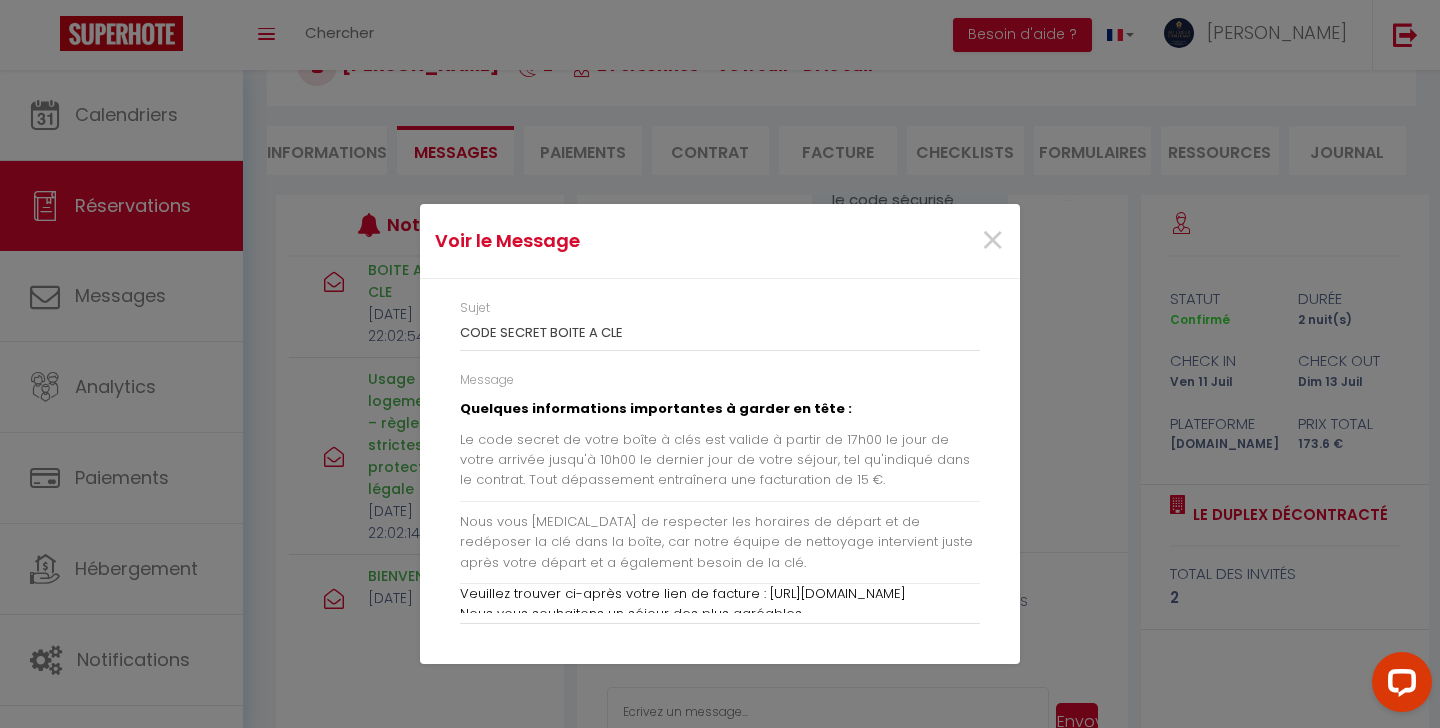 scroll, scrollTop: 603, scrollLeft: 0, axis: vertical 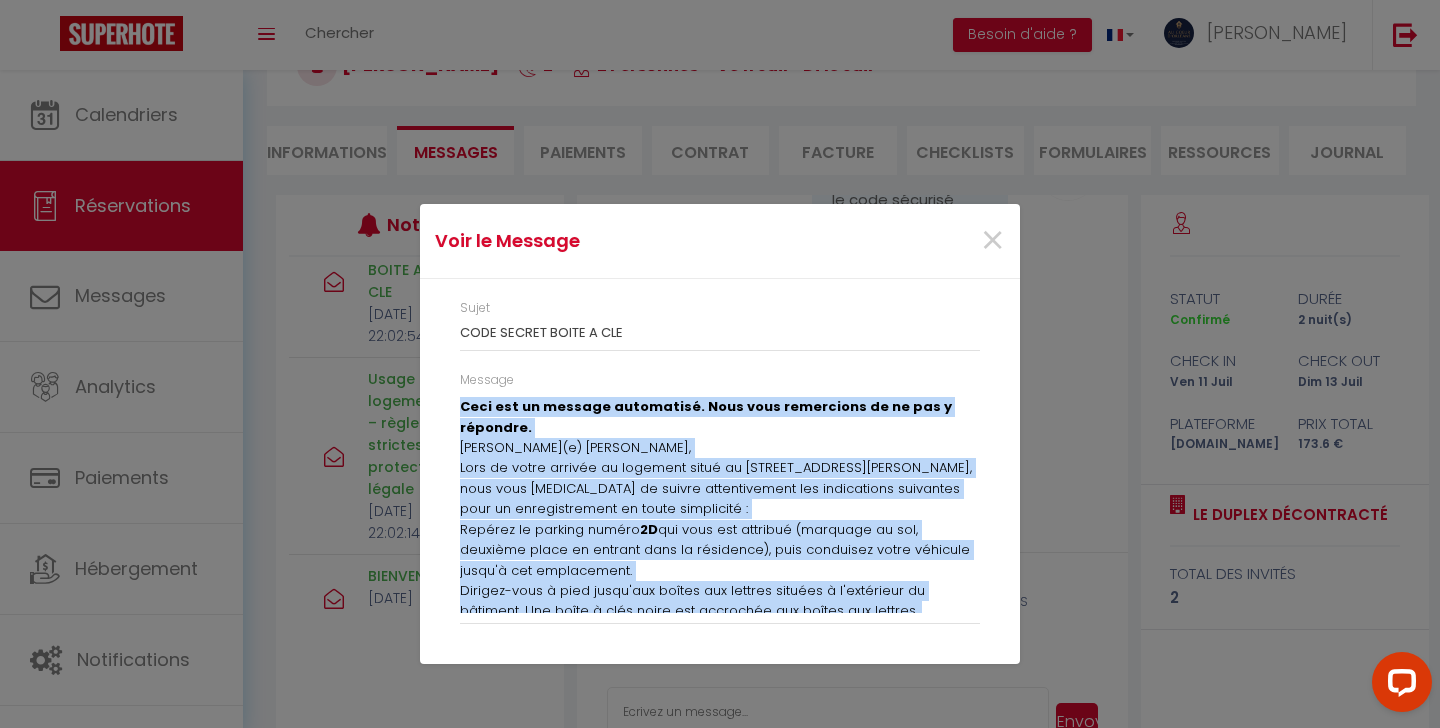drag, startPoint x: 647, startPoint y: 605, endPoint x: 459, endPoint y: 410, distance: 270.86713 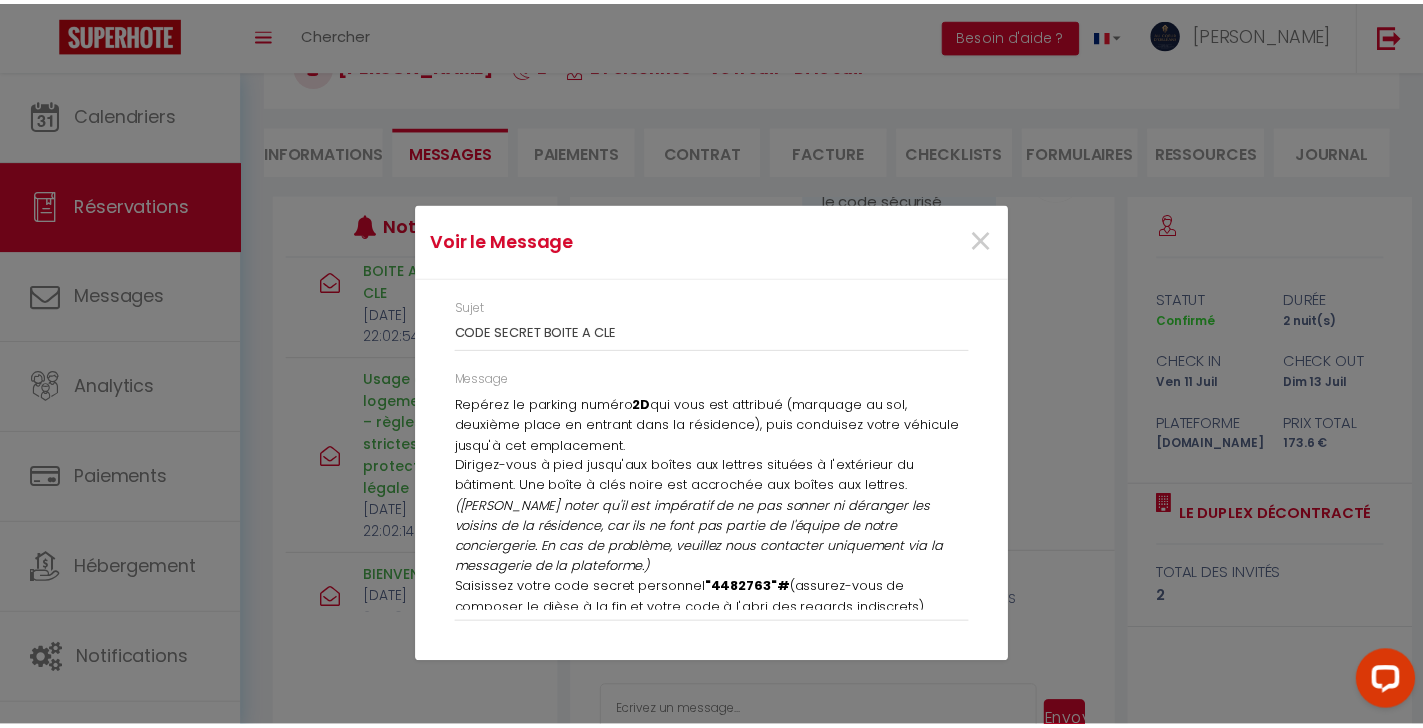 scroll, scrollTop: 204, scrollLeft: 0, axis: vertical 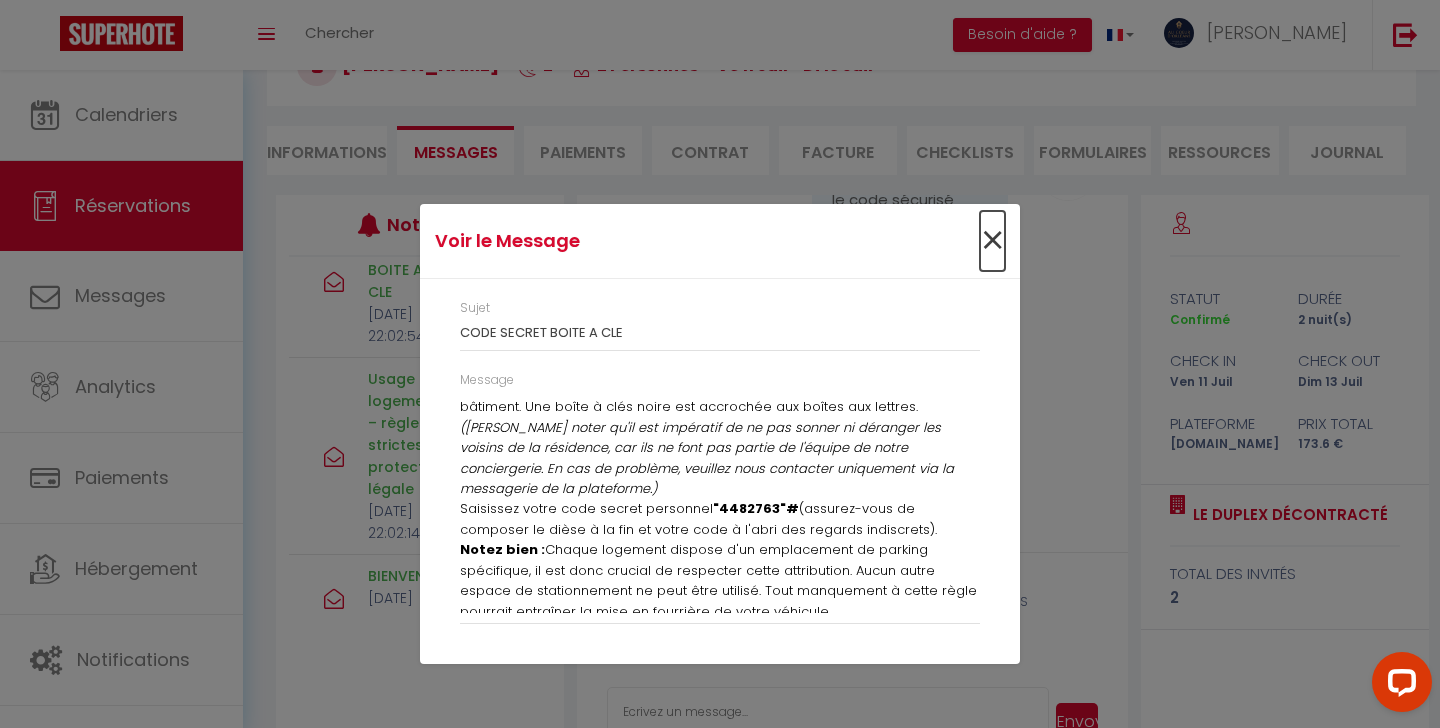 click on "×" at bounding box center (992, 241) 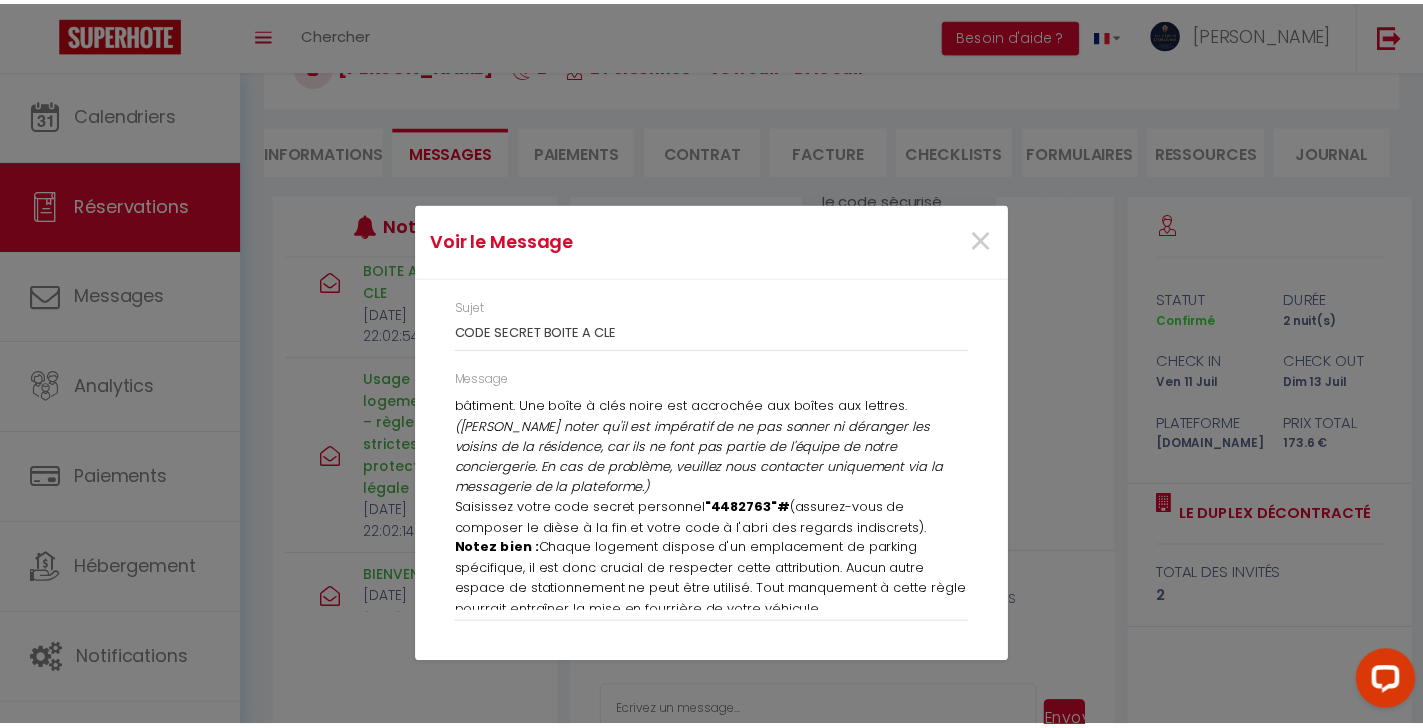 scroll, scrollTop: 10772, scrollLeft: 0, axis: vertical 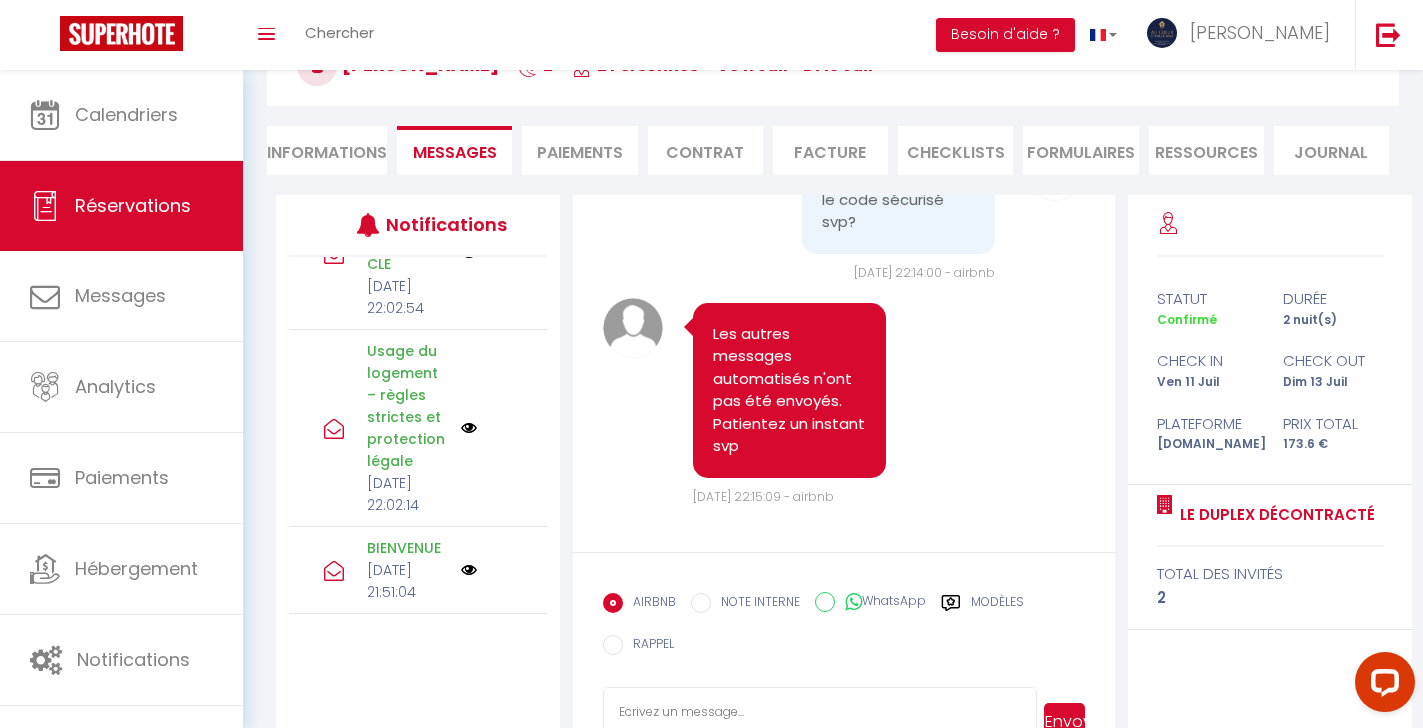 click at bounding box center (469, 428) 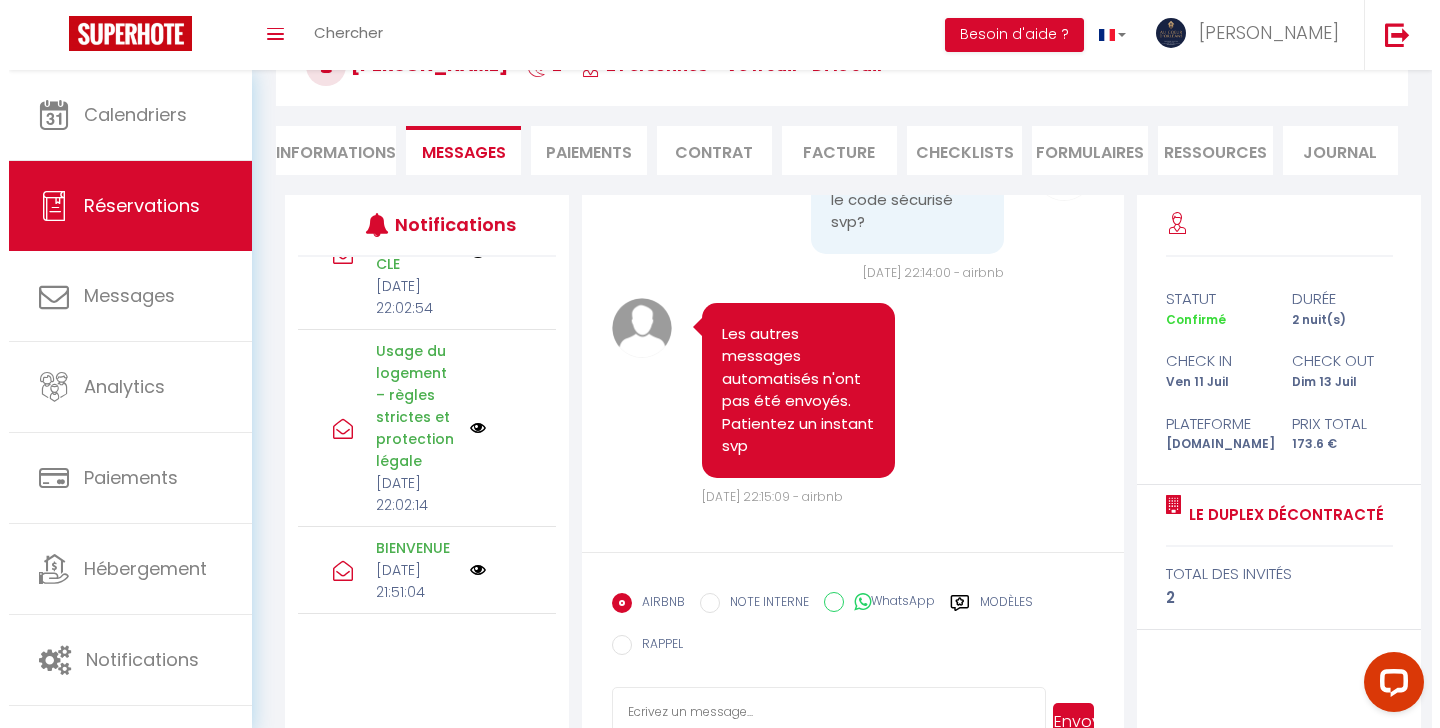 scroll, scrollTop: 10614, scrollLeft: 0, axis: vertical 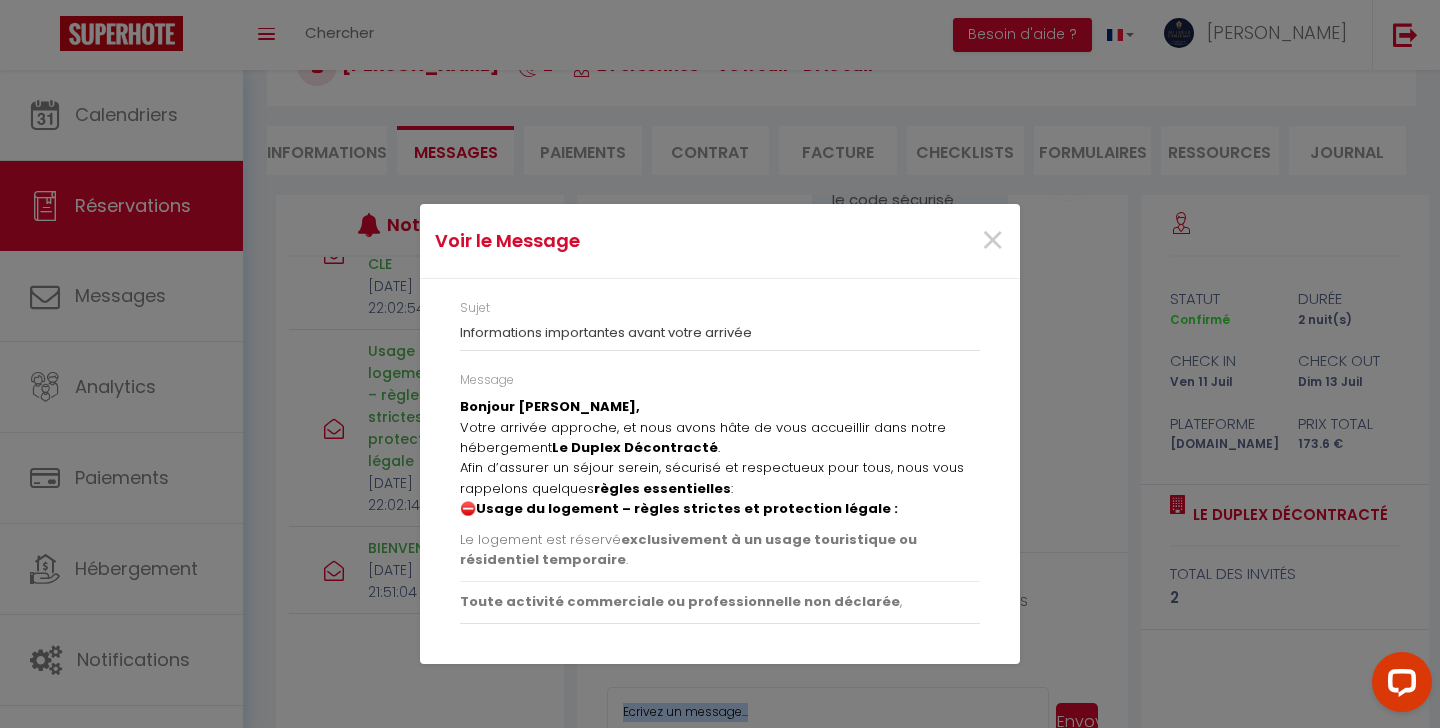 drag, startPoint x: 459, startPoint y: 407, endPoint x: 968, endPoint y: 742, distance: 609.3488 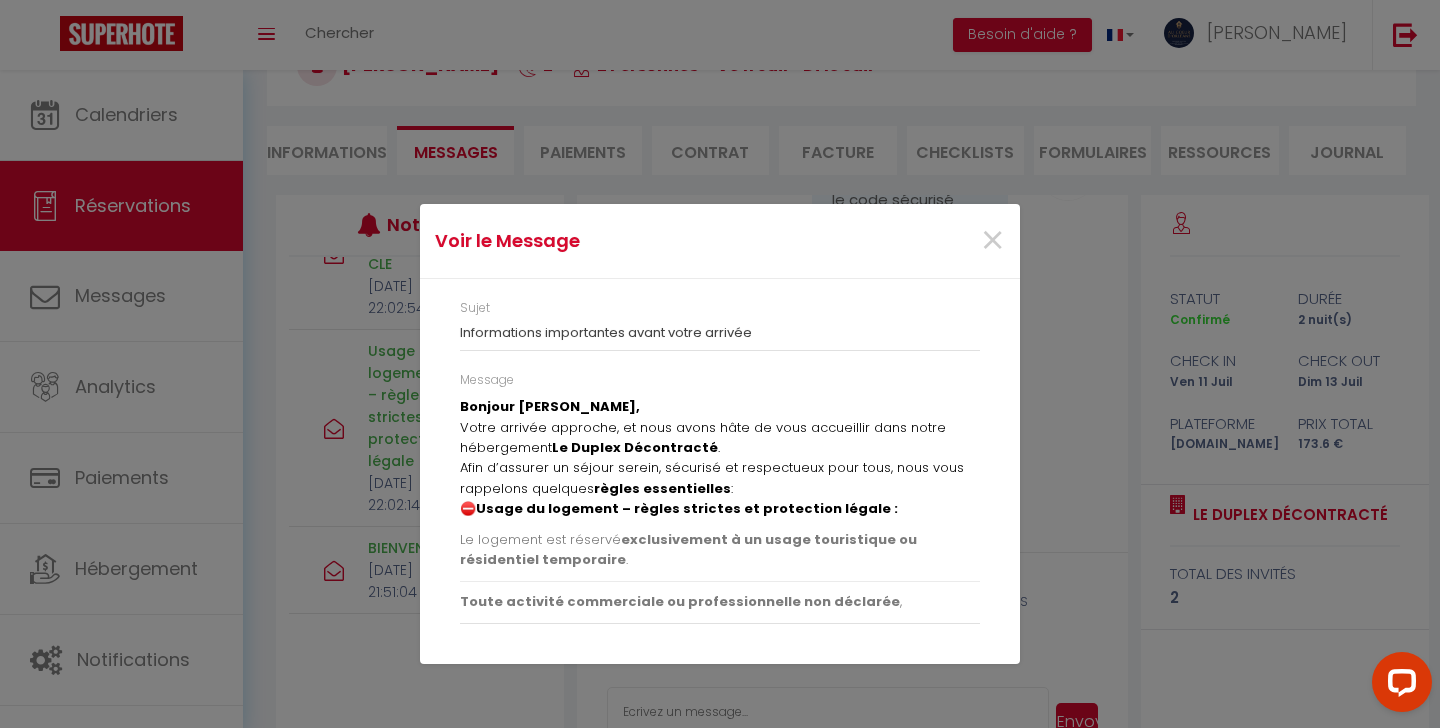 click on "Le Duplex Décontracté" at bounding box center (635, 447) 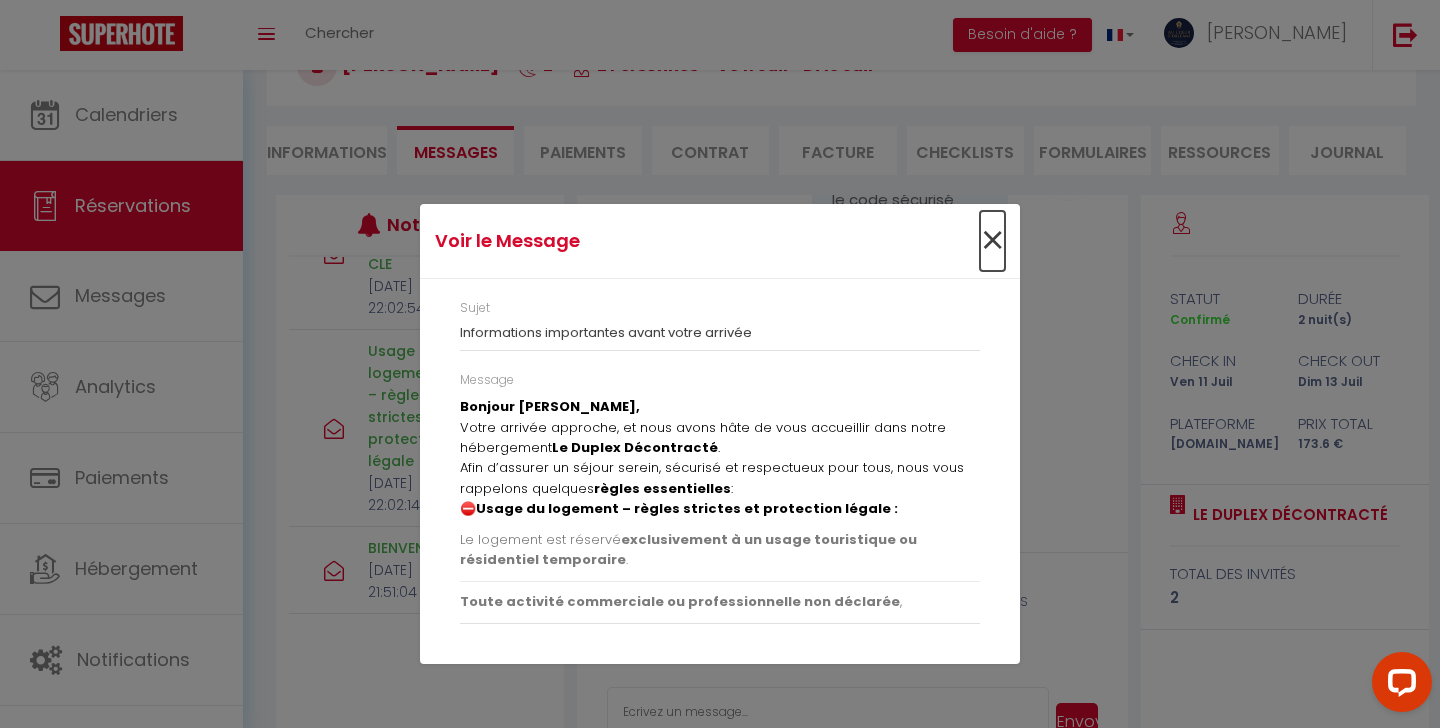 click on "×" at bounding box center (992, 241) 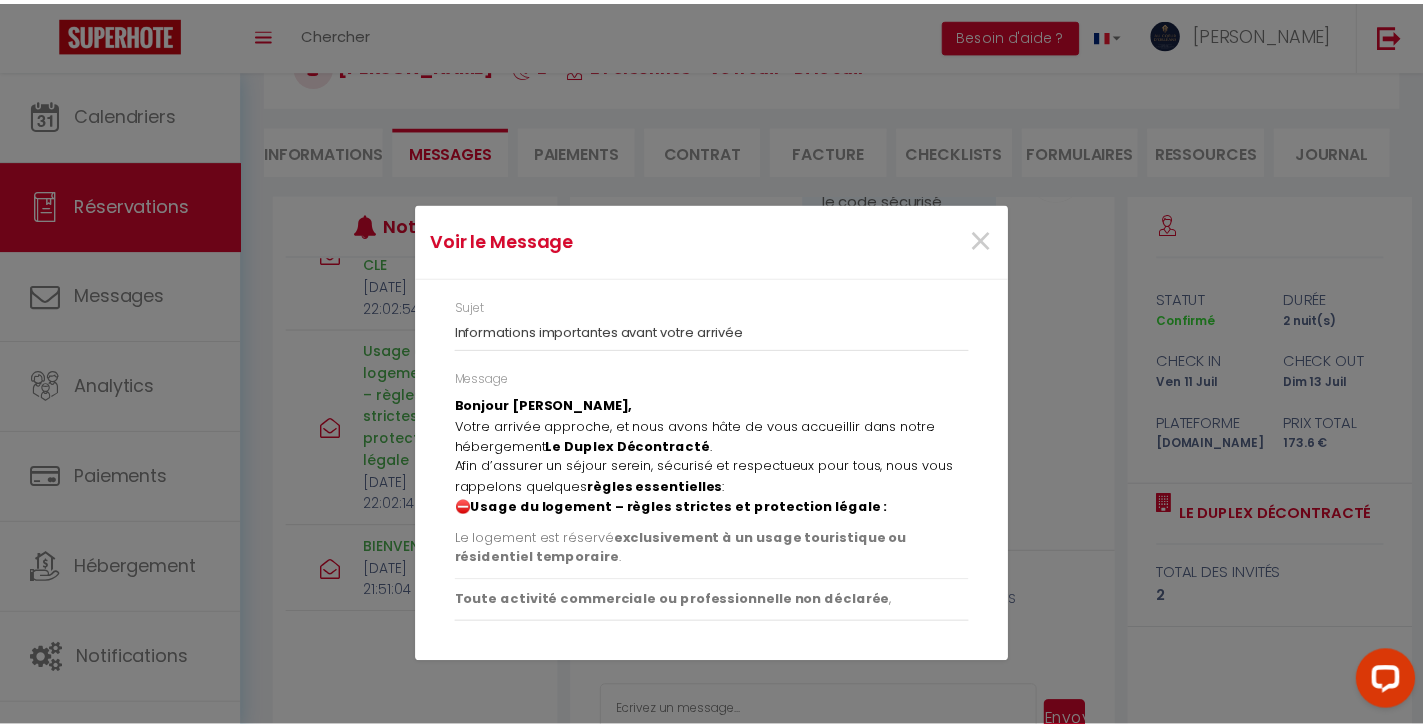 scroll, scrollTop: 10772, scrollLeft: 0, axis: vertical 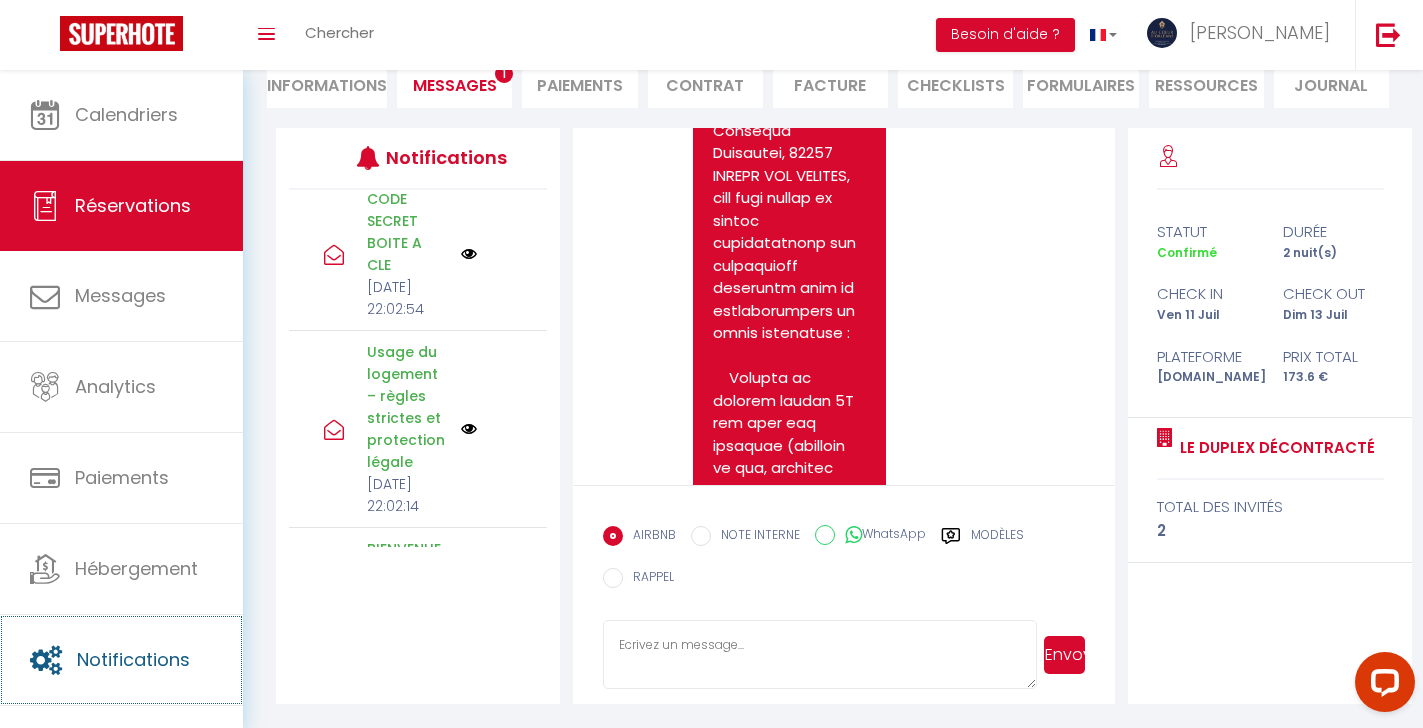 click on "Notifications" at bounding box center [121, 660] 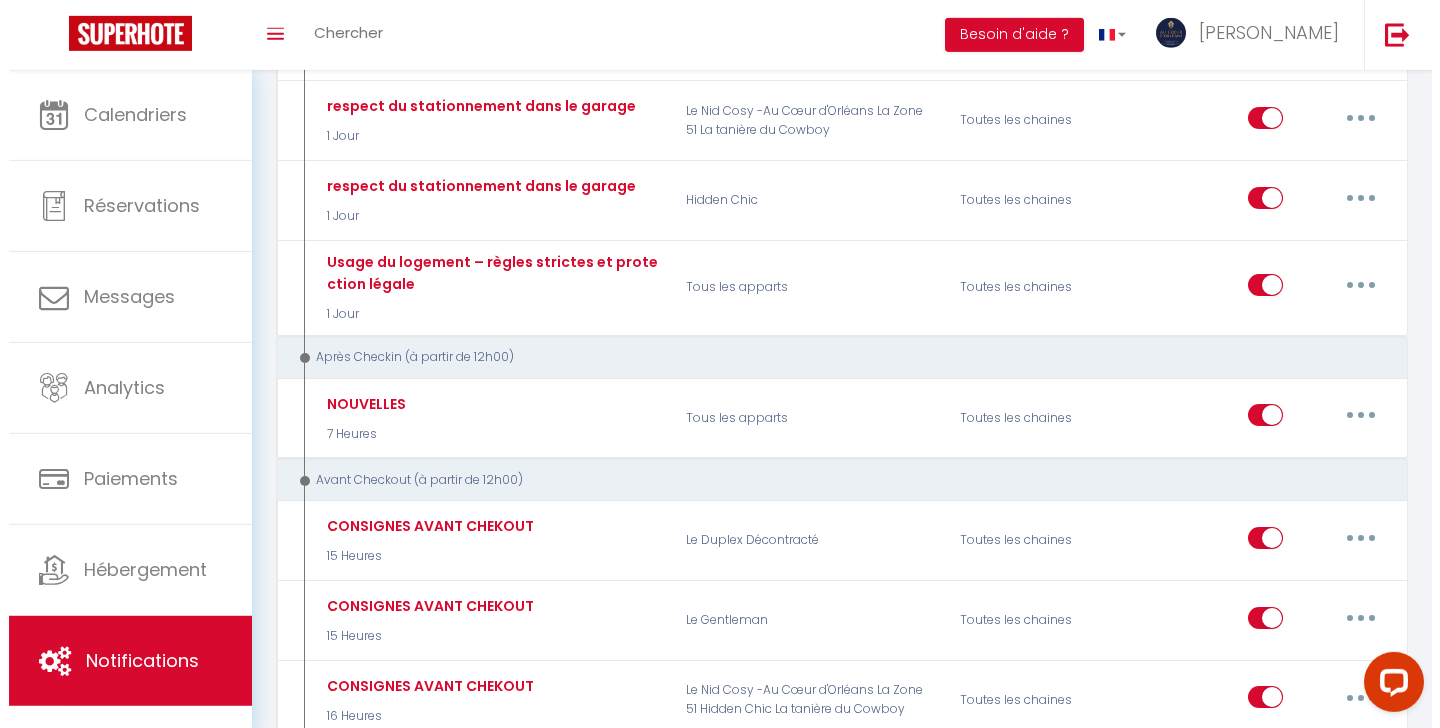 scroll, scrollTop: 2584, scrollLeft: 0, axis: vertical 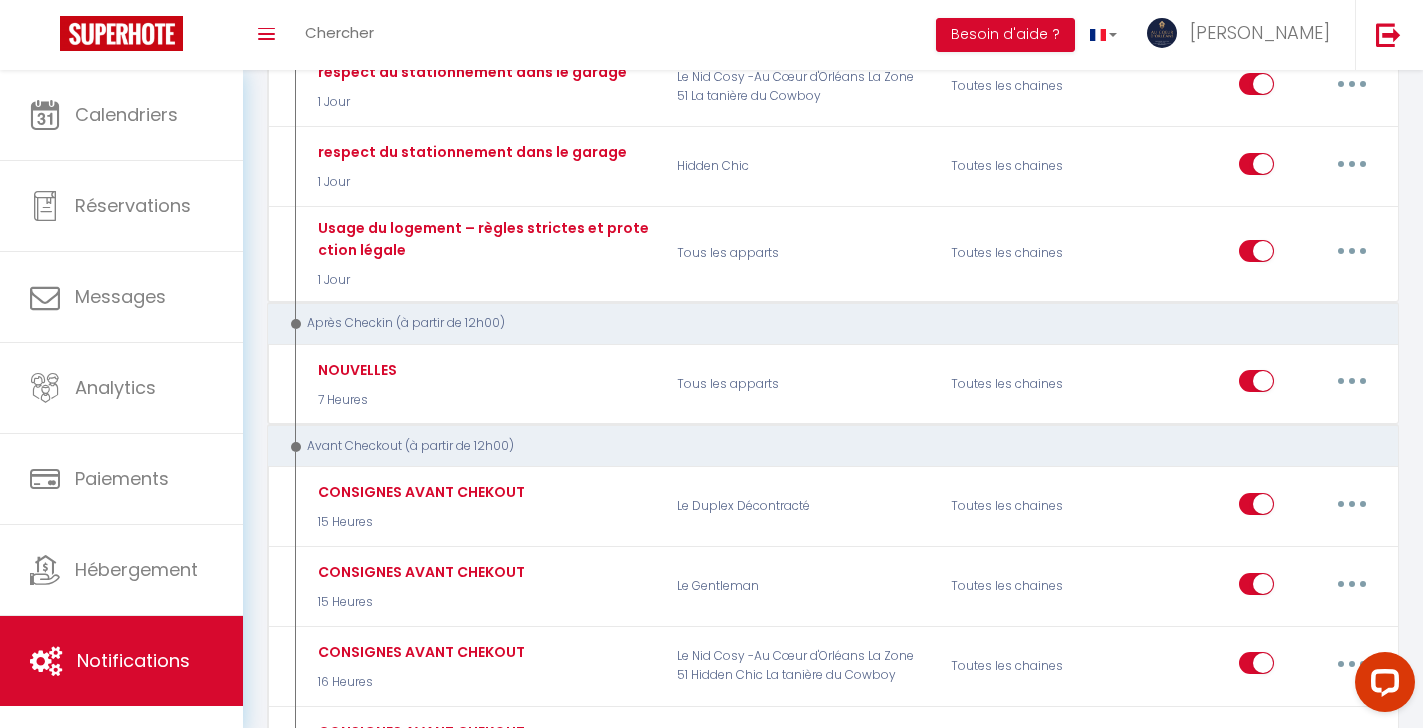 click at bounding box center [1352, 663] 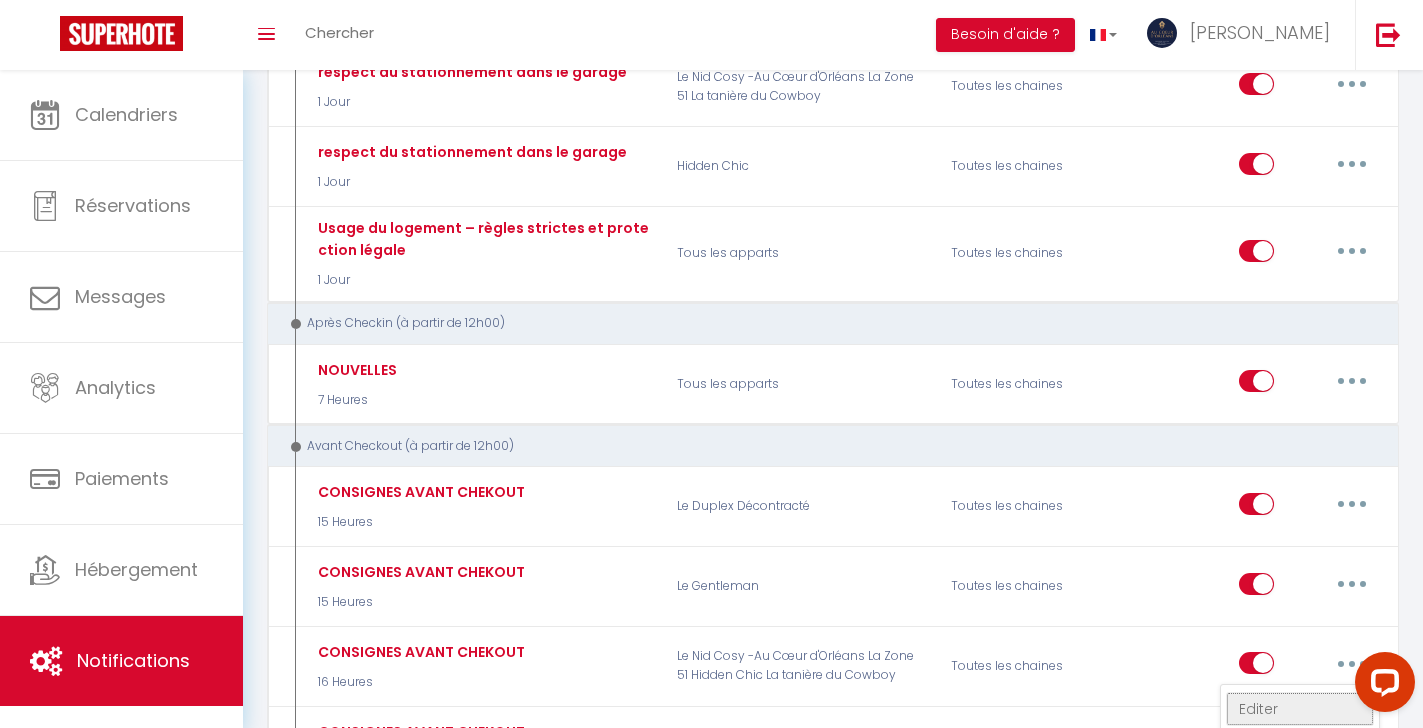 click on "Editer" at bounding box center [1300, 709] 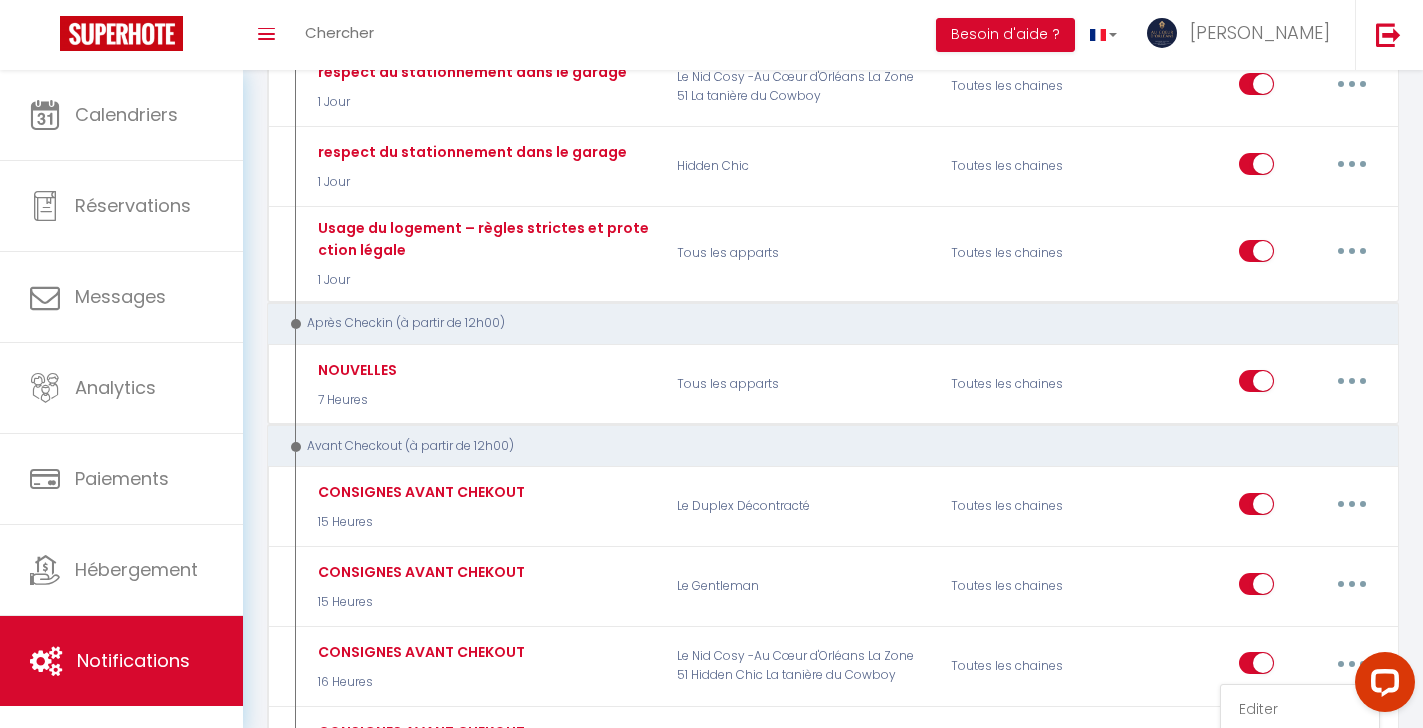 type on "CONSIGNES AVANT CHEKOUT" 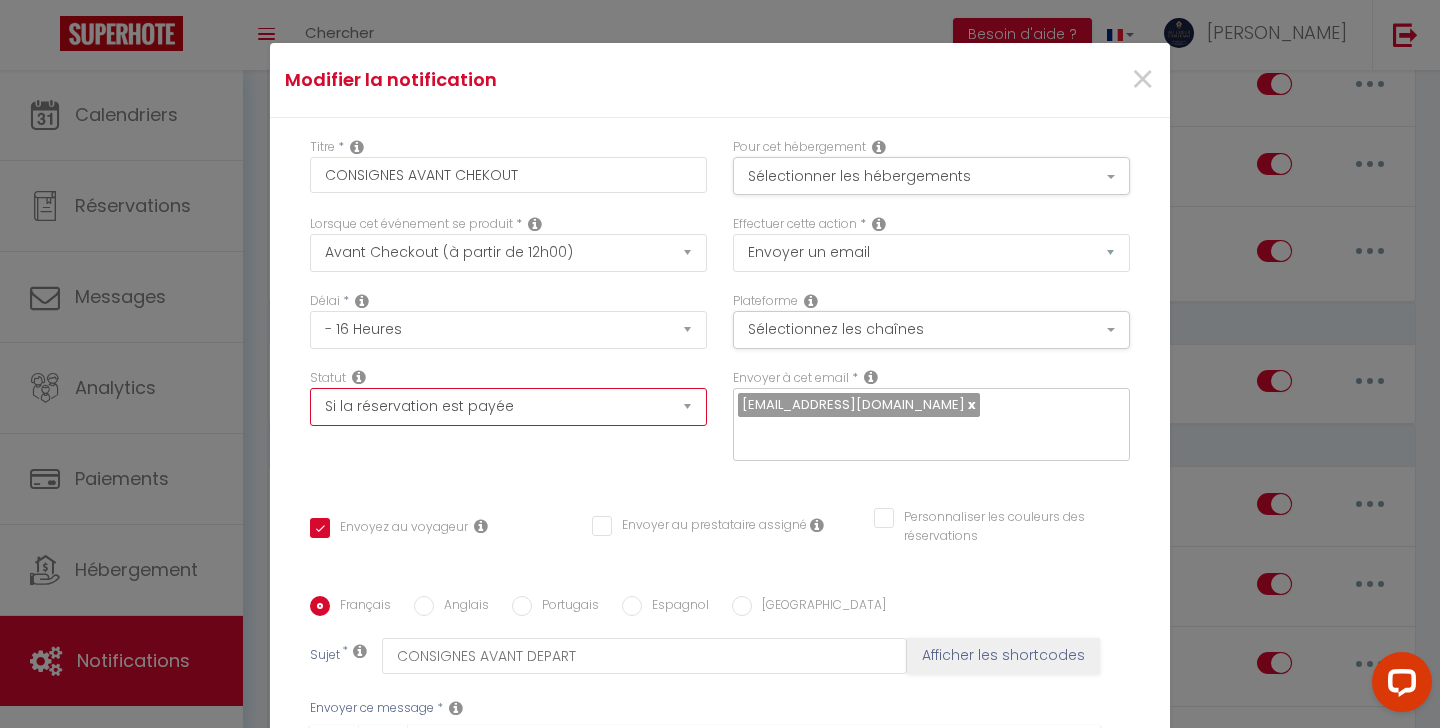 click on "Aucun   Si la réservation est payée   Si réservation non payée   Si la caution a été prise   Si caution non payée" at bounding box center [508, 407] 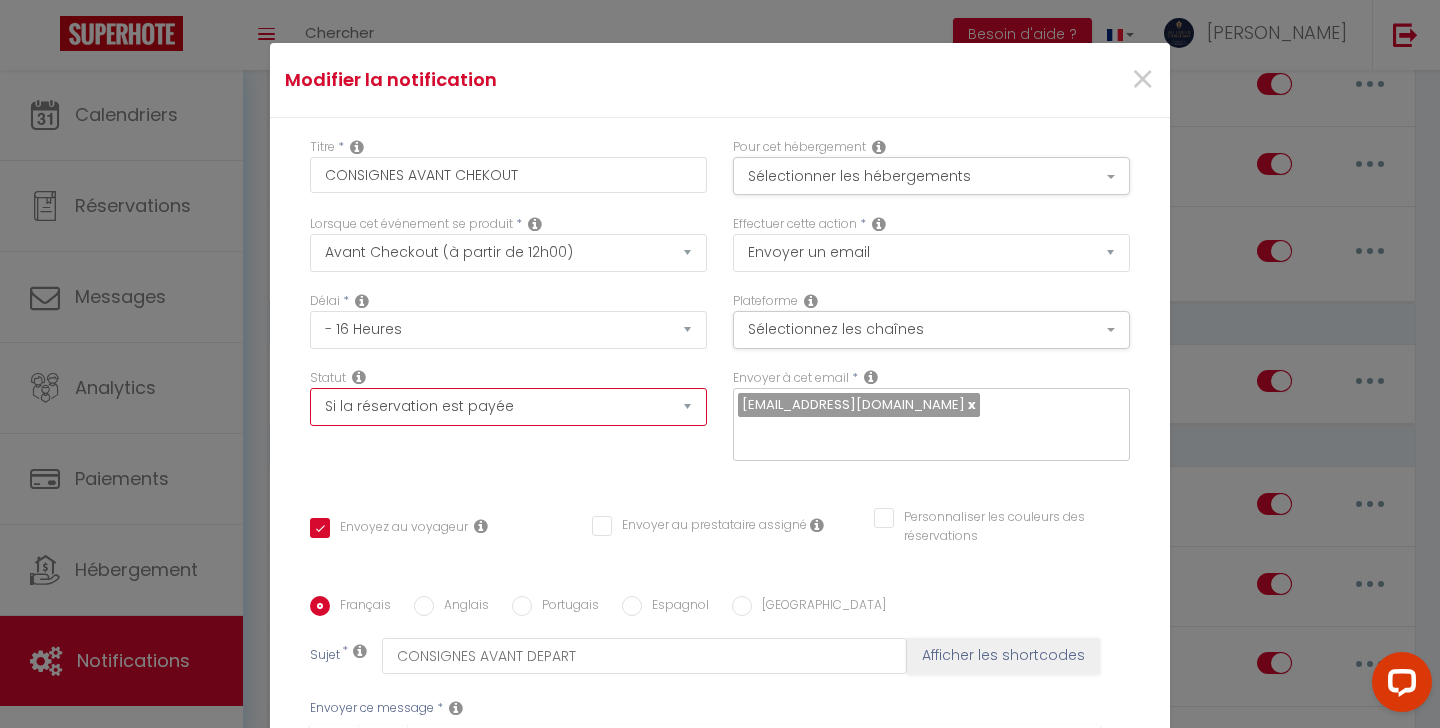 select on "if_deposit_is_paid" 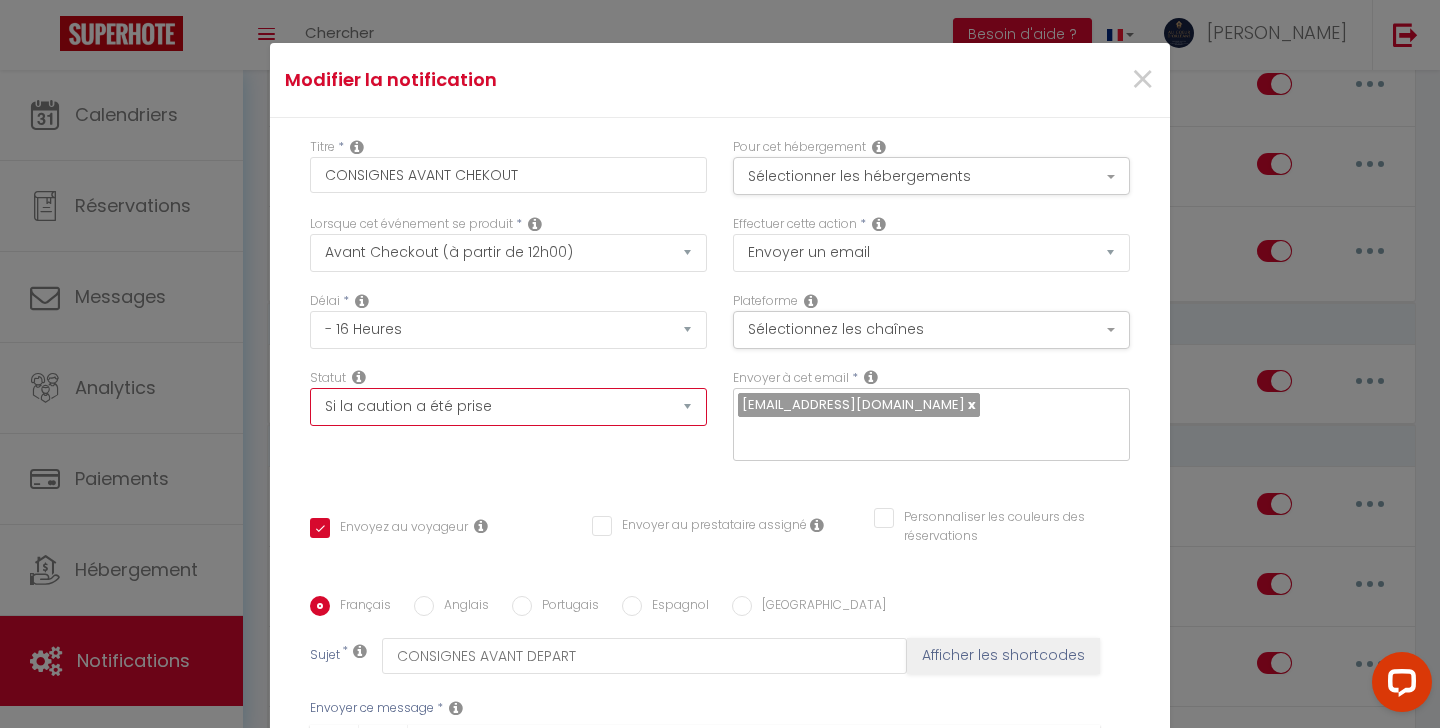 click on "Si la caution a été prise" at bounding box center [0, 0] 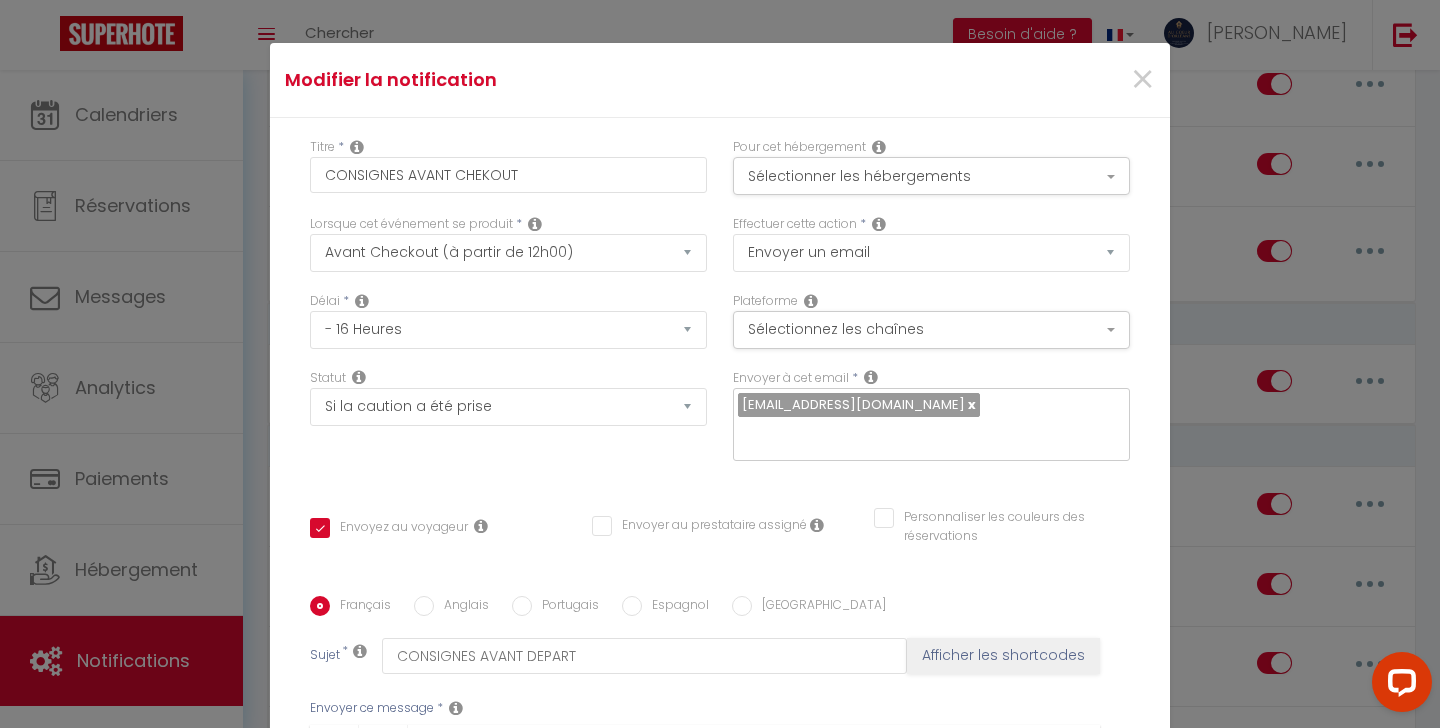 click on "Titre   *     CONSIGNES AVANT CHEKOUT   Pour cet hébergement
Sélectionner les hébergements
Tous les apparts
Autres
Au Soleil Levant
Le Gentleman
La Zone 51
Le Nid Cosy -Au Cœur d'Orléans
Coucher Bohême
Le Duplex Décontracté
Hidden Chic
Lorsque cet événement se produit   *      Co2" at bounding box center (720, 596) 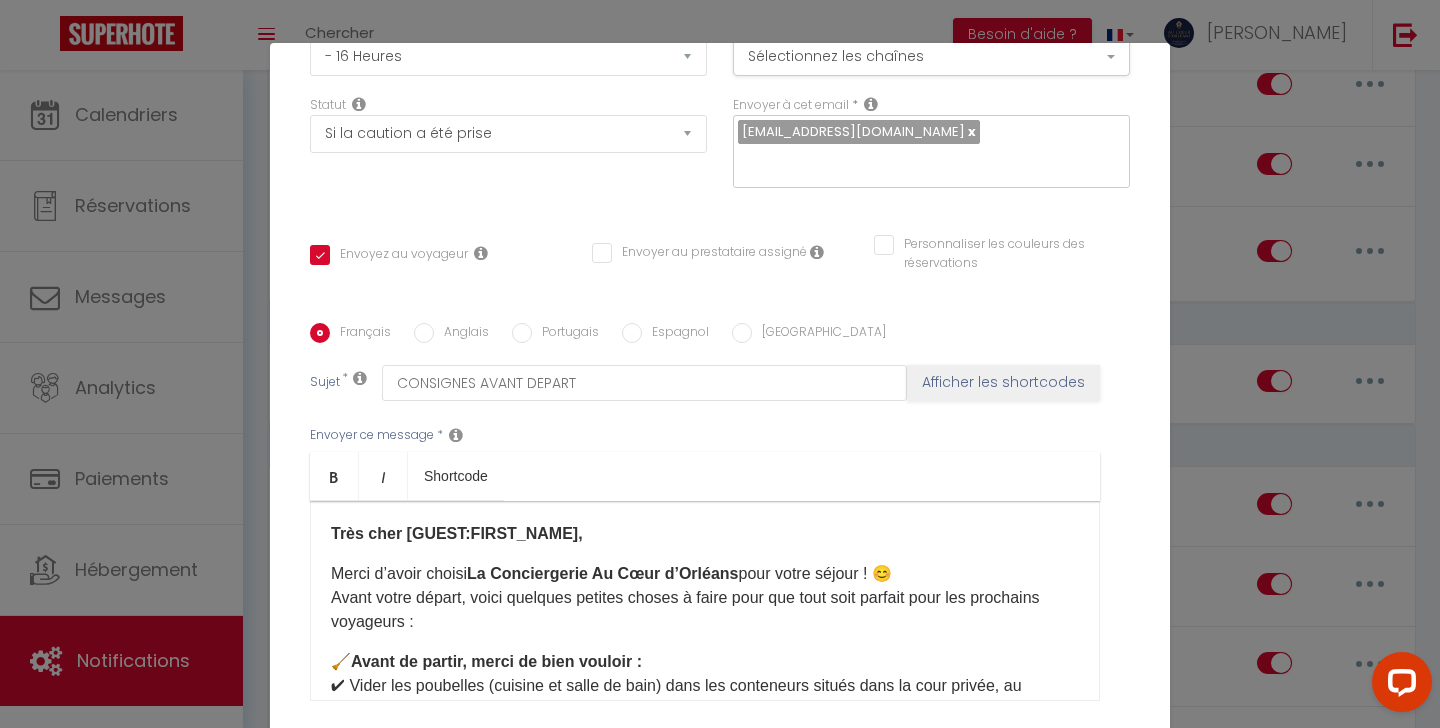scroll, scrollTop: 371, scrollLeft: 0, axis: vertical 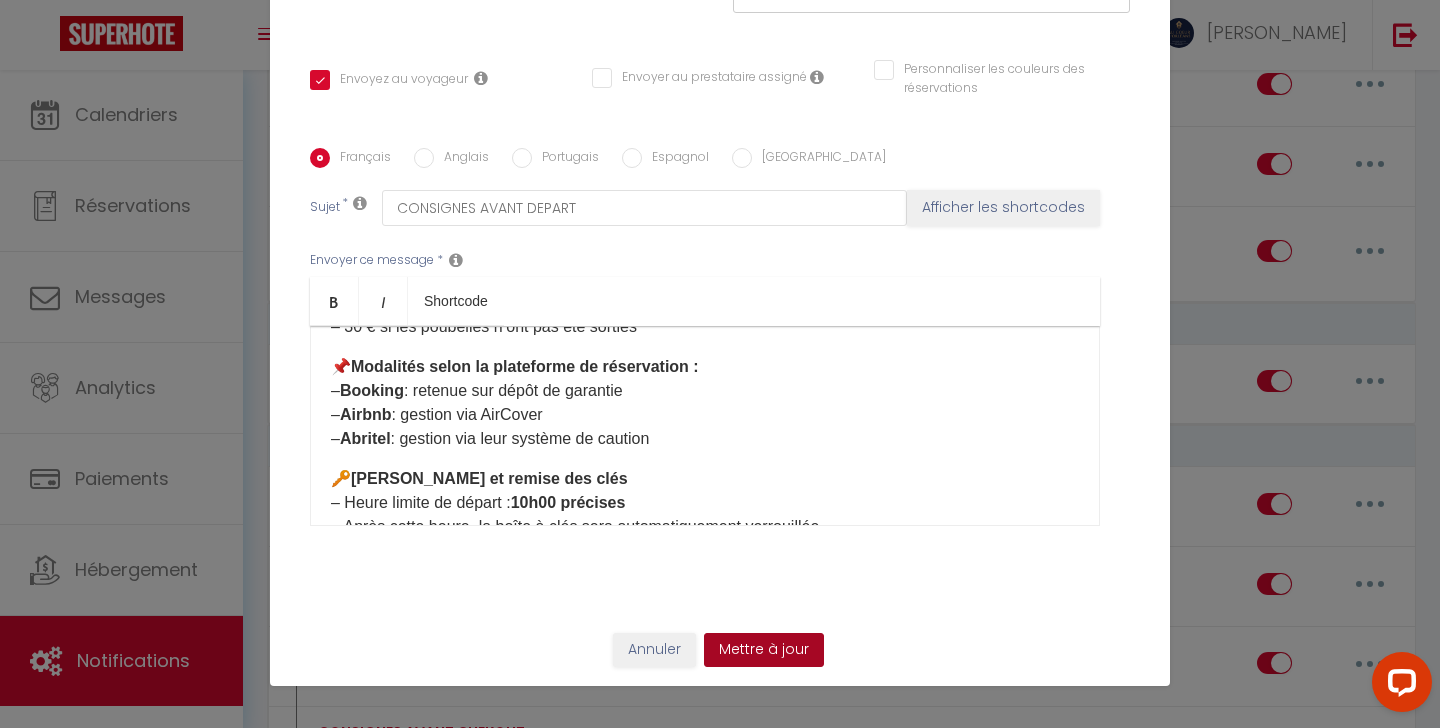 click on "Mettre à jour" at bounding box center [764, 650] 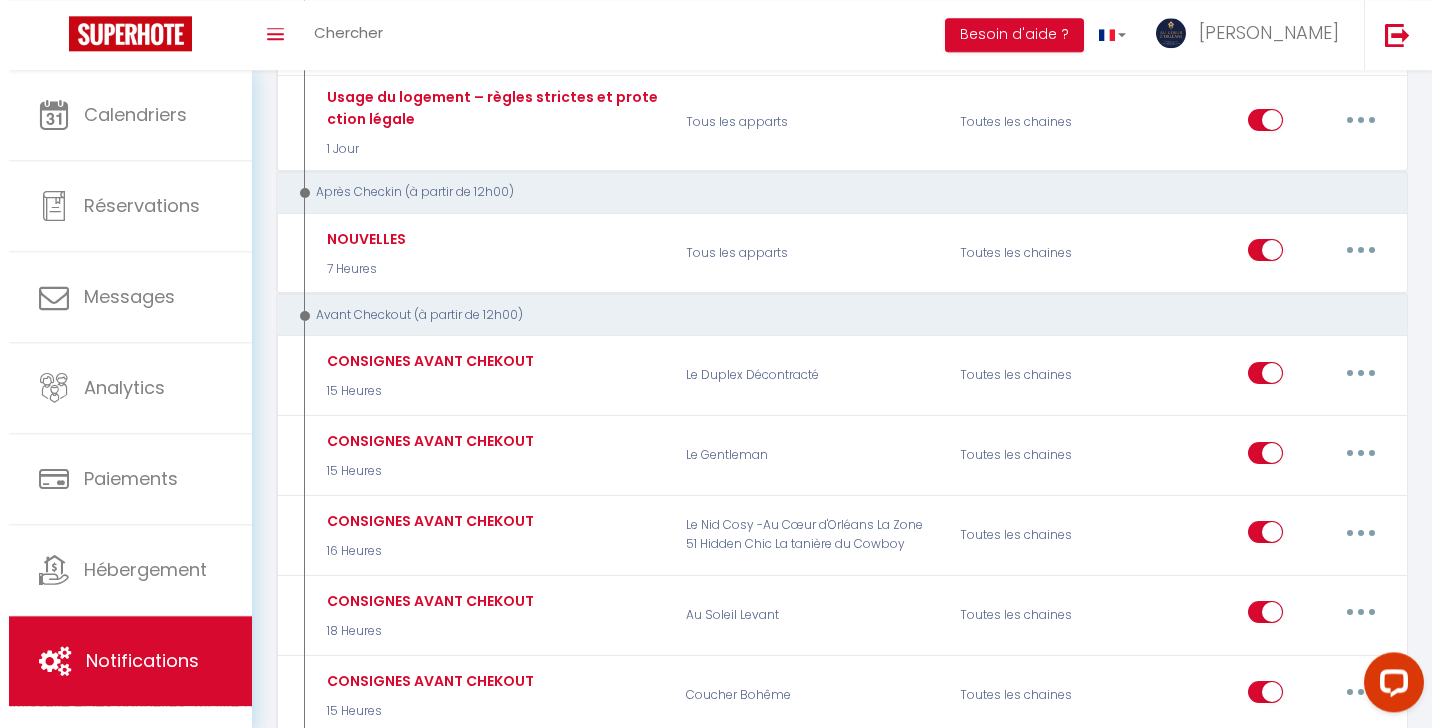 scroll, scrollTop: 2720, scrollLeft: 0, axis: vertical 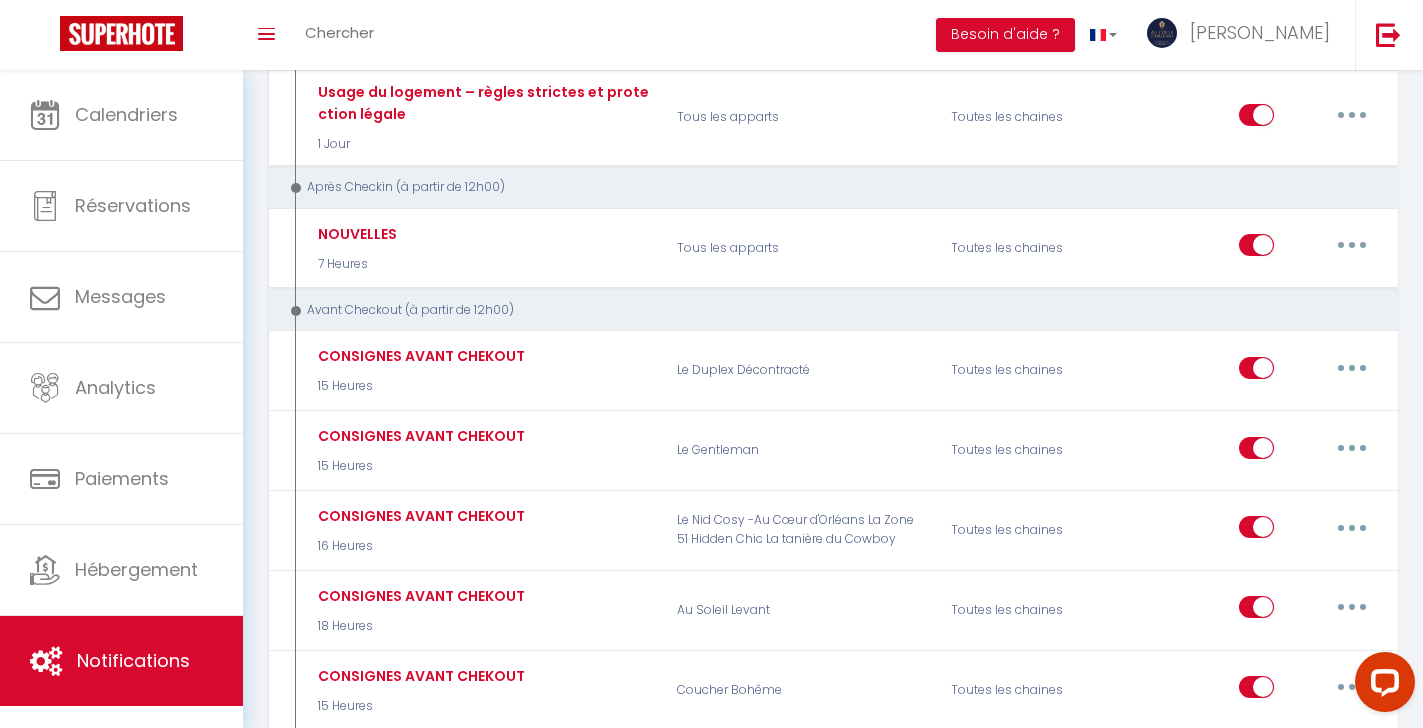 click at bounding box center (1352, 607) 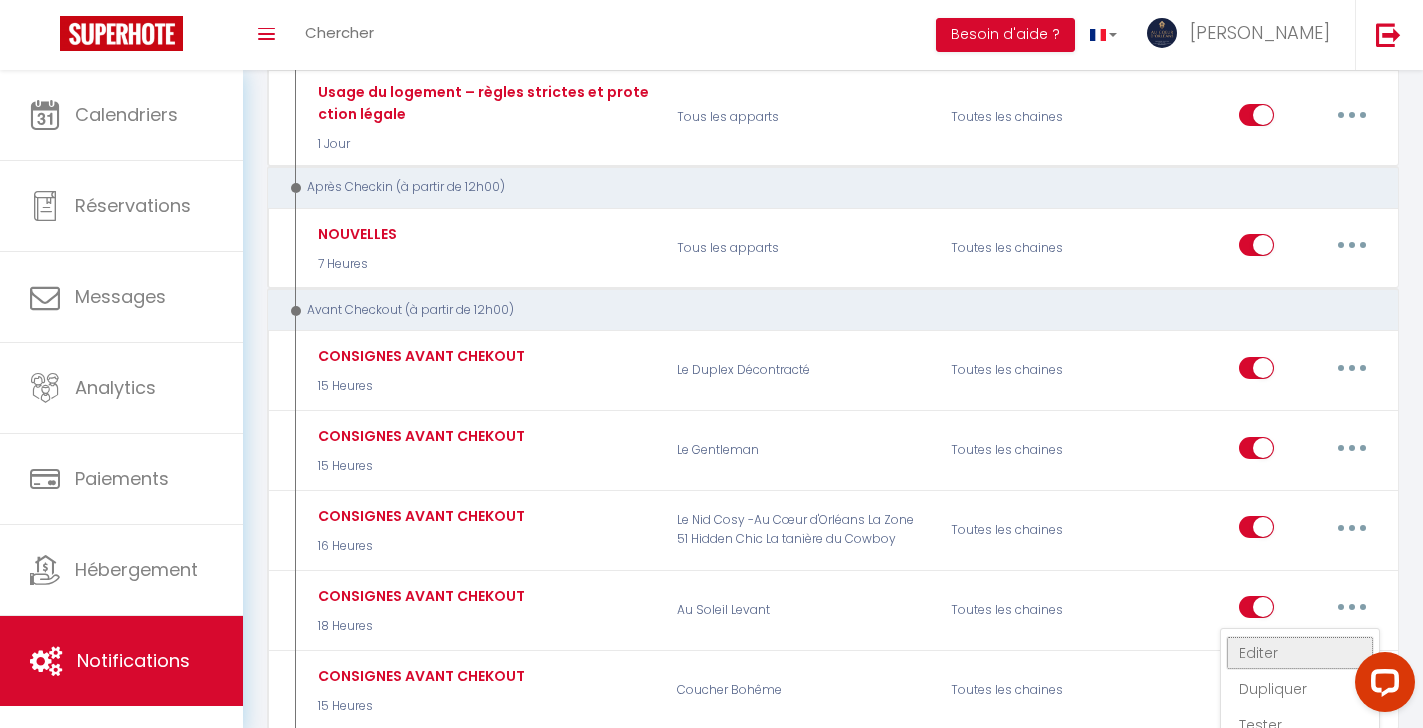 click on "Editer" at bounding box center [1300, 653] 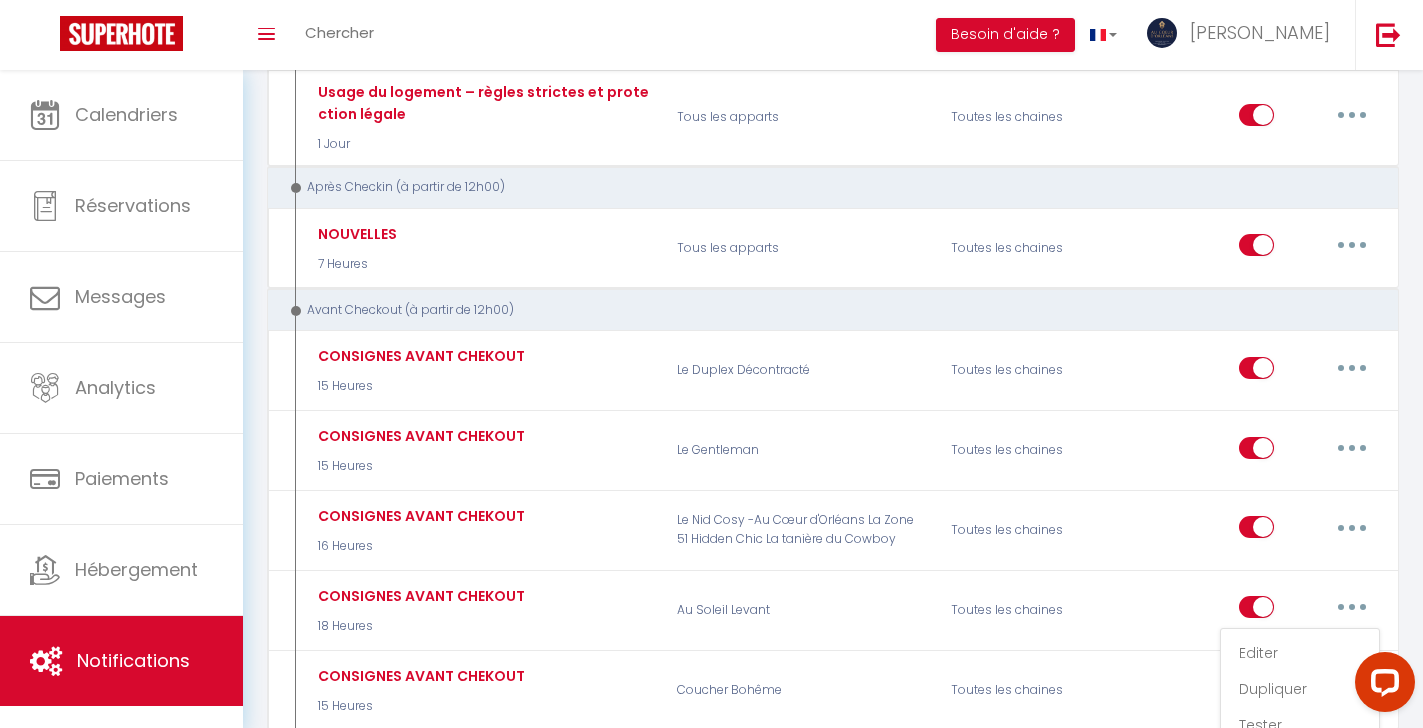 type on "CONSIGNES AVANT CHEKOUT" 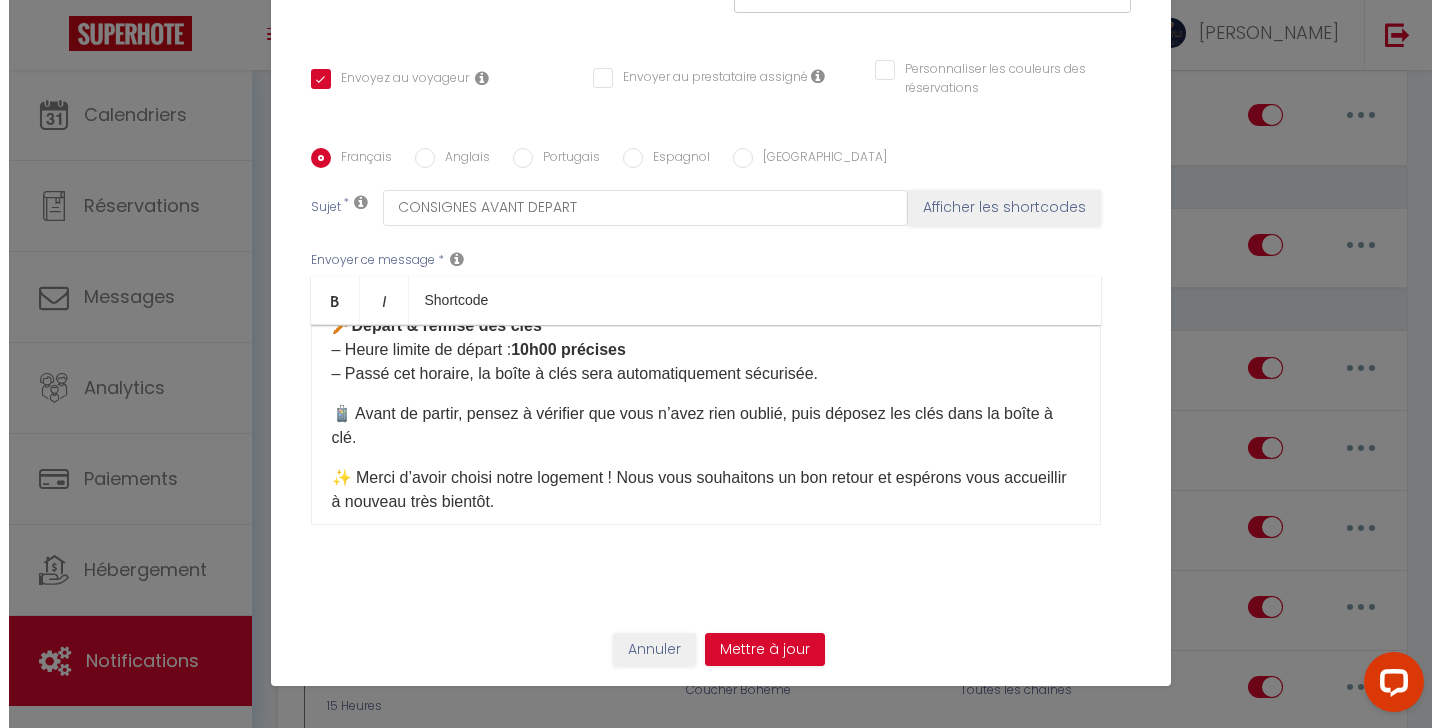 scroll, scrollTop: 456, scrollLeft: 0, axis: vertical 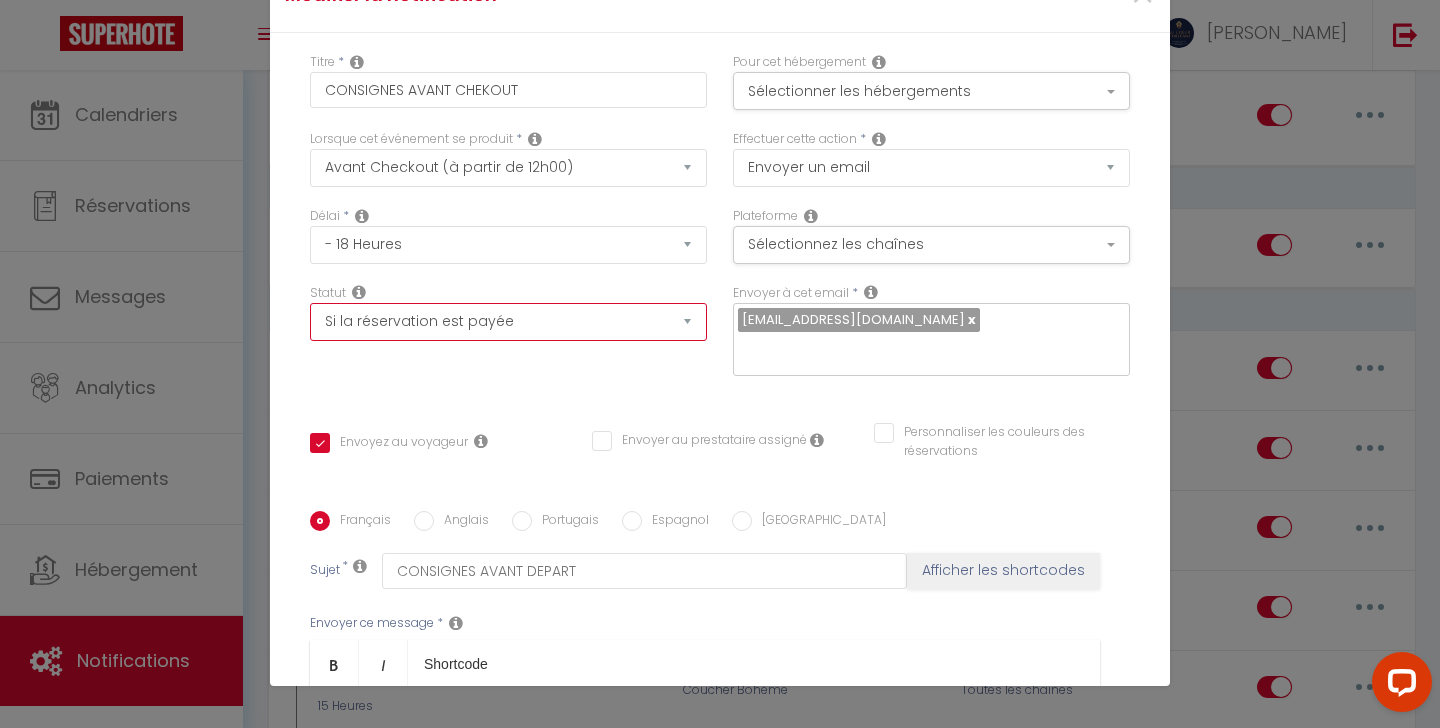 click on "Aucun   Si la réservation est payée   Si réservation non payée   Si la caution a été prise   Si caution non payée" at bounding box center (508, 322) 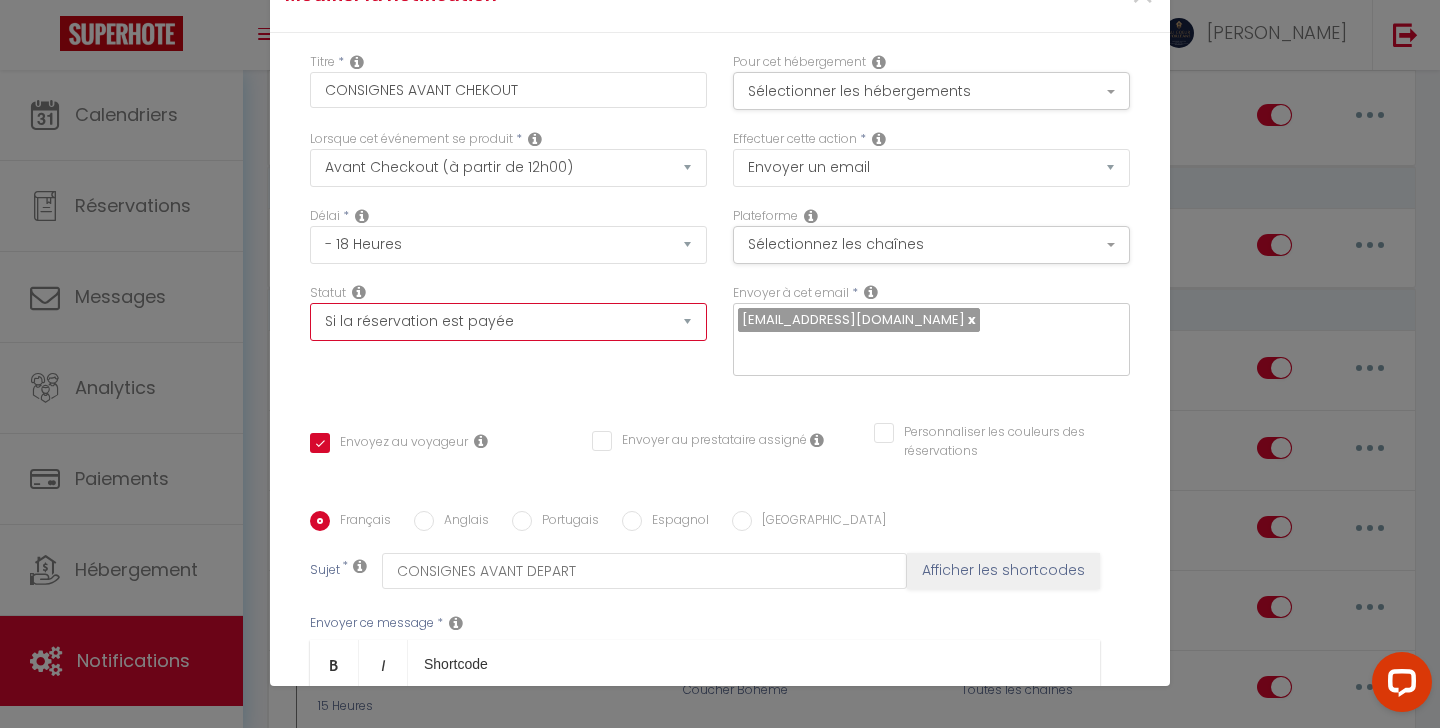 select on "if_deposit_is_paid" 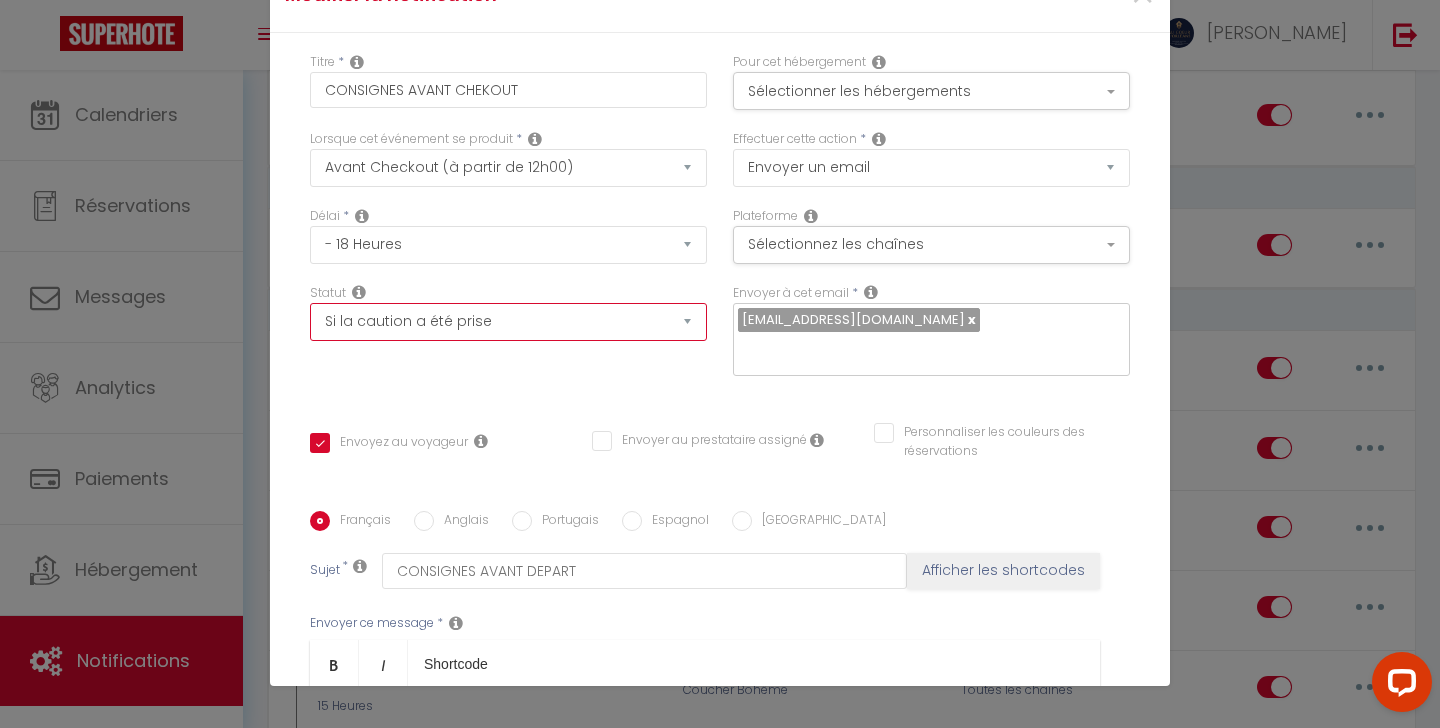 click on "Si la caution a été prise" at bounding box center [0, 0] 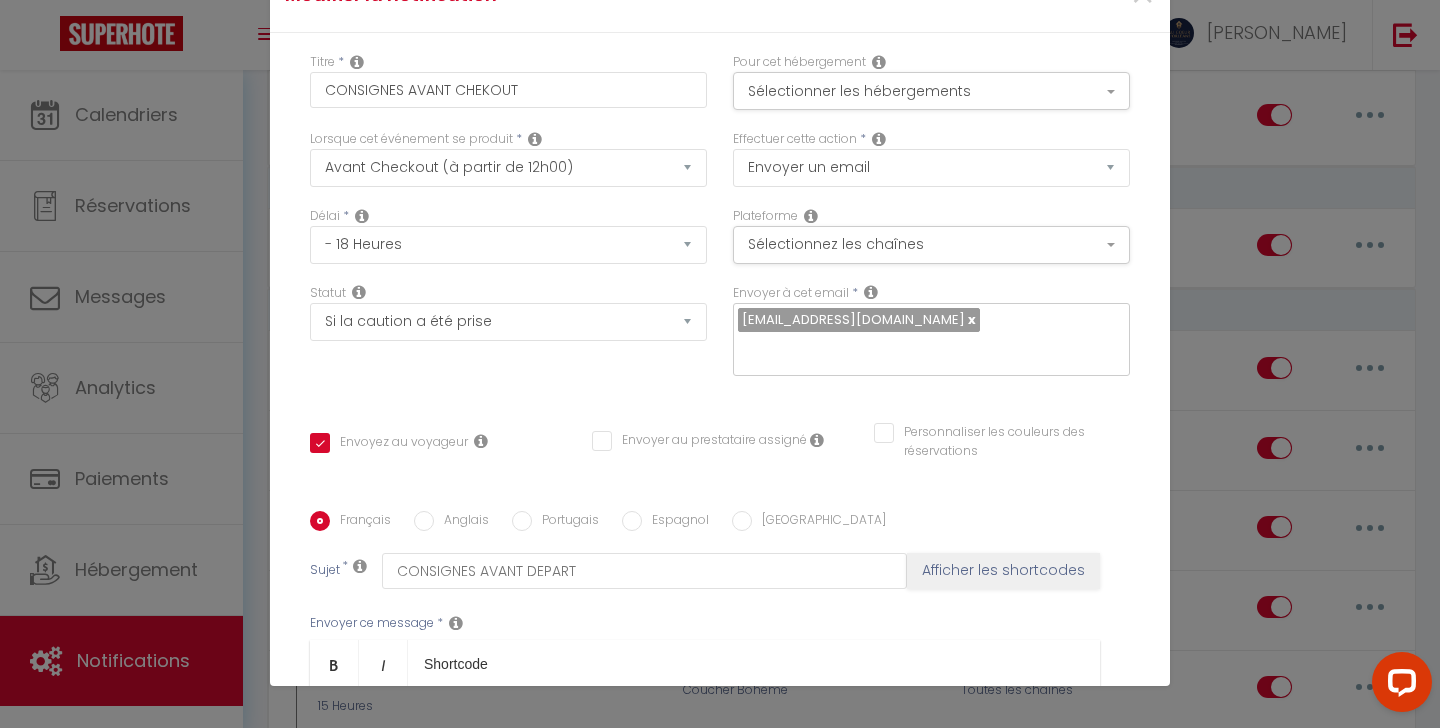 click on "Titre   *     CONSIGNES AVANT CHEKOUT   Pour cet hébergement
Sélectionner les hébergements
Tous les apparts
Autres
Au Soleil Levant
Le Gentleman
La Zone 51
Le Nid Cosy -Au Cœur d'Orléans
Coucher Bohême
Le Duplex Décontracté
Hidden Chic
Lorsque cet événement se produit   *      Co2" at bounding box center (720, 511) 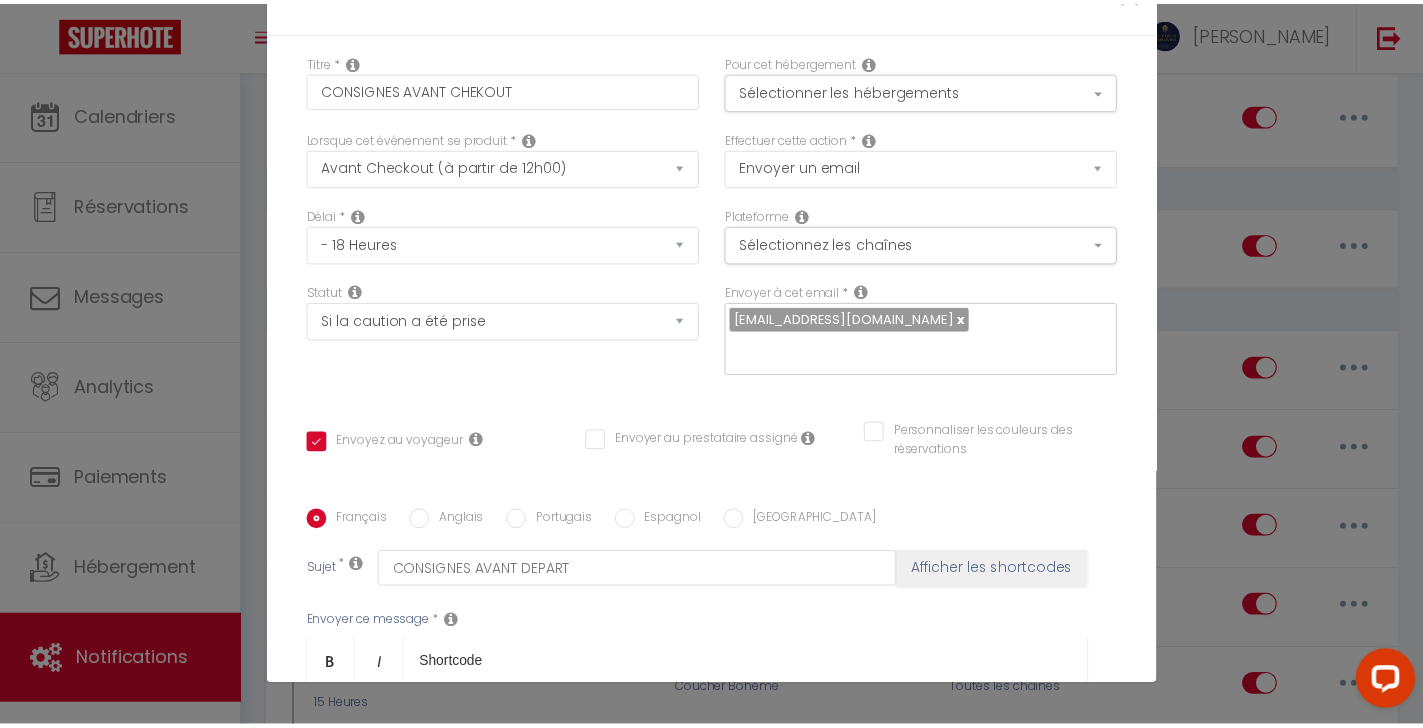 scroll, scrollTop: 371, scrollLeft: 0, axis: vertical 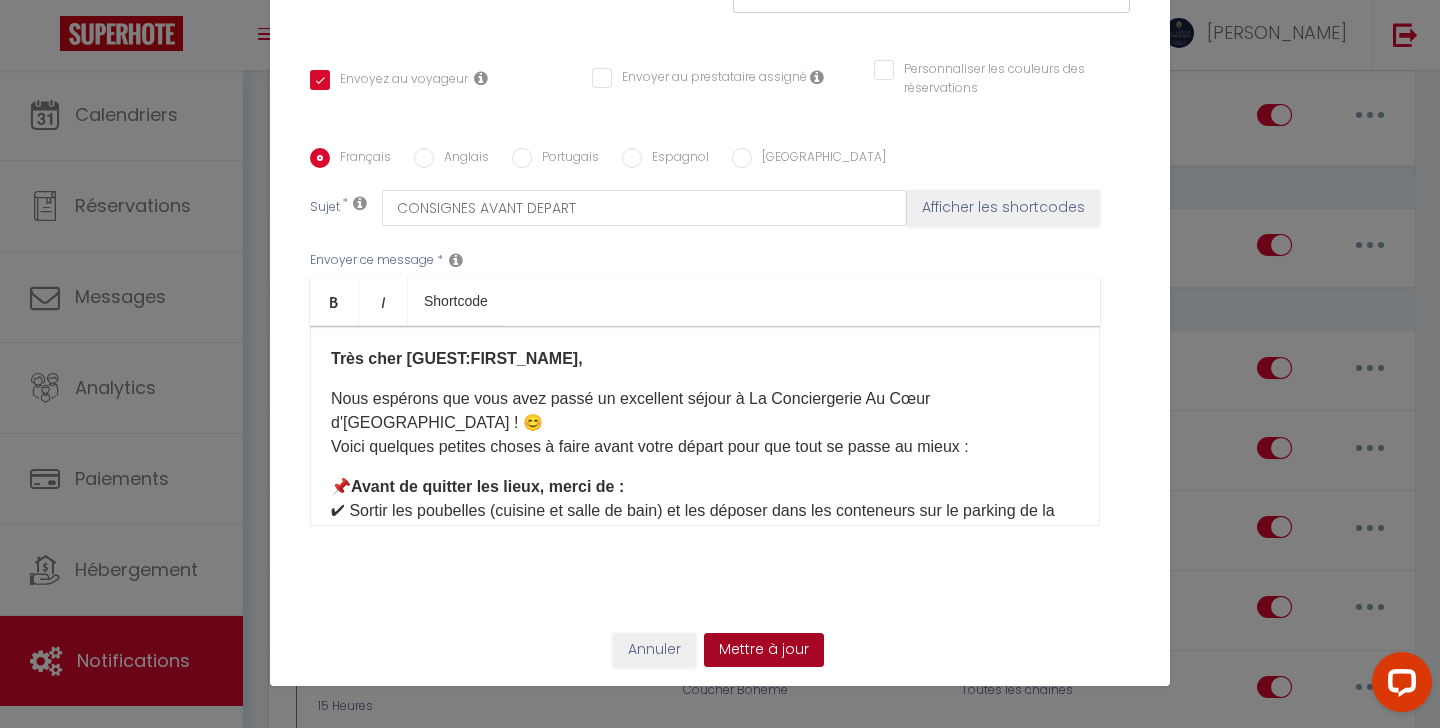 click on "Mettre à jour" at bounding box center (764, 650) 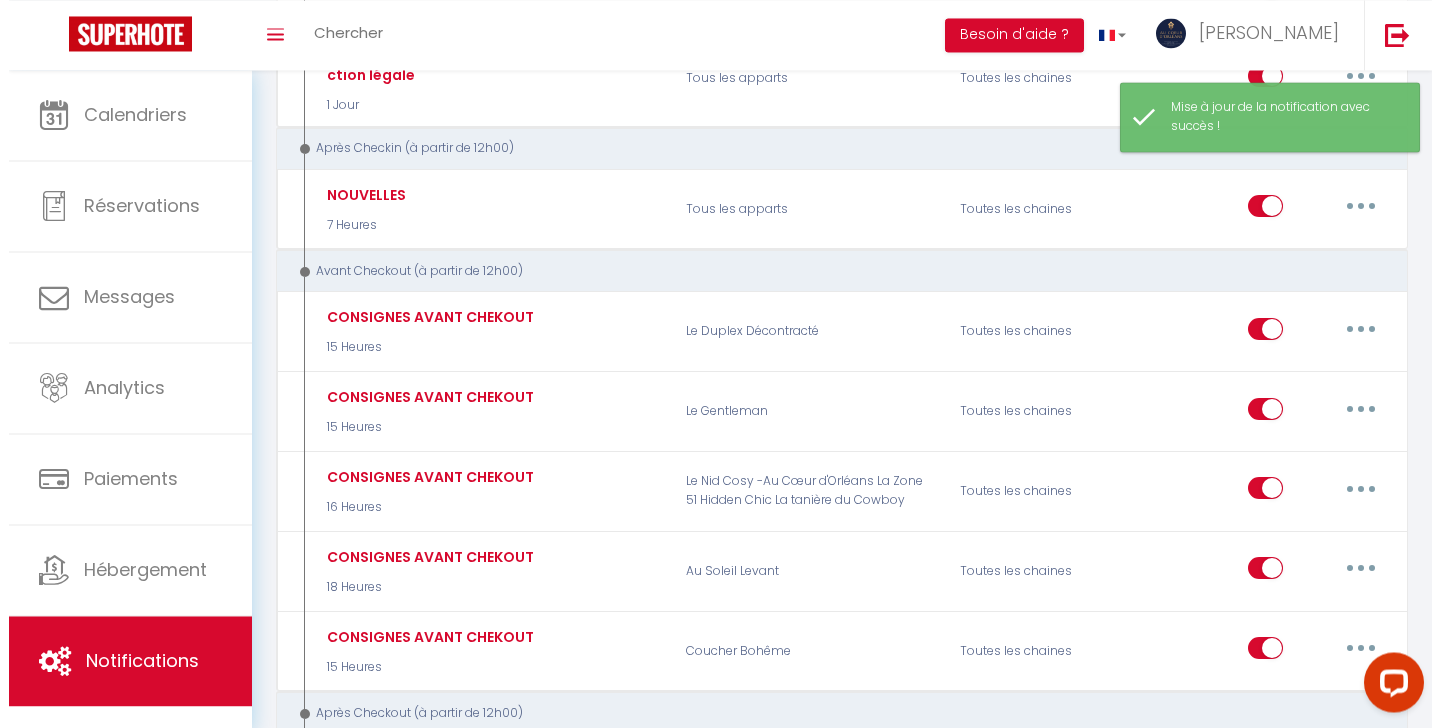 scroll, scrollTop: 2788, scrollLeft: 0, axis: vertical 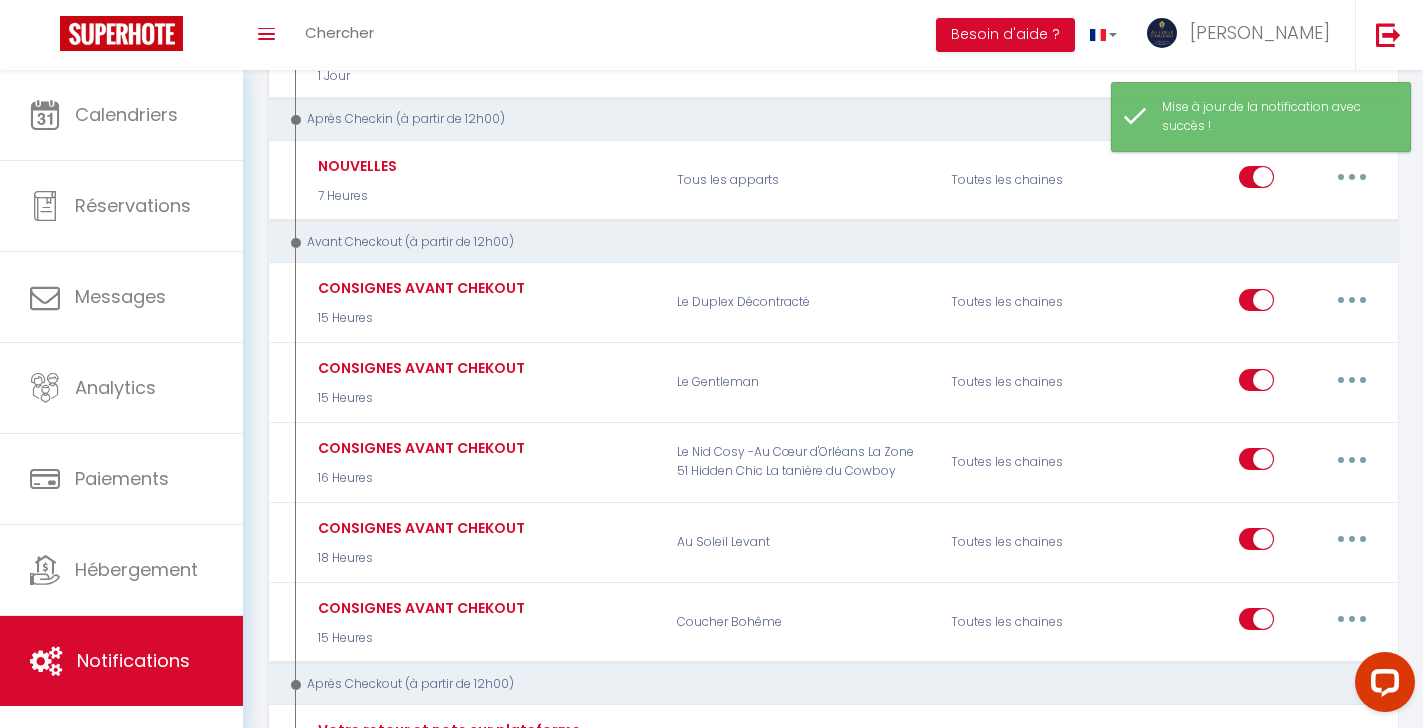 click at bounding box center (1352, 619) 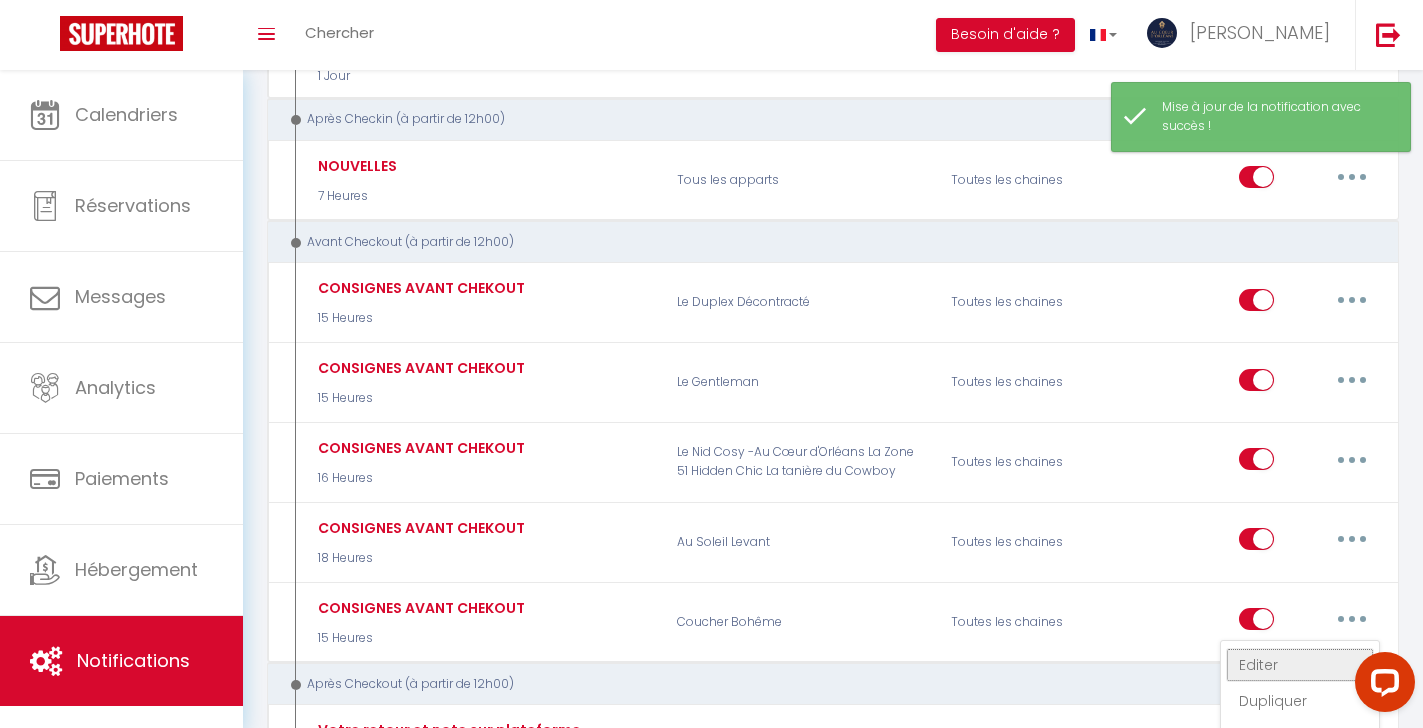 click on "Editer" at bounding box center (1300, 665) 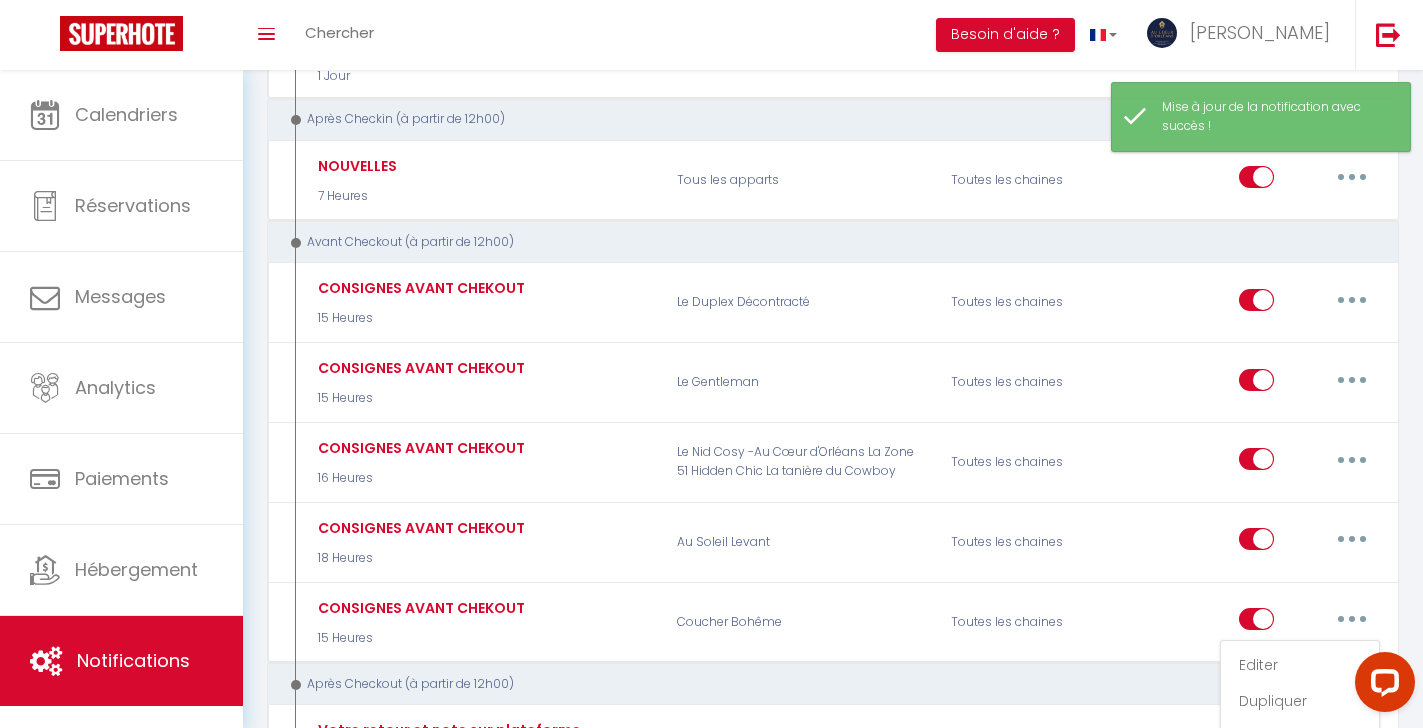 type on "CONSIGNES AVANT CHEKOUT" 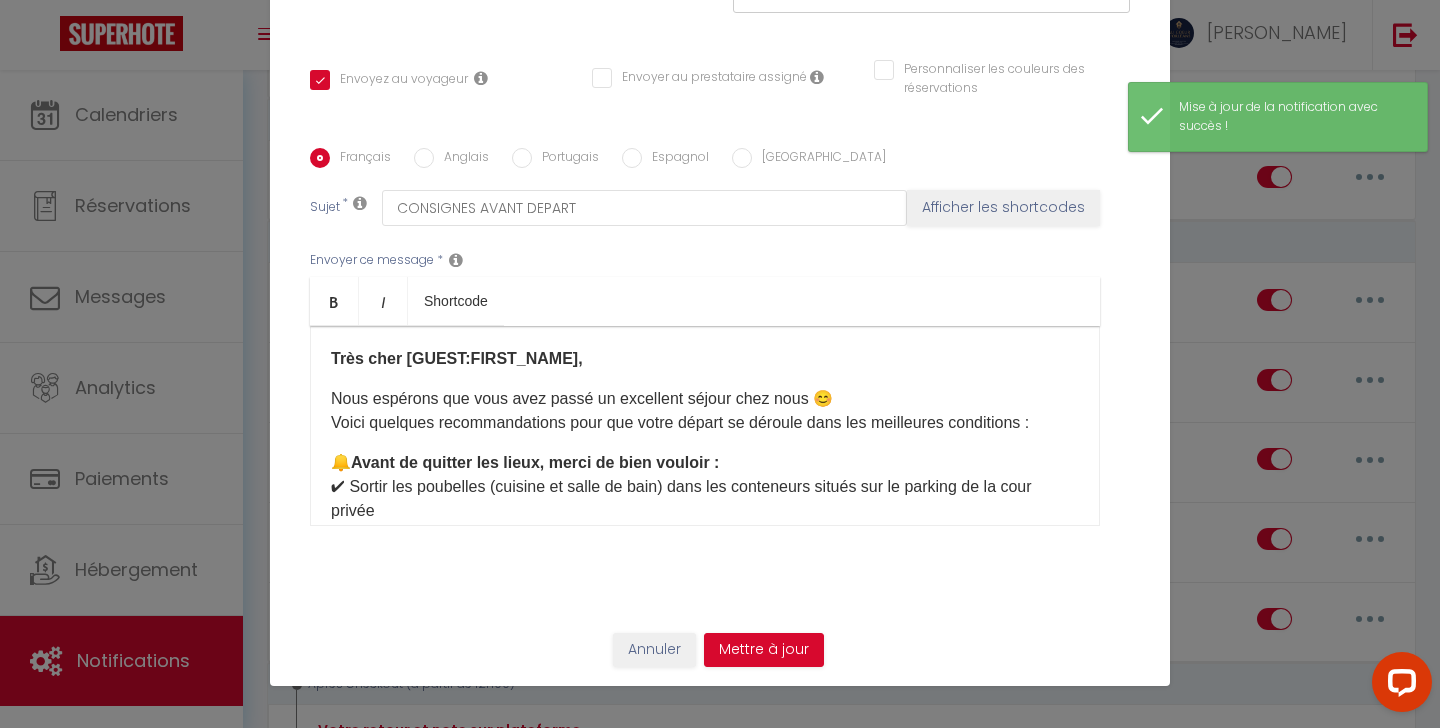 scroll, scrollTop: 371, scrollLeft: 0, axis: vertical 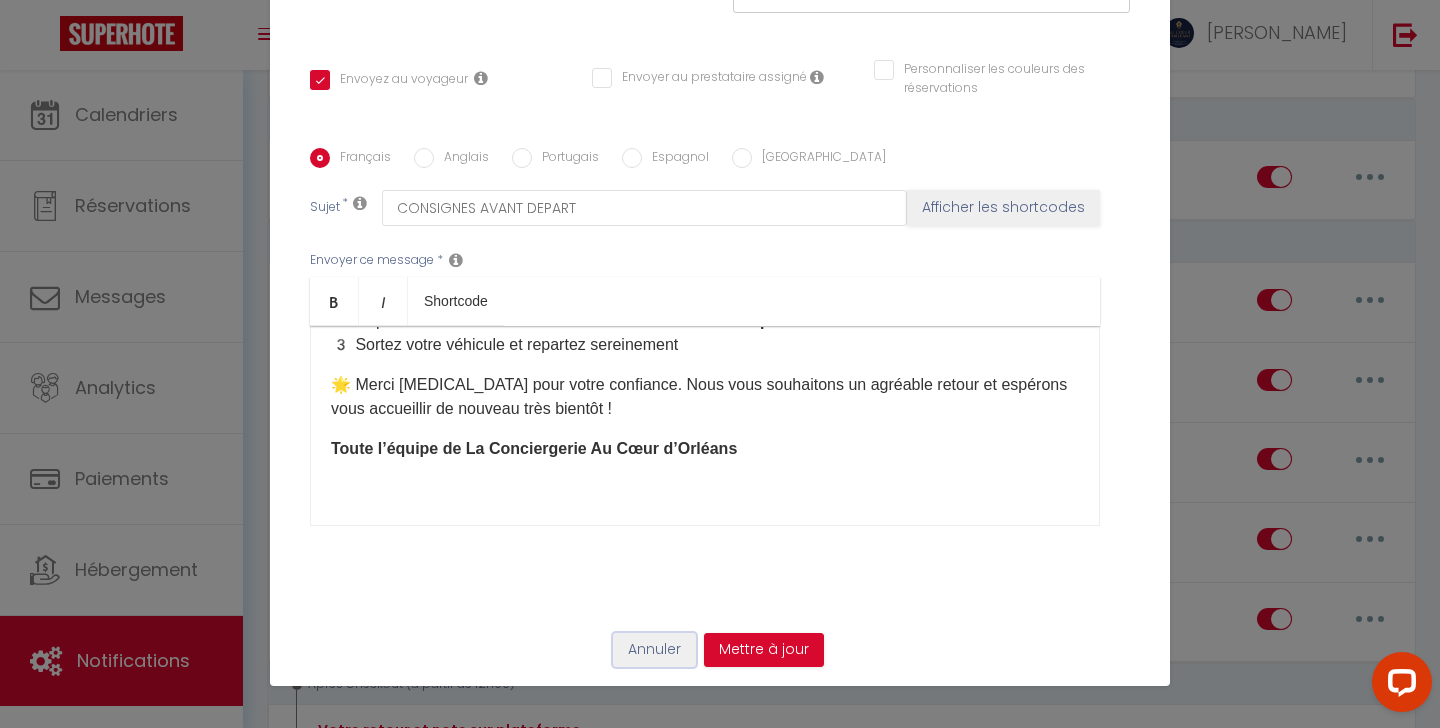 click on "Annuler" at bounding box center [654, 650] 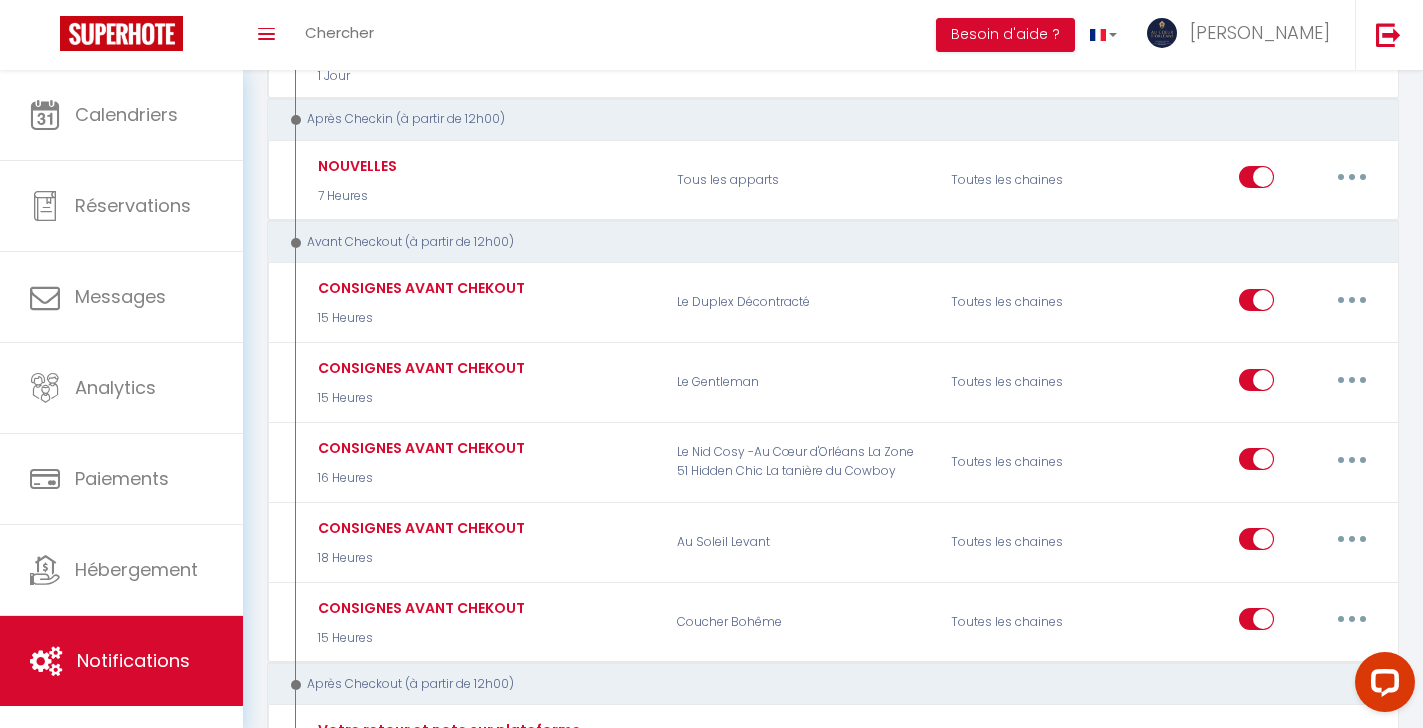 click at bounding box center (1352, 380) 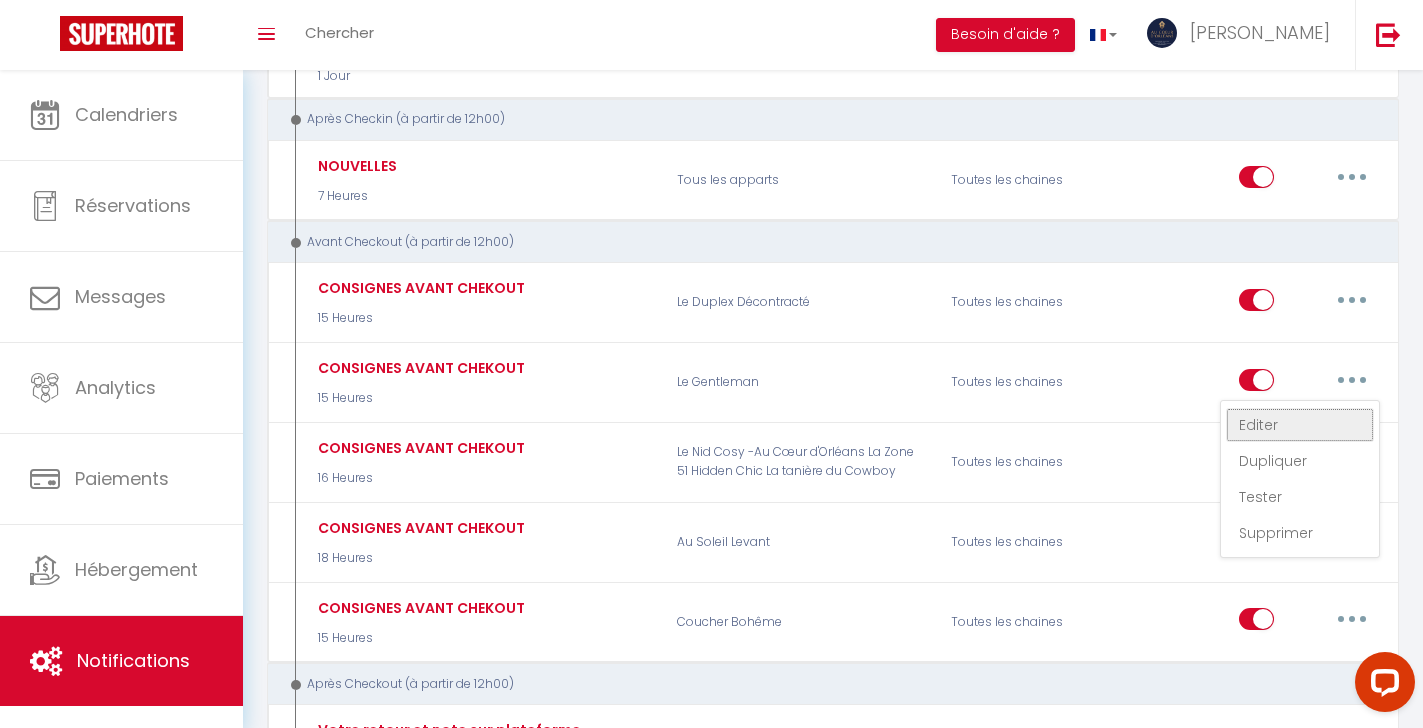 click on "Editer" at bounding box center (1300, 425) 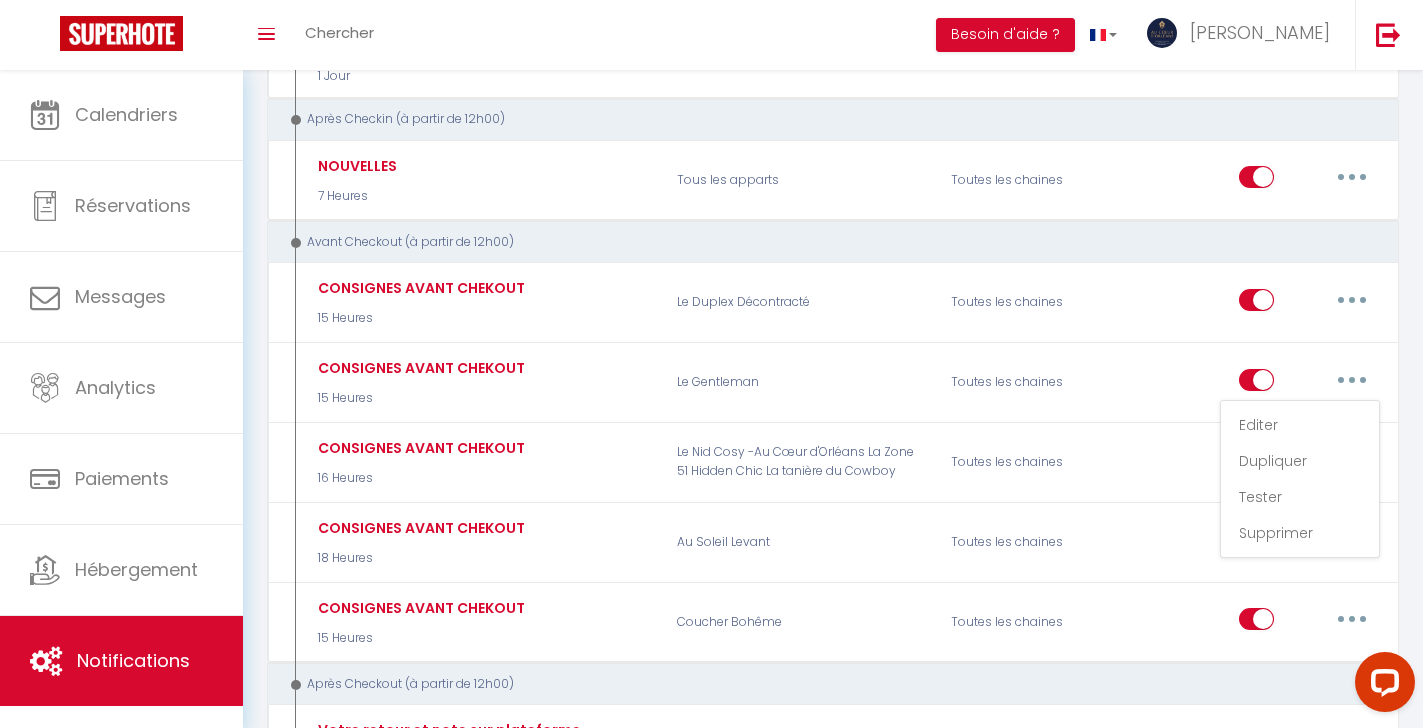 checkbox on "true" 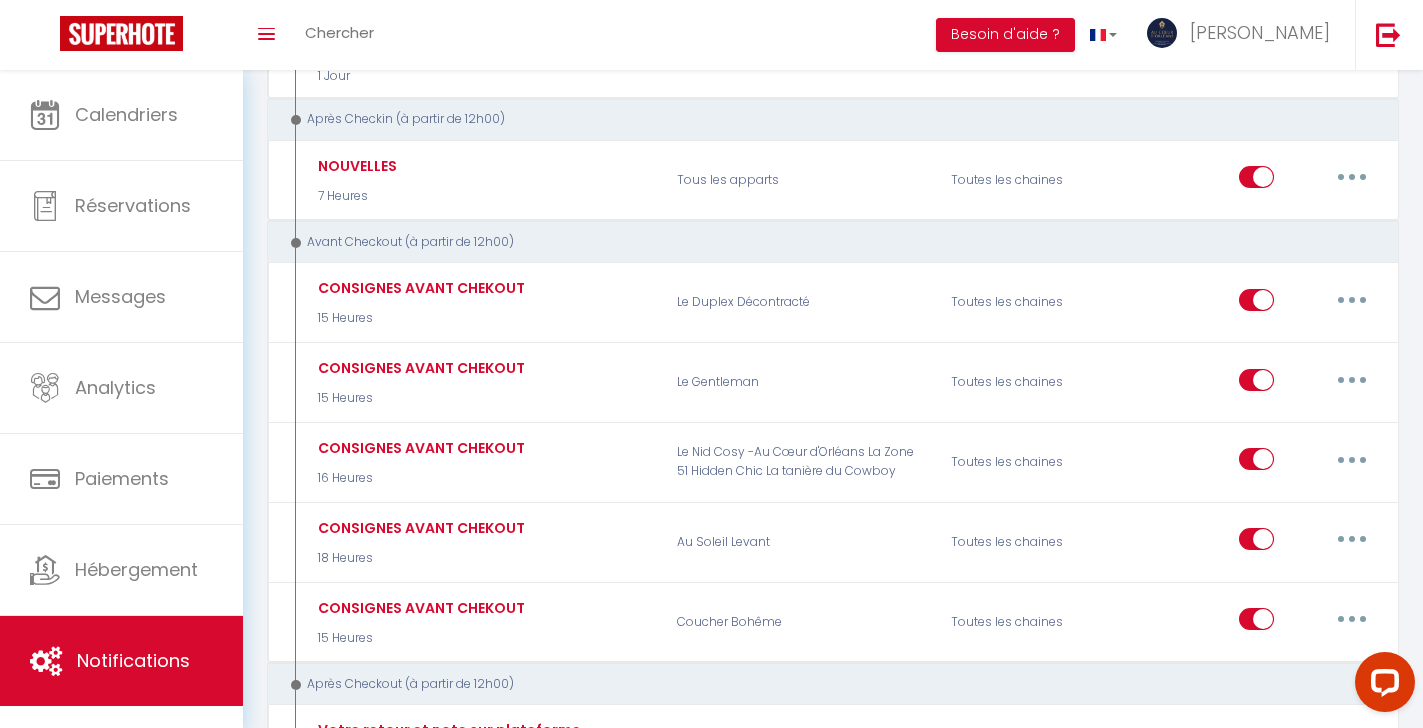 scroll, scrollTop: 726, scrollLeft: 0, axis: vertical 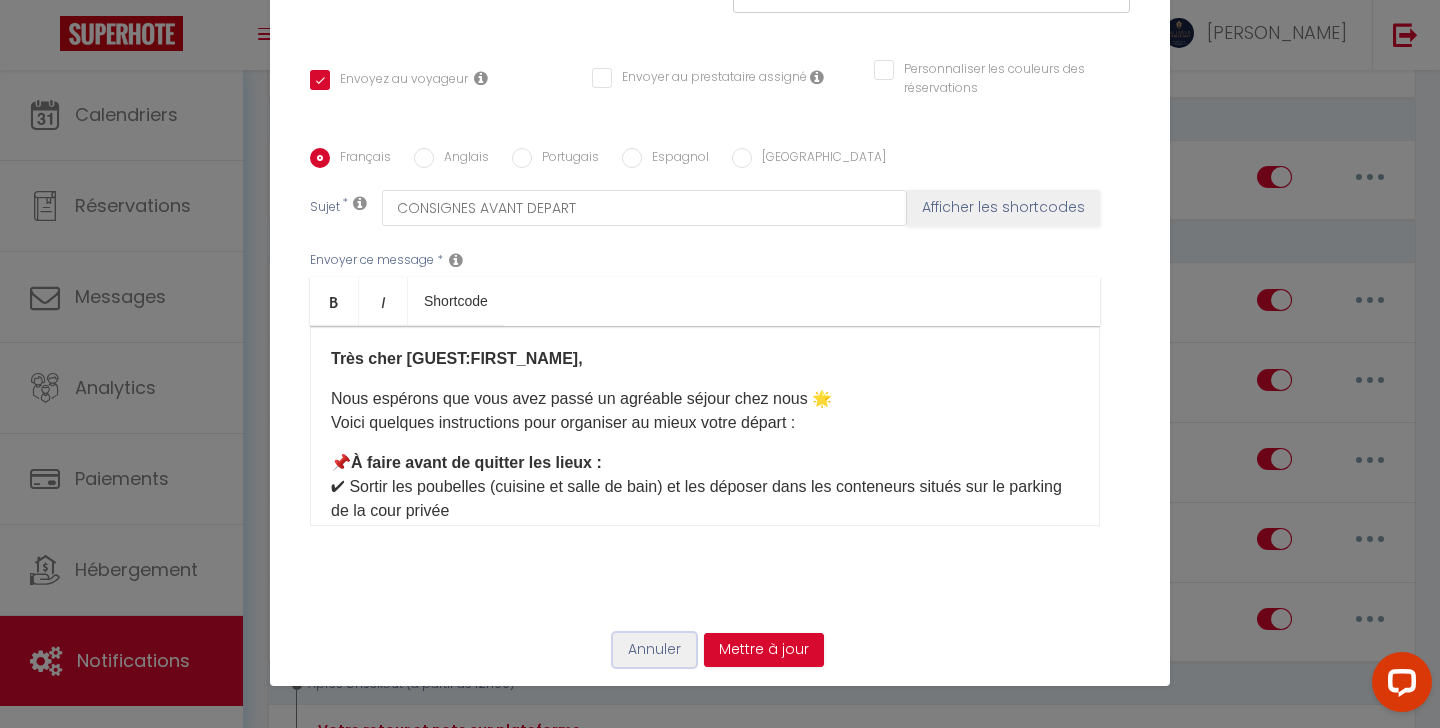 click on "Annuler" at bounding box center (654, 650) 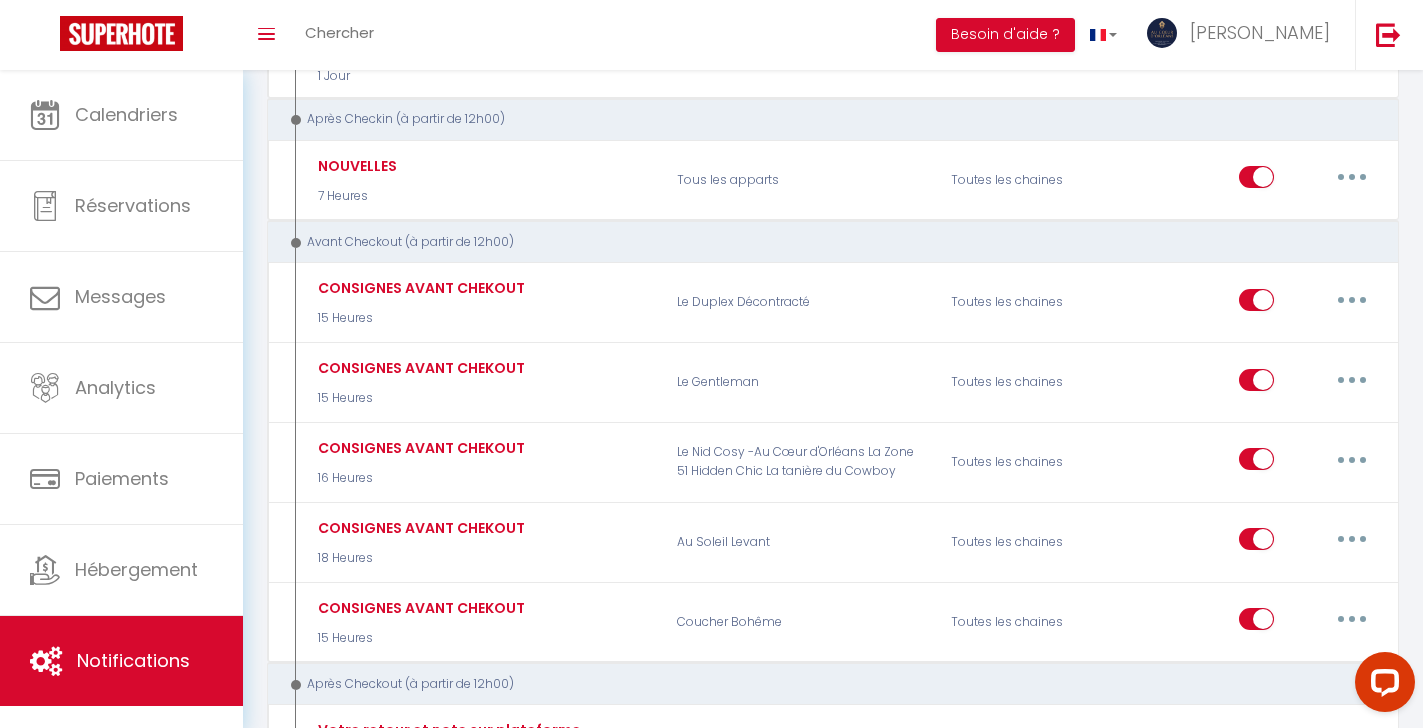 click at bounding box center (1352, 300) 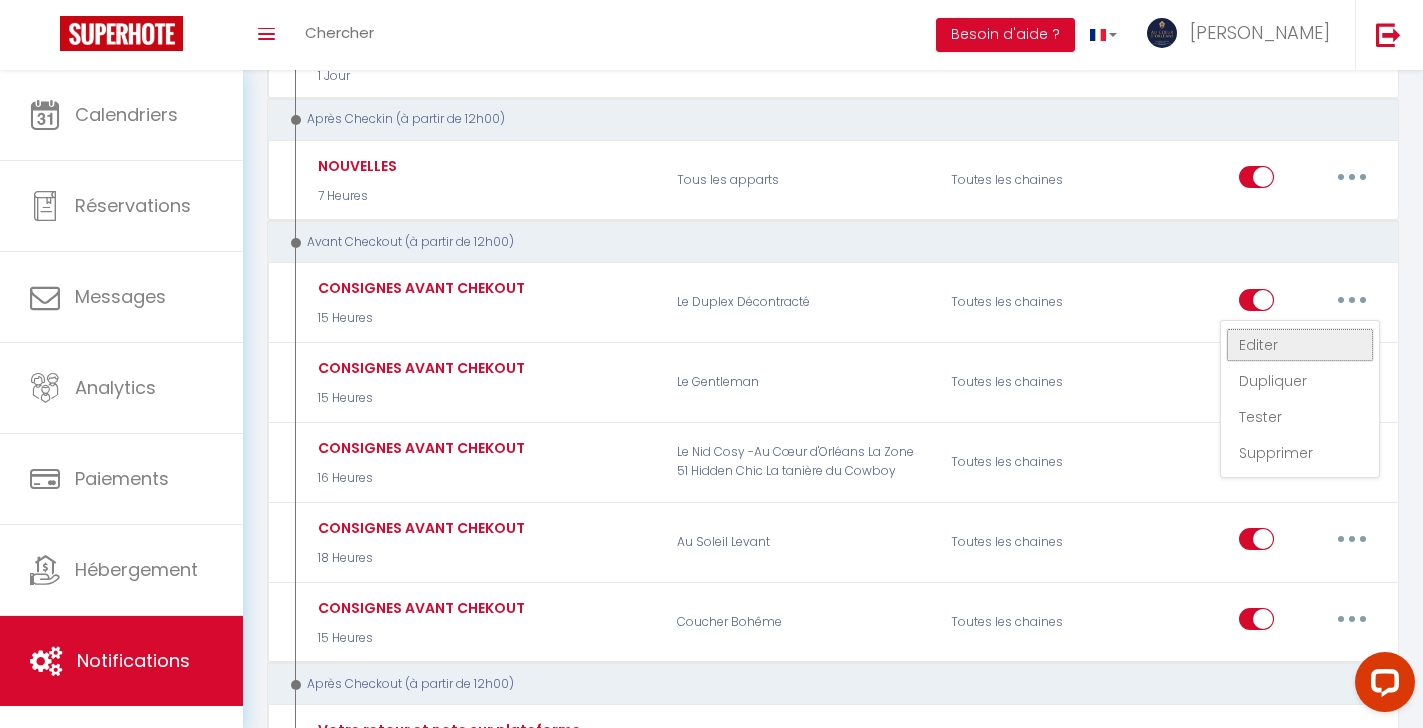 click on "Editer" at bounding box center (1300, 345) 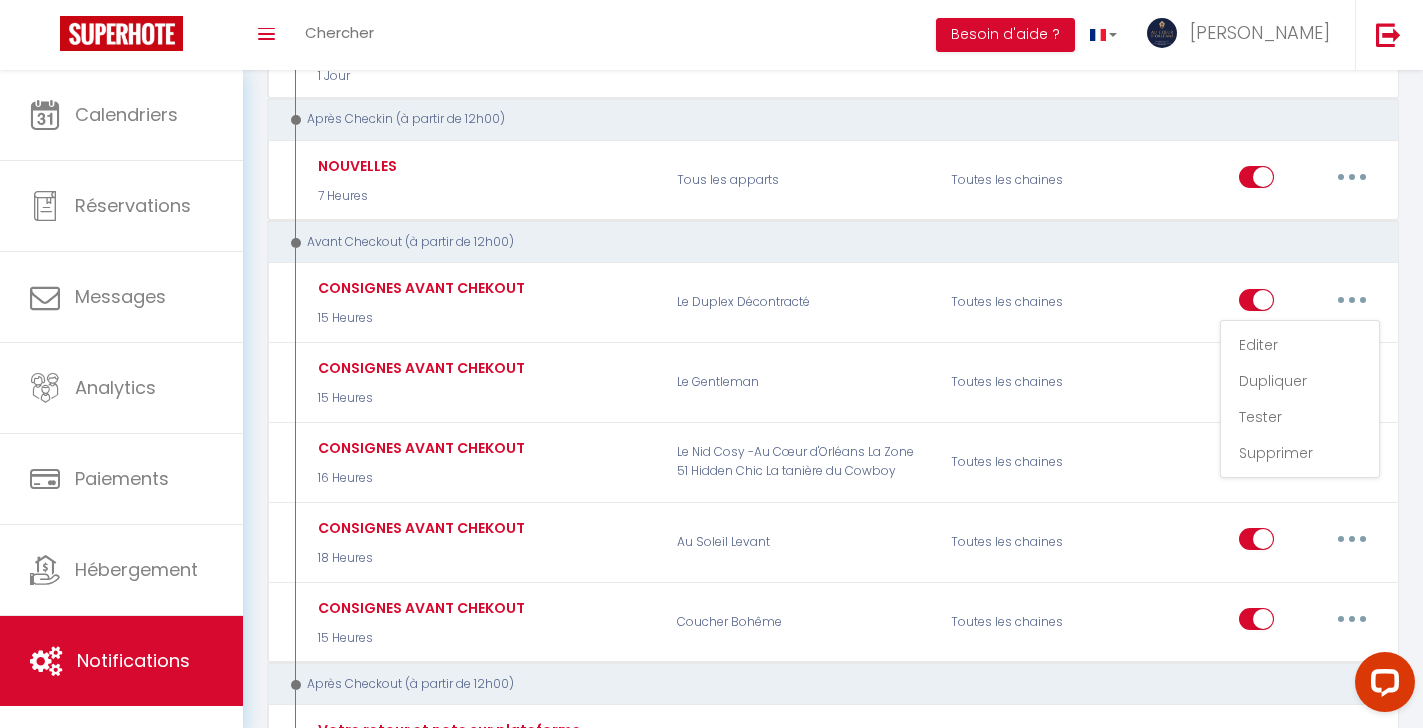 checkbox on "true" 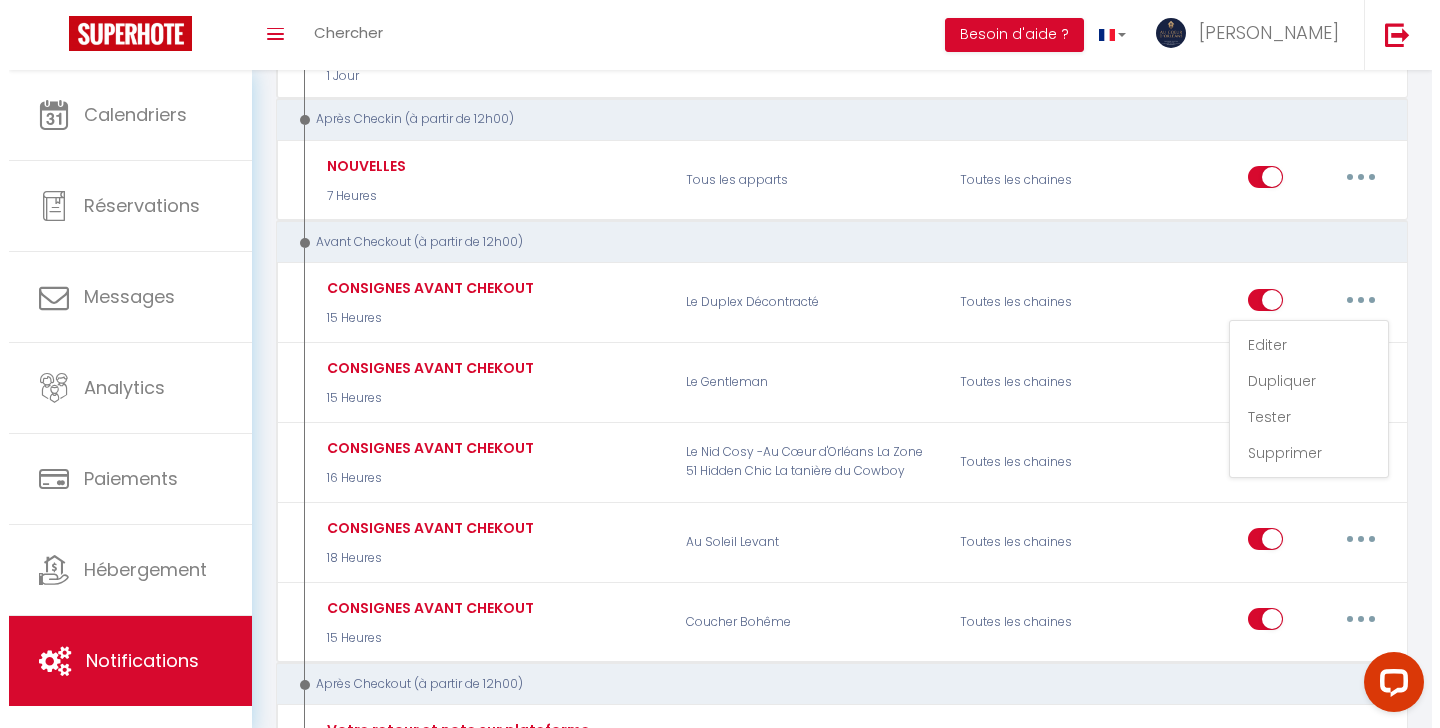 scroll, scrollTop: 371, scrollLeft: 0, axis: vertical 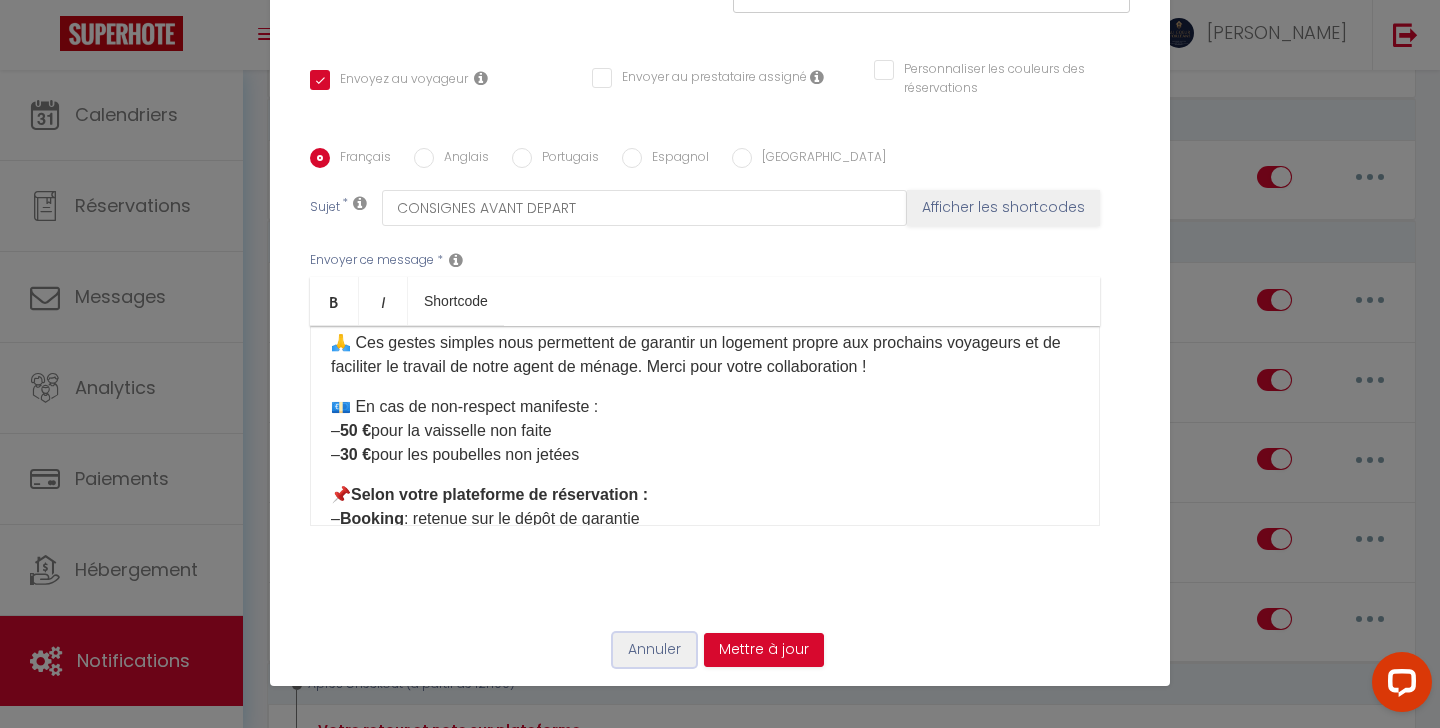 click on "Annuler" at bounding box center [654, 650] 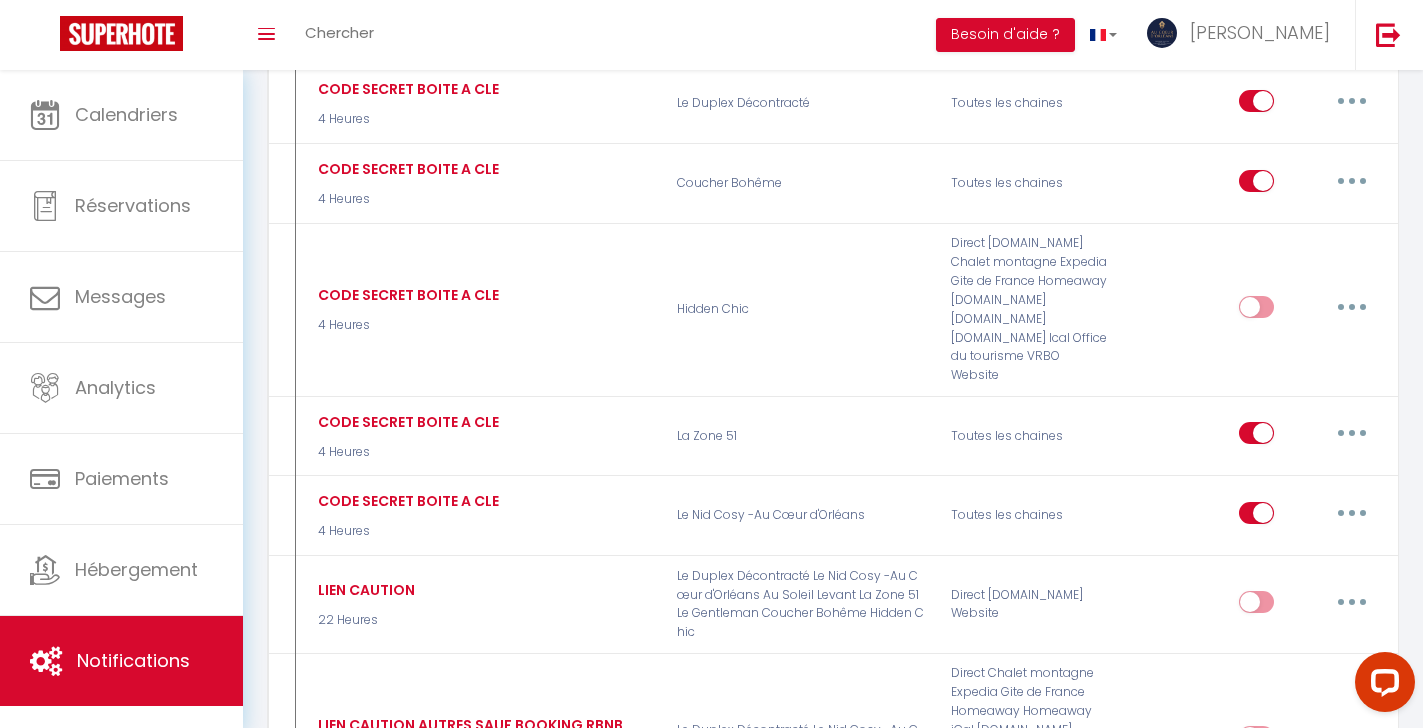 click at bounding box center (1352, 513) 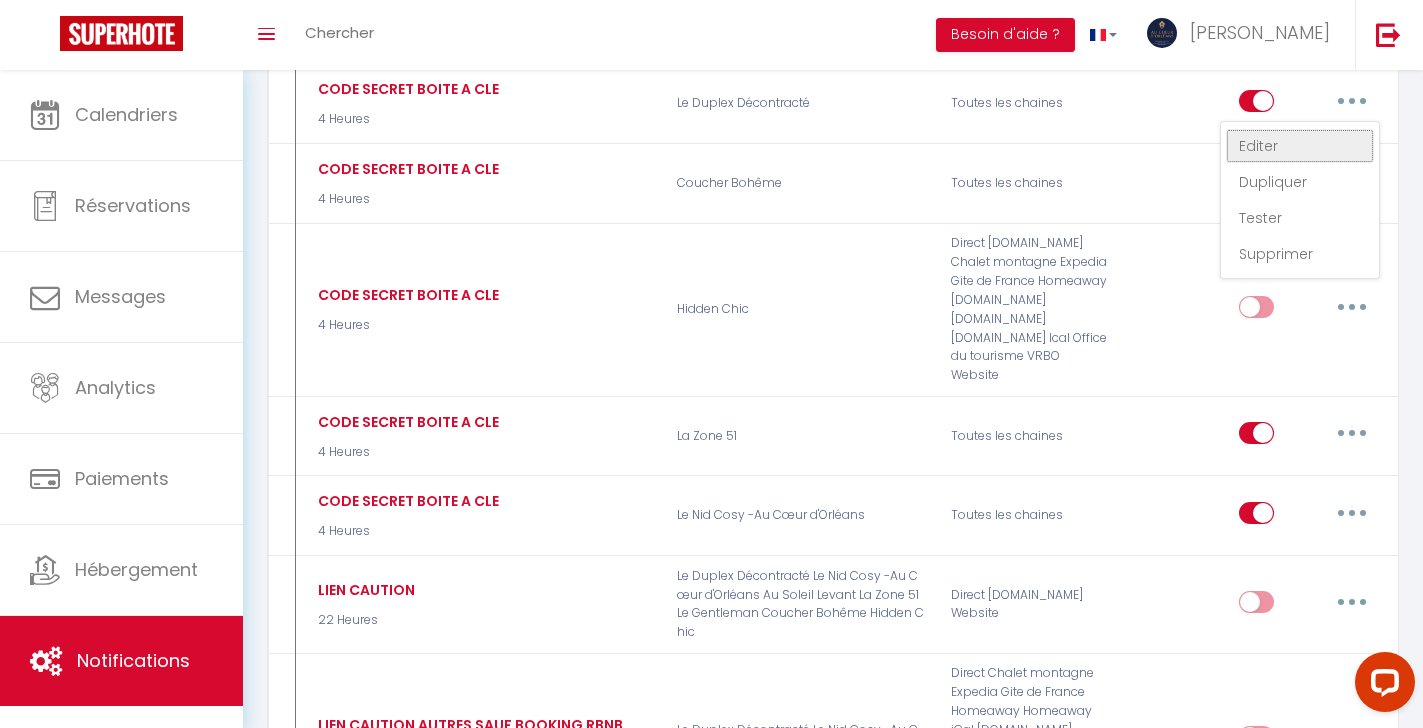 click on "Editer" at bounding box center (1300, 146) 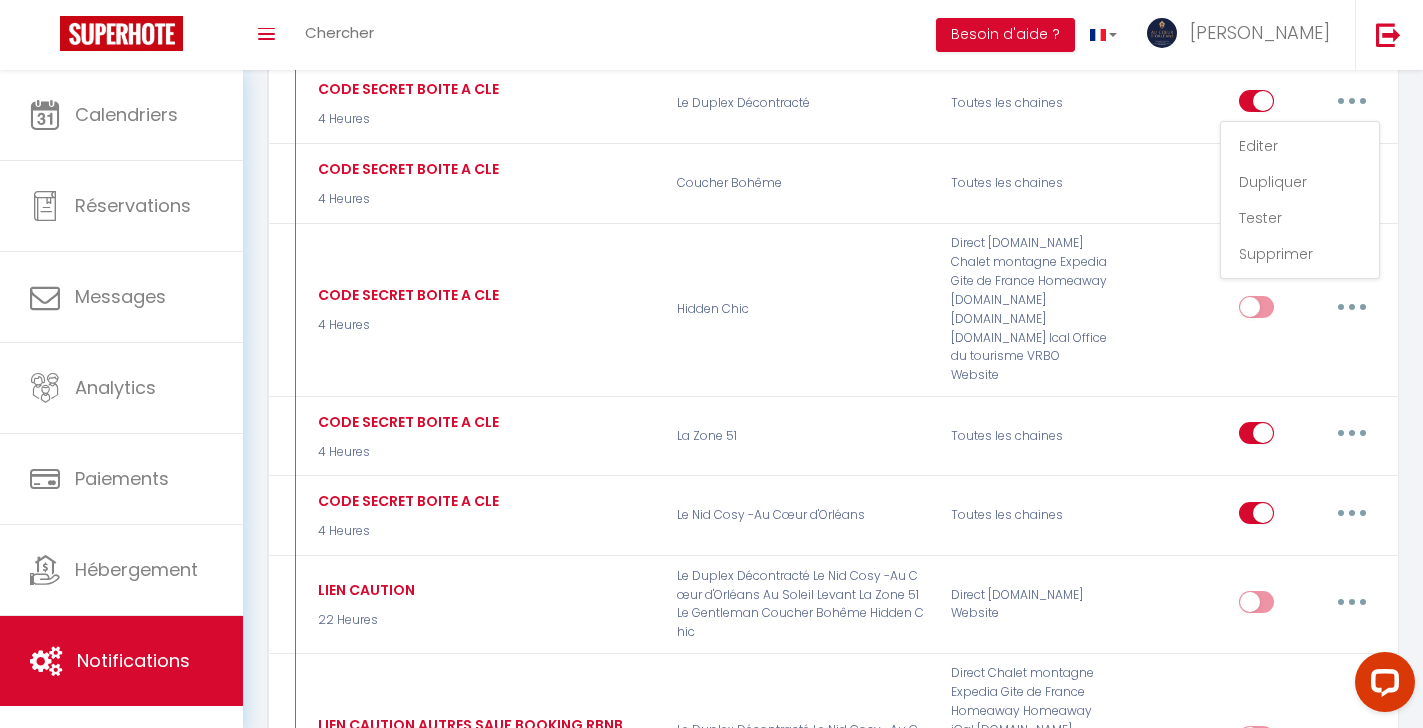 type on "CODE SECRET BOITE A CLE" 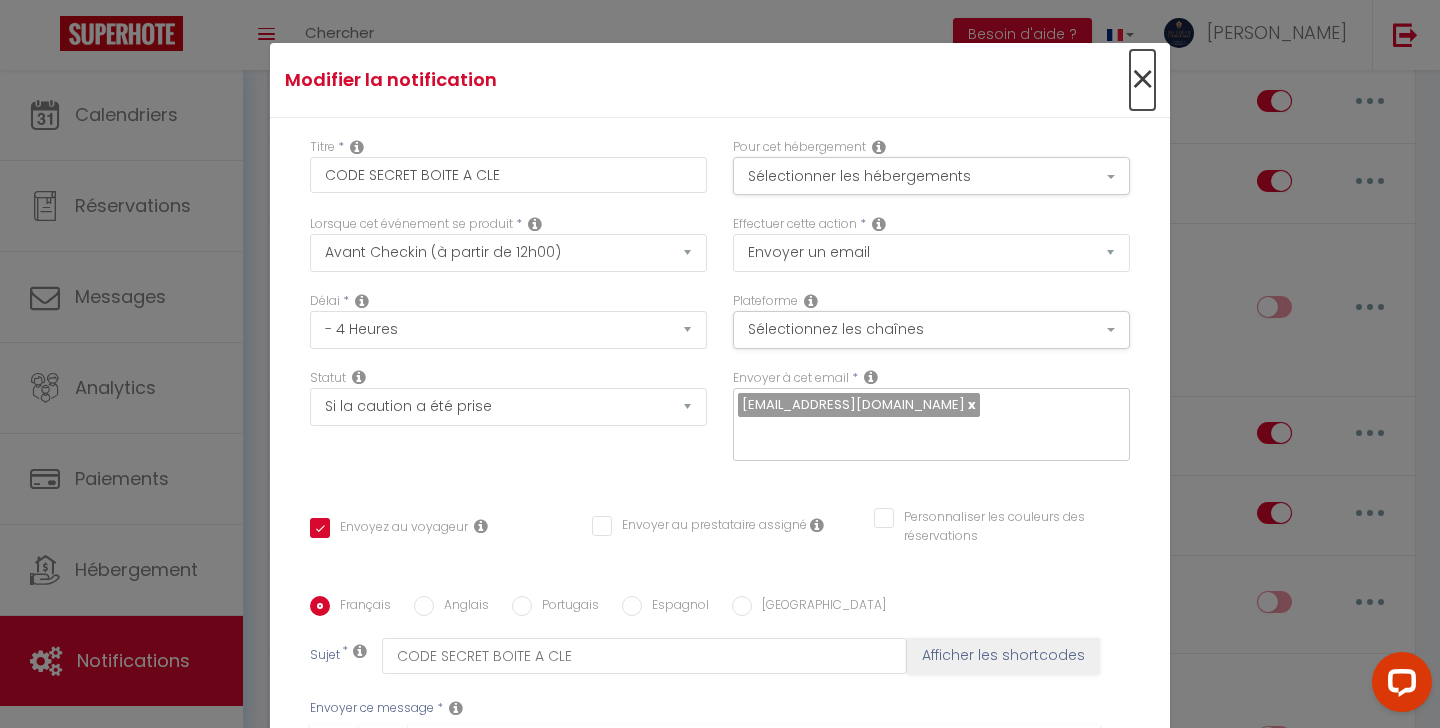 click on "×" at bounding box center (1142, 80) 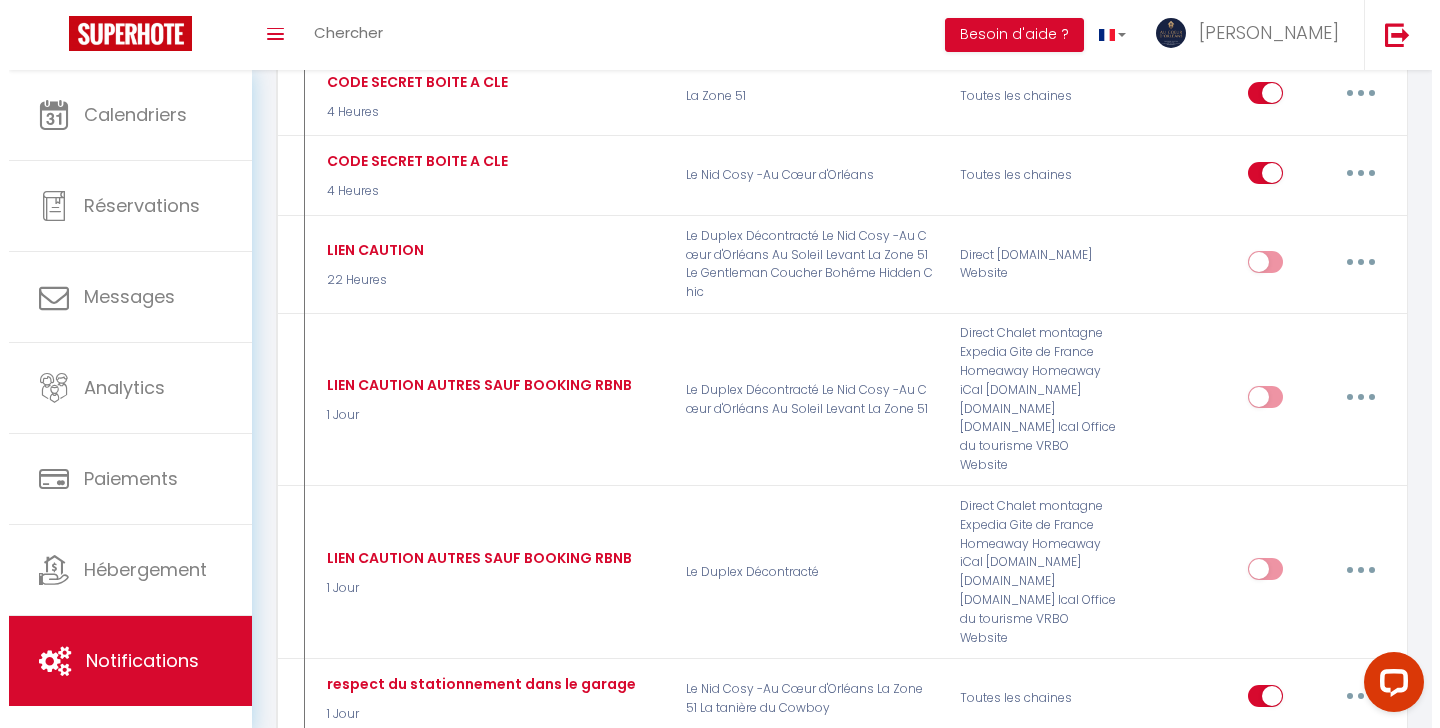 scroll, scrollTop: 2312, scrollLeft: 0, axis: vertical 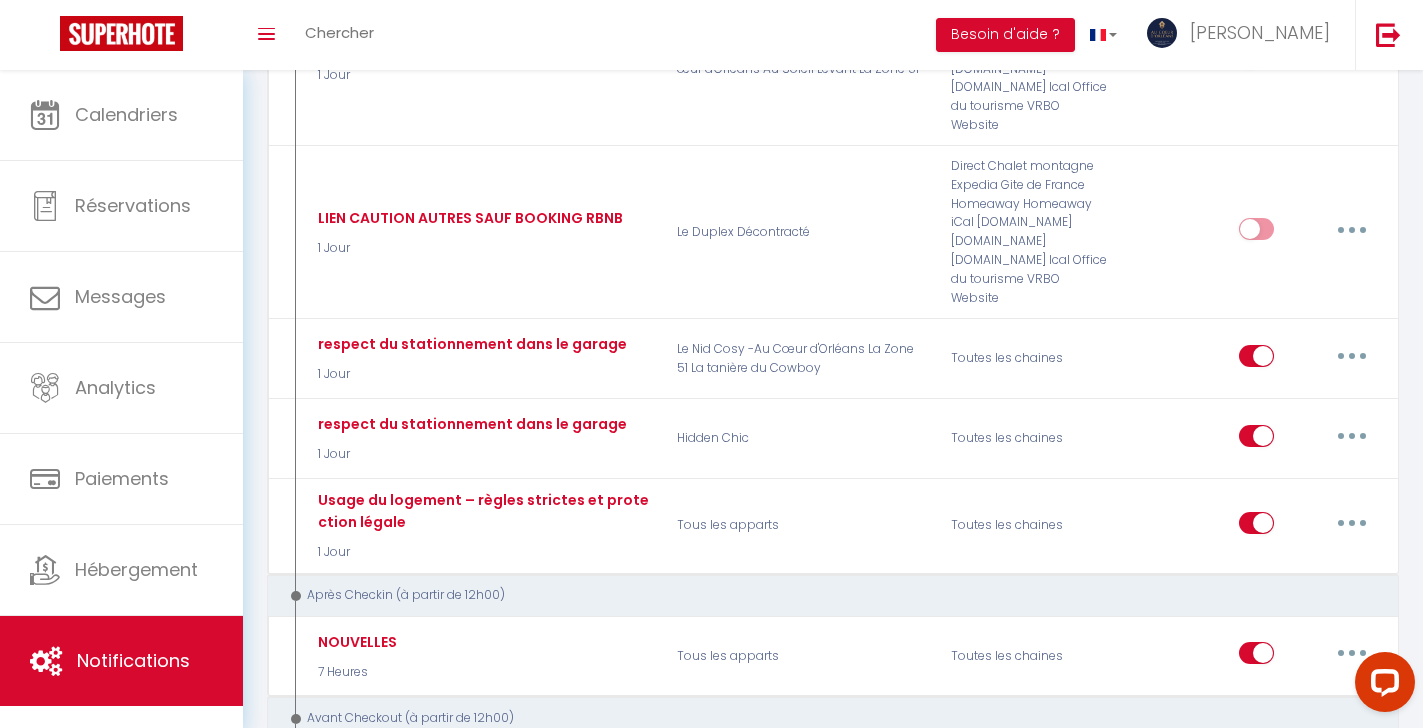 click at bounding box center [1352, 523] 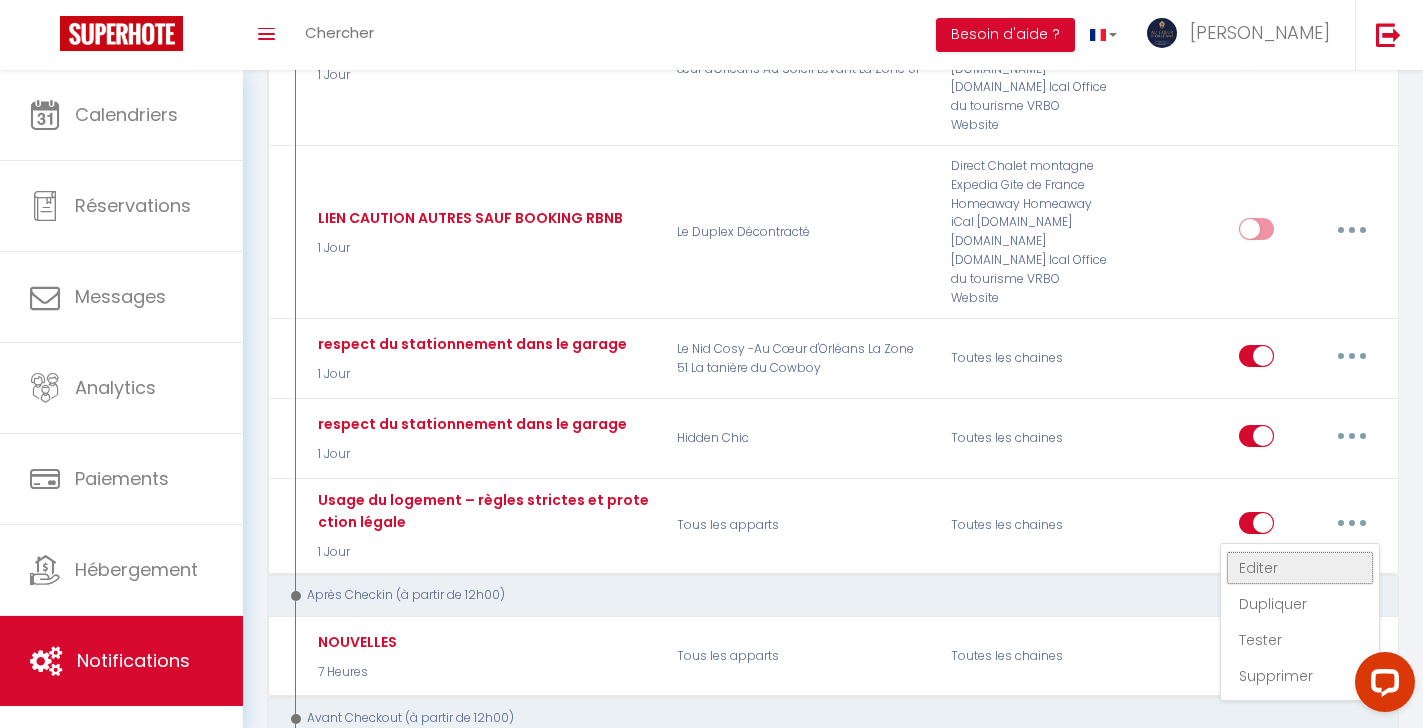 click on "Editer" at bounding box center [1300, 568] 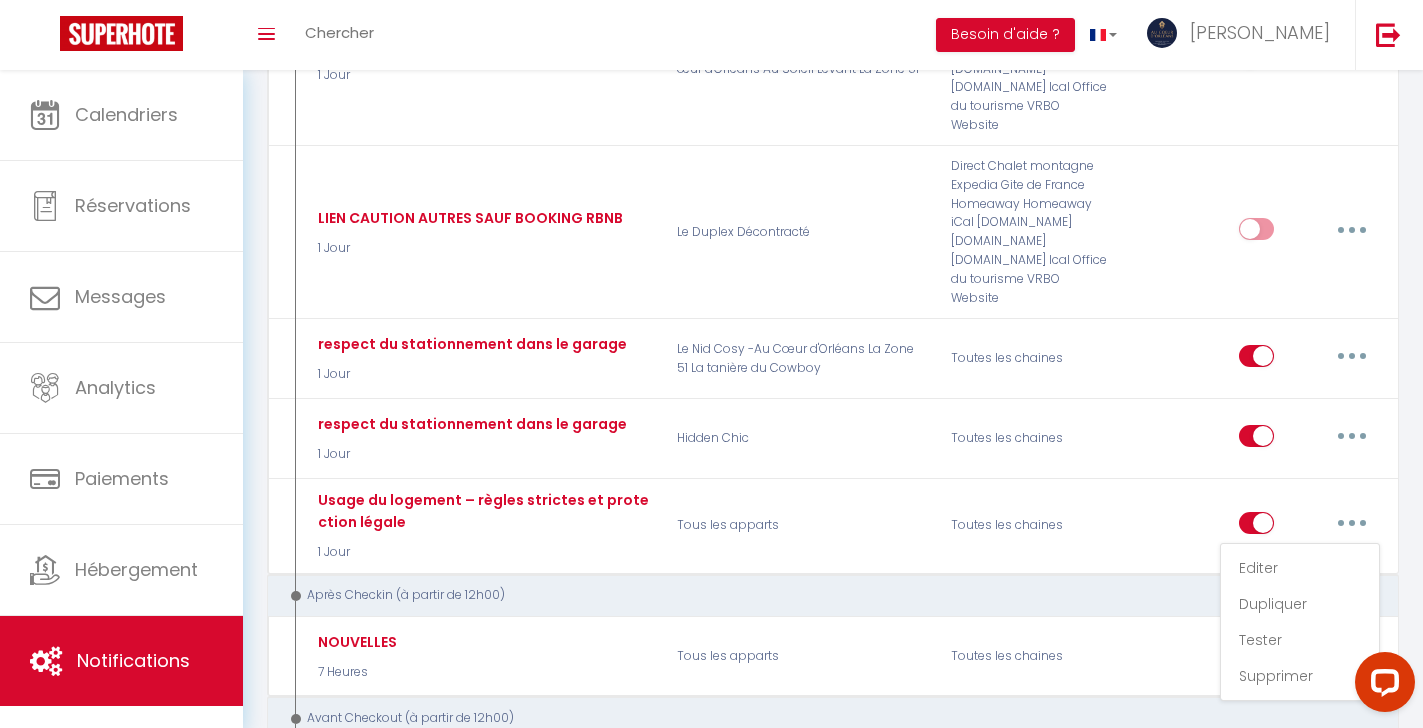 type on "Usage du logement – règles strictes et protection légale" 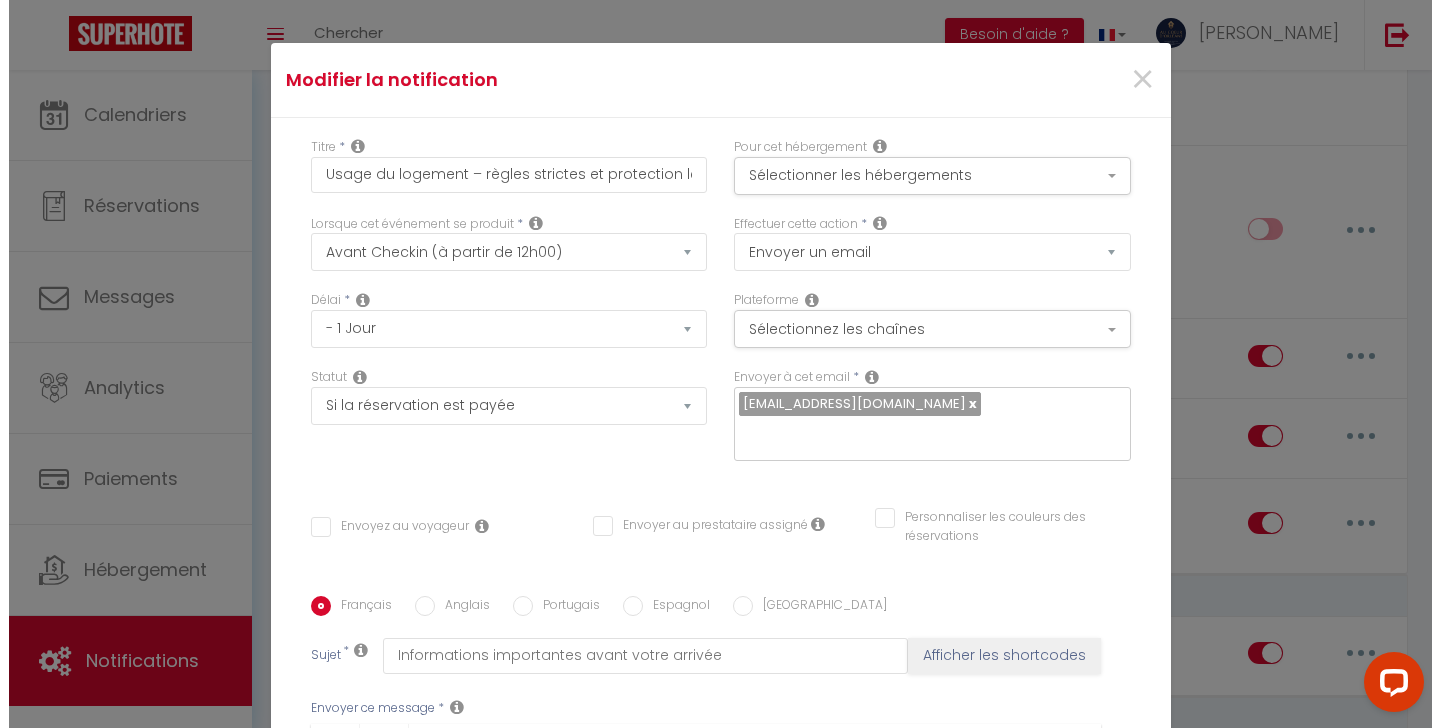 scroll, scrollTop: 304, scrollLeft: 0, axis: vertical 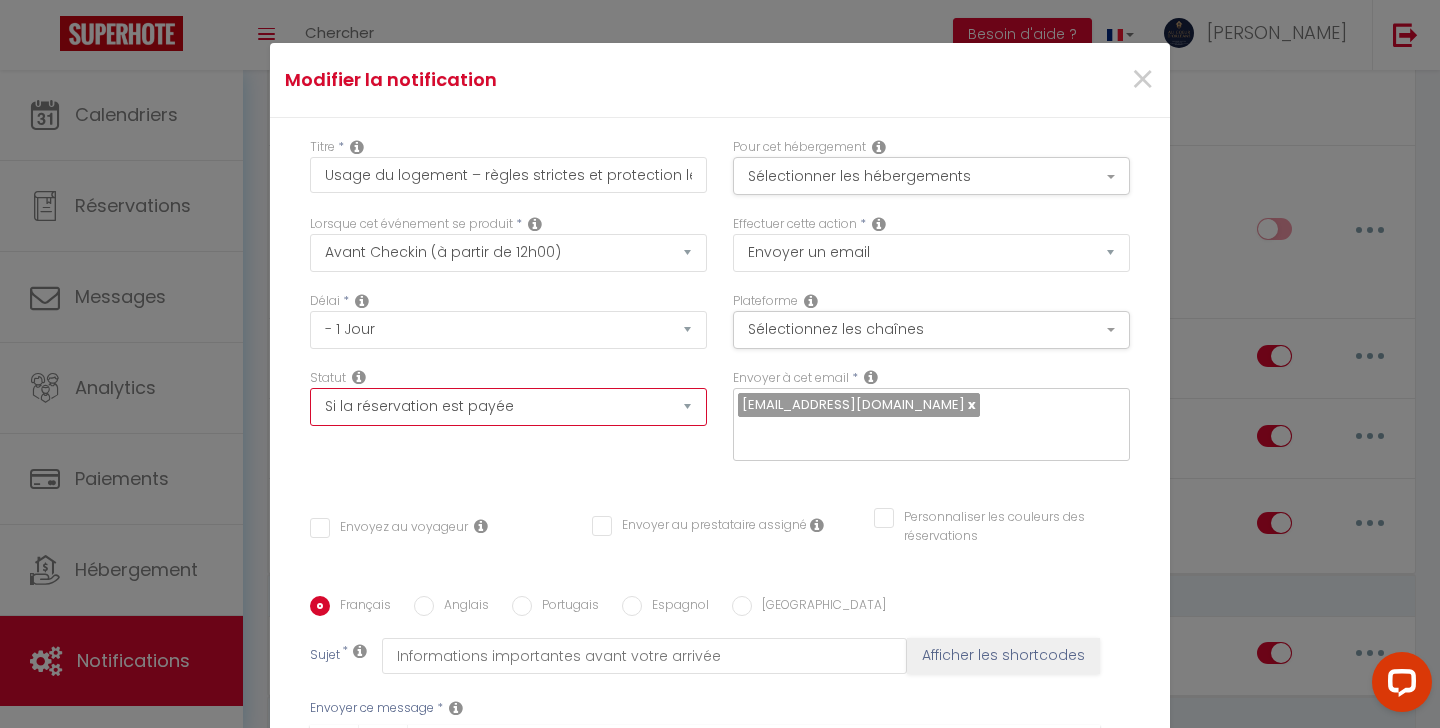 click on "Aucun   Si la réservation est payée   Si réservation non payée   Si la caution a été prise   Si caution non payée" at bounding box center (508, 407) 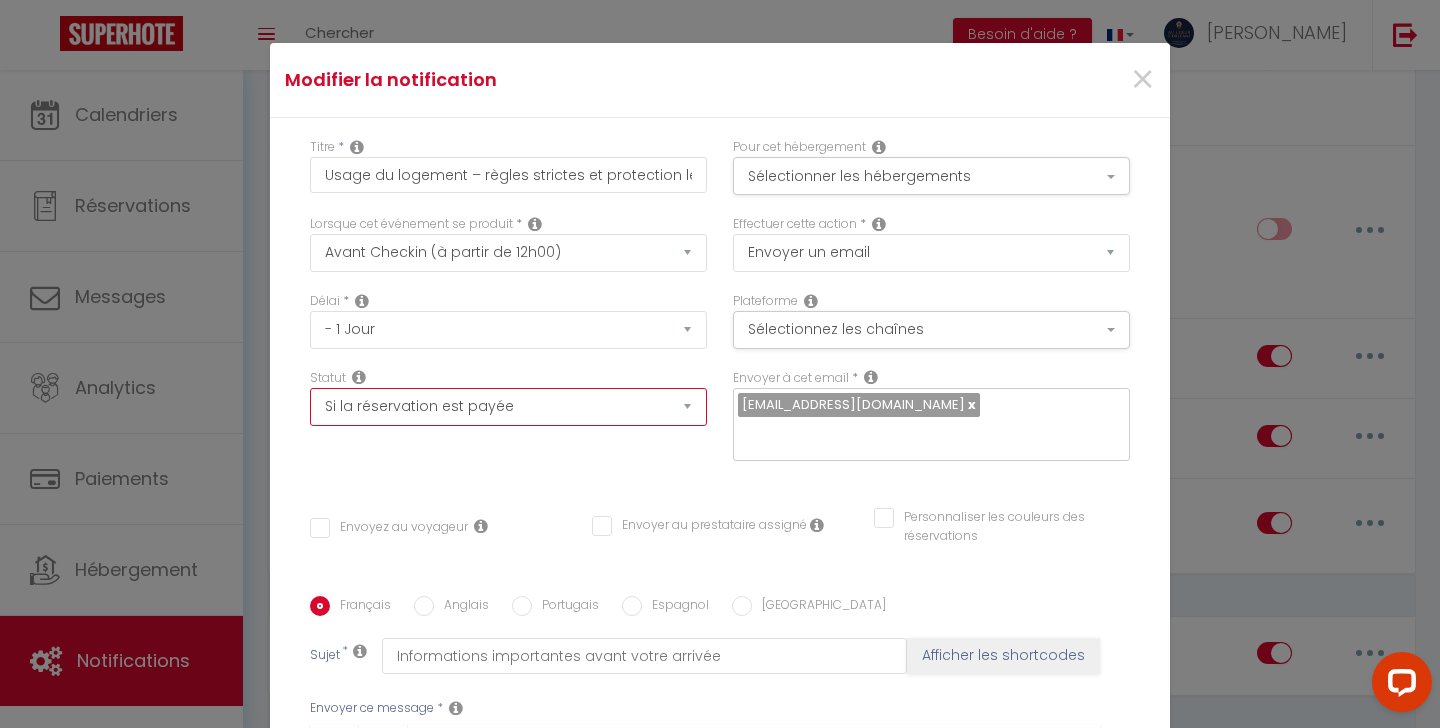 select on "if_deposit_is_paid" 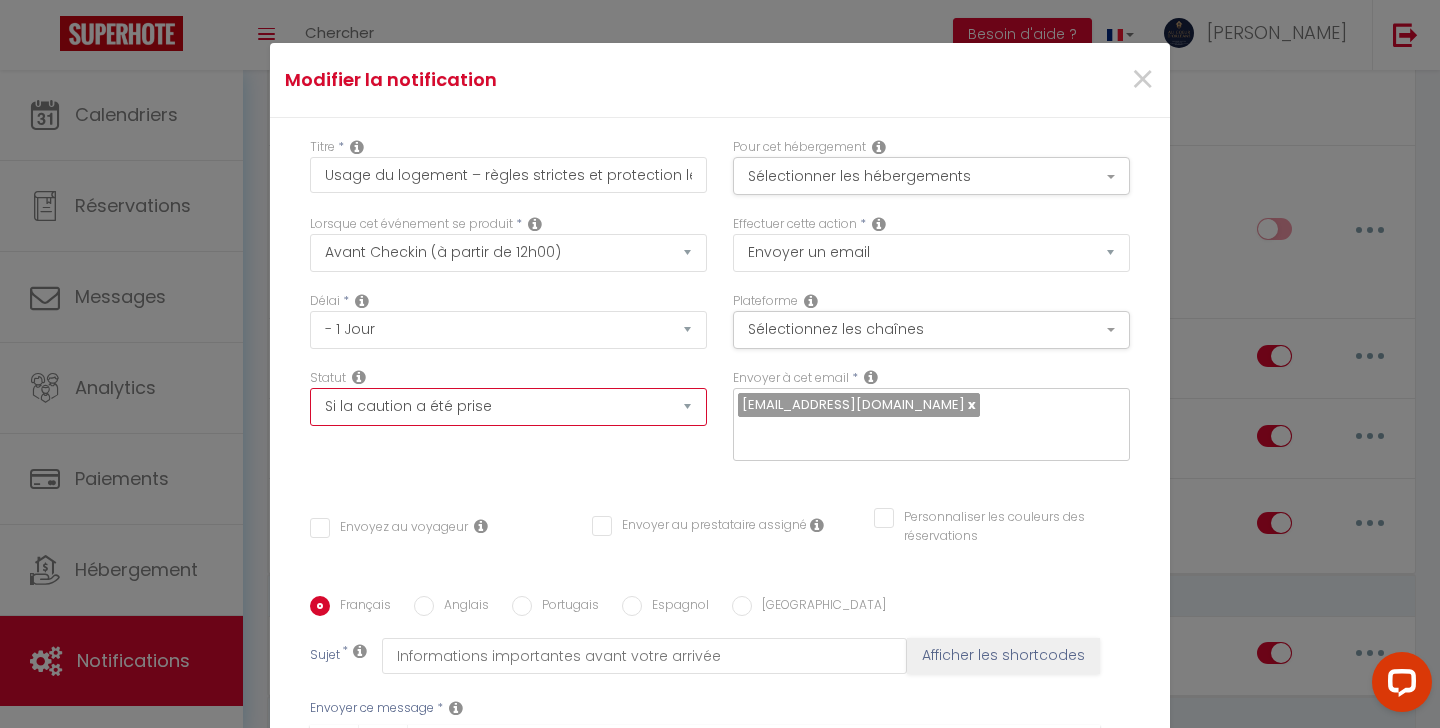 checkbox on "false" 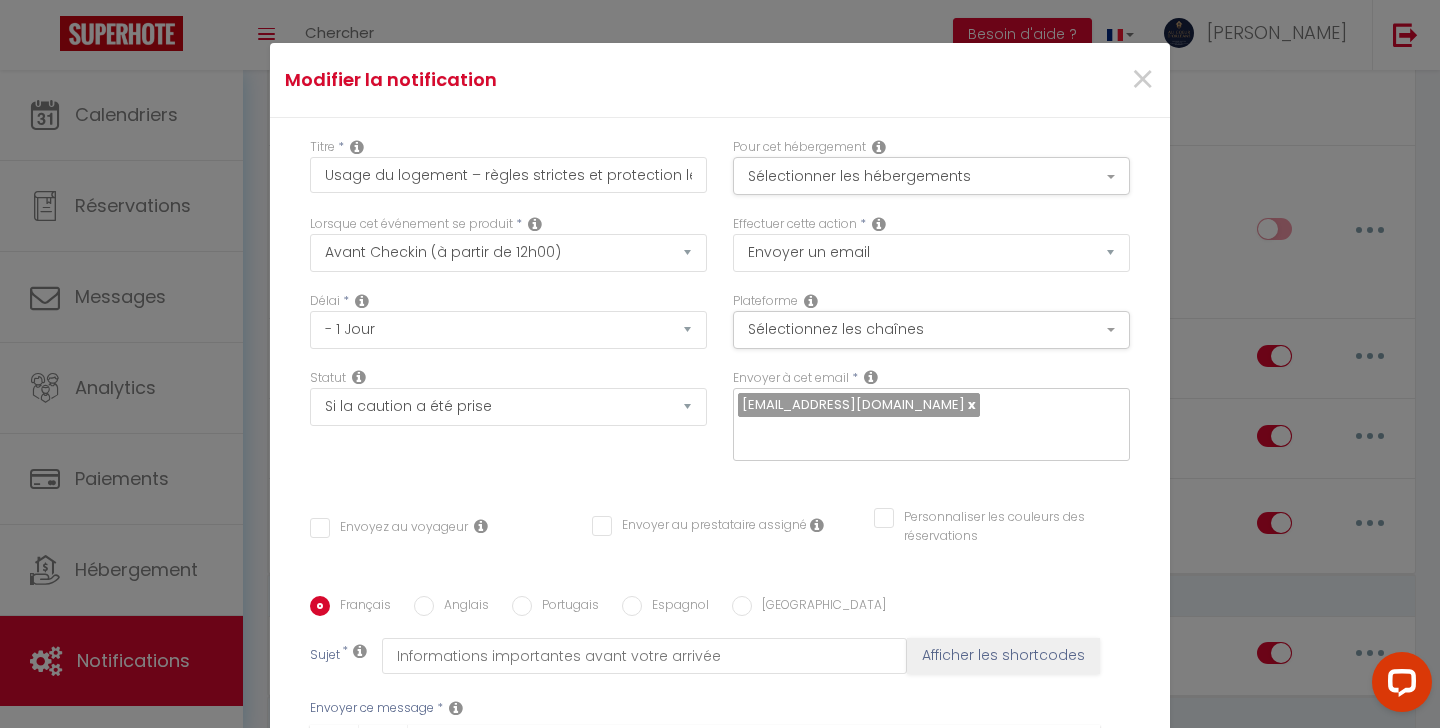 click on "Statut     Aucun   Si la réservation est payée   Si réservation non payée   Si la caution a été prise   Si caution non payée" at bounding box center [508, 425] 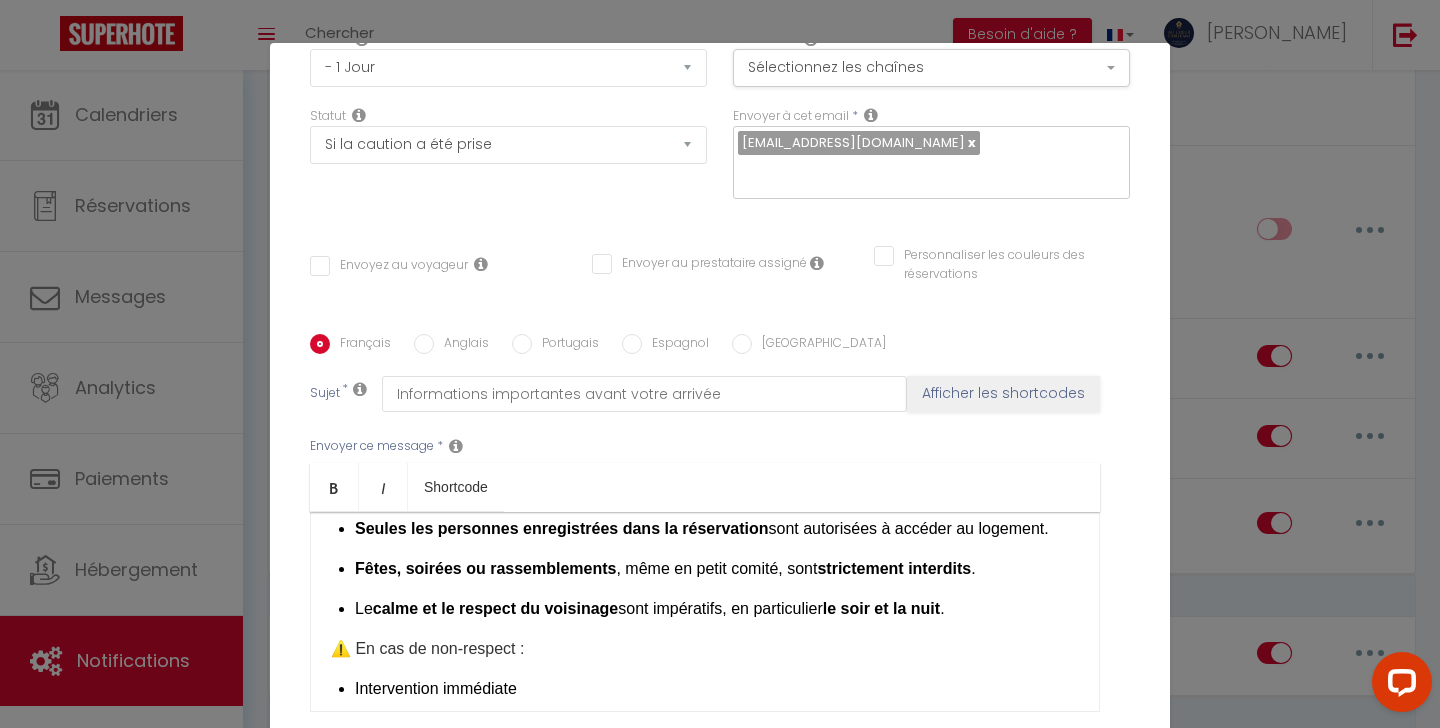 scroll, scrollTop: 371, scrollLeft: 0, axis: vertical 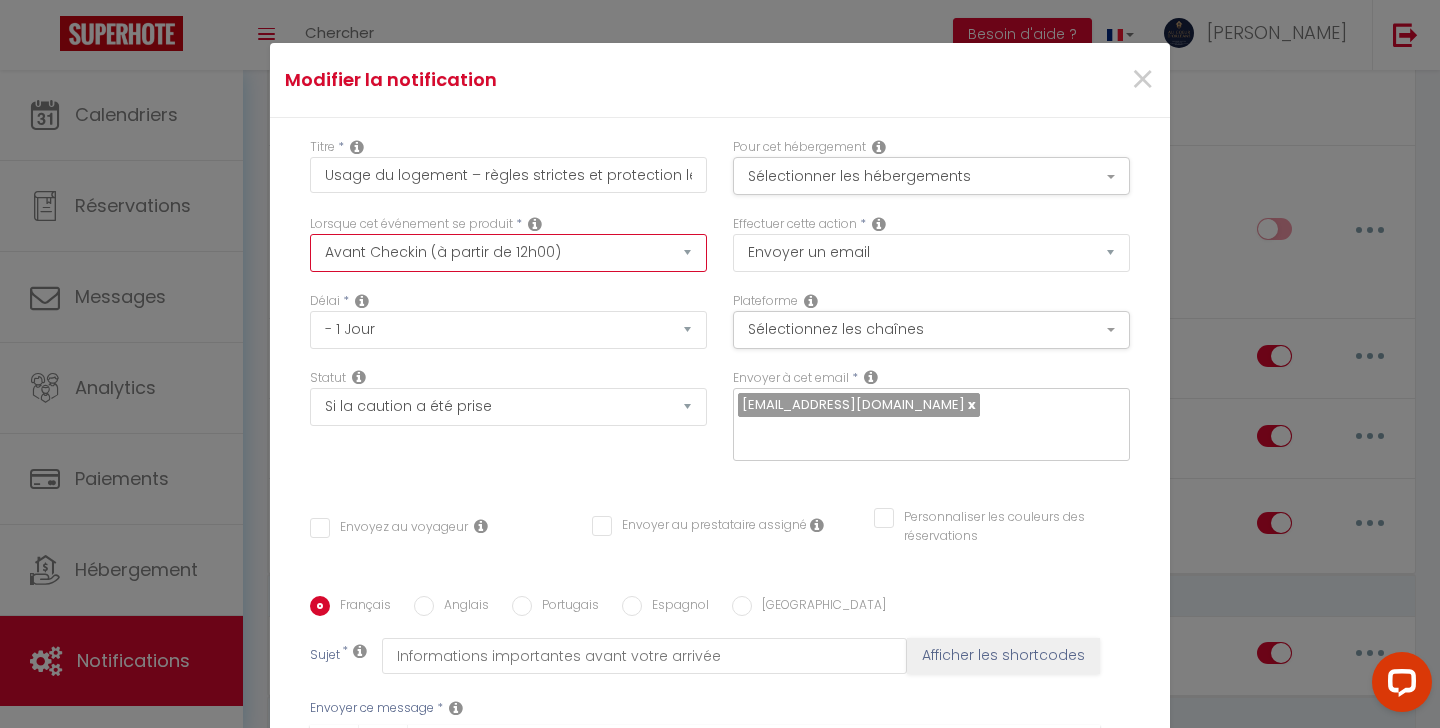 click on "Après la réservation   Avant Checkin (à partir de 12h00)   Après Checkin (à partir de 12h00)   Avant Checkout (à partir de 12h00)   Après Checkout (à partir de 12h00)   Température   Co2   Bruit sonore   Après visualisation lien paiement   Après Paiement Lien KO   Après Caution Lien KO   Après Paiement Automatique KO   Après Caution Automatique KO   Après Visualisation du Contrat   Après Signature du Contrat   Paiement OK   Après soumission formulaire bienvenue   Aprés annulation réservation   Après remboursement automatique   Date spécifique   Après Assignation   Après Désassignation   Après soumission online checkin   Caution OK" at bounding box center [508, 253] 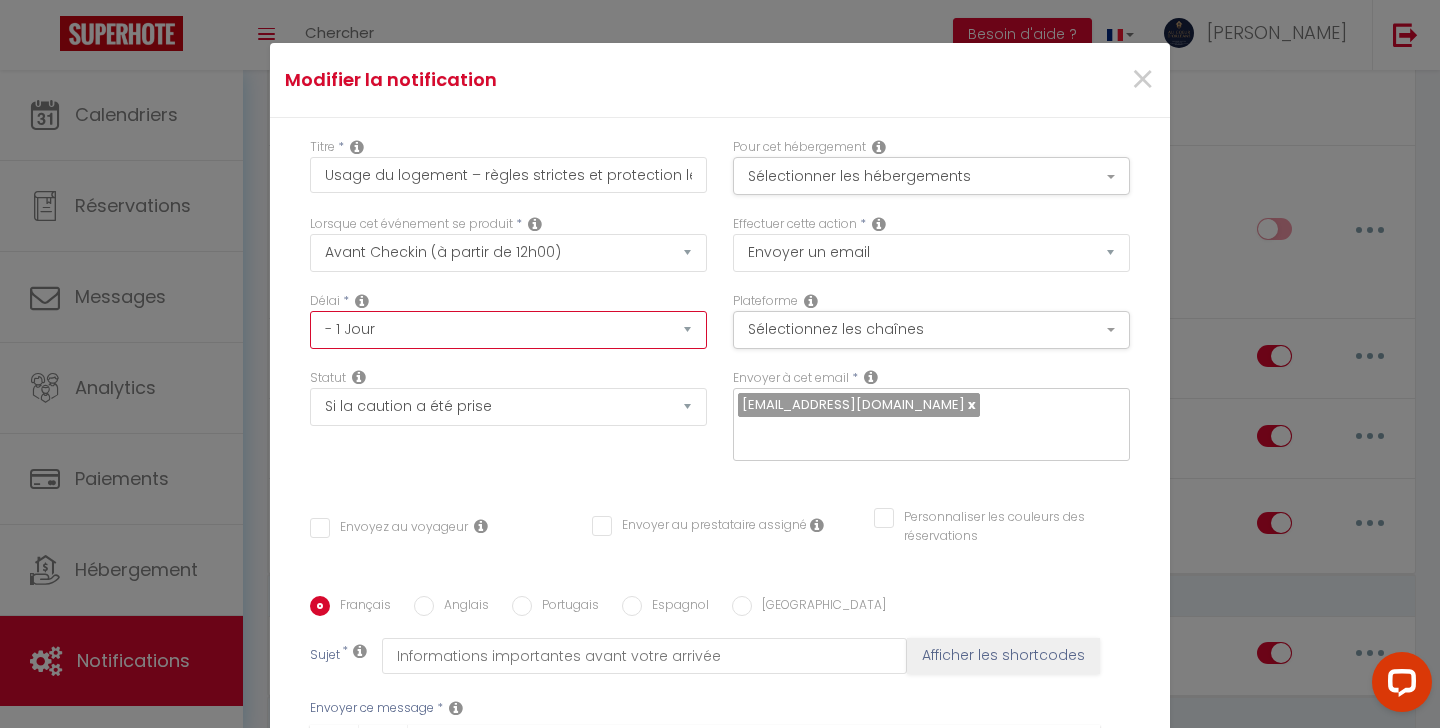 click on "Immédiat - 10 Minutes - 1 Heure - 2 Heures - 3 Heures - 4 Heures - 5 Heures - 6 Heures - 7 Heures - 8 Heures - 9 Heures - 10 Heures - 11 Heures - 12 Heures - 13 Heures - 14 Heures - 15 Heures - 16 Heures - 17 Heures - 18 Heures - 19 Heures - 20 Heures - 21 Heures - 22 Heures - 23 Heures   - 1 Jour - 2 Jours - 3 Jours - 4 Jours - 5 Jours - 6 Jours - 7 Jours - 8 Jours - 9 Jours - 10 Jours - 11 Jours - 12 Jours - 13 Jours - 14 Jours - 15 Jours - 16 Jours - 17 Jours - 18 Jours - 19 Jours - 20 Jours - 21 Jours - 22 Jours - 23 Jours - 24 Jours - 25 Jours - 26 Jours - 27 Jours - 28 Jours - 29 Jours - 30 Jours - 31 Jours - 32 Jours - 33 Jours - 34 Jours - 35 Jours - 36 Jours - 37 Jours - 38 Jours - 39 Jours - 40 Jours - 41 Jours - 42 Jours - 43 Jours - 44 Jours - 45 Jours - 46 Jours - 47 Jours - 48 Jours - 49 Jours - 50 Jours - 51 Jours - 52 Jours - 53 Jours - 54 Jours - 55 Jours - 56 Jours - 57 Jours - 58 Jours - 59 Jours - 60 Jours - 61 Jours - 62 Jours - 63 Jours - 64 Jours - 65 Jours - 66 Jours - 67 Jours" at bounding box center (508, 330) 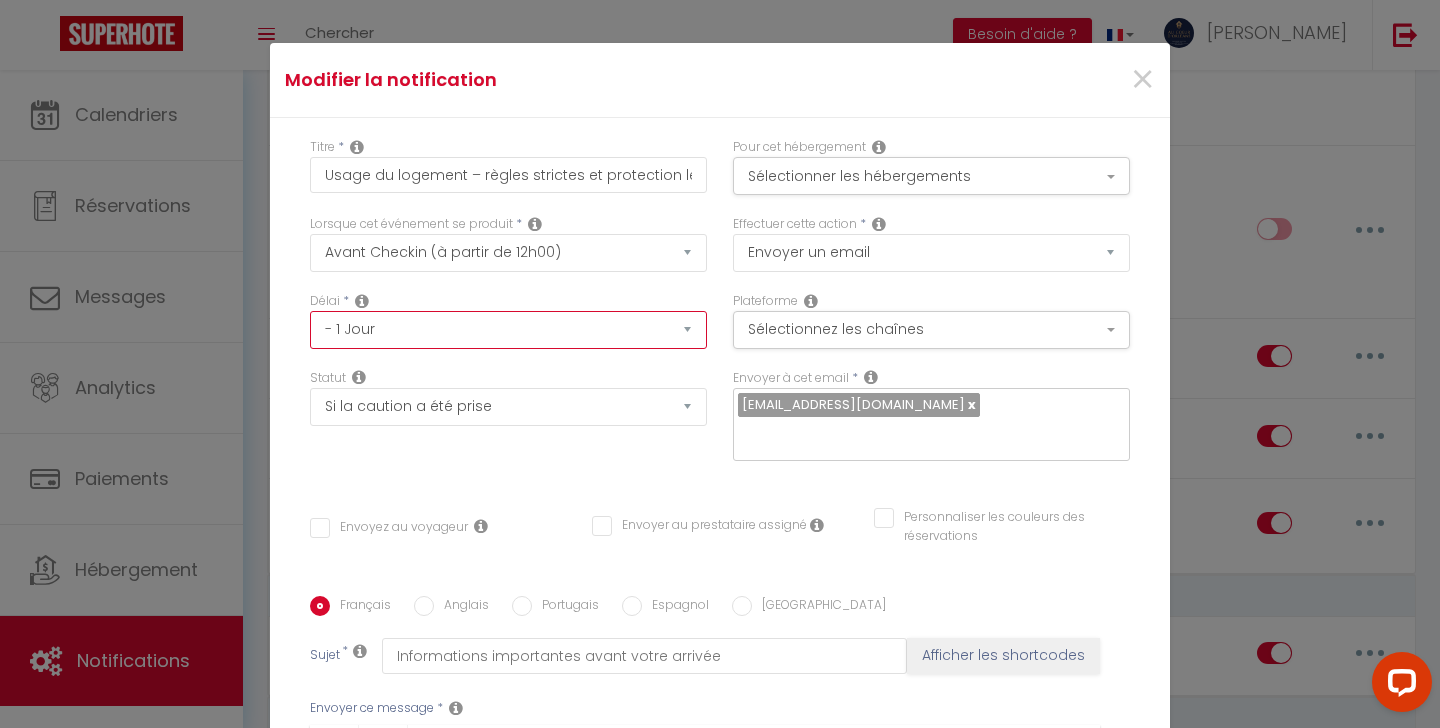 select on "23 Heures" 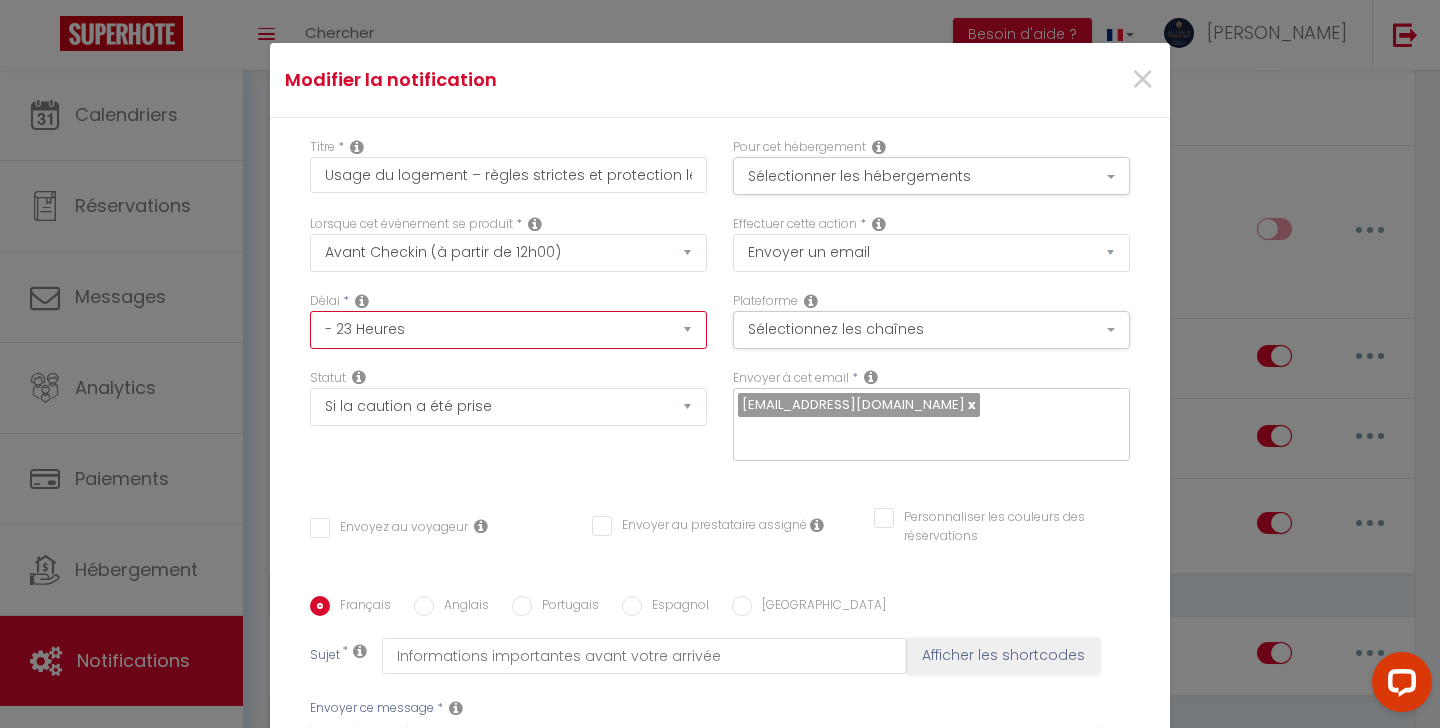 click on "- 23 Heures" at bounding box center (0, 0) 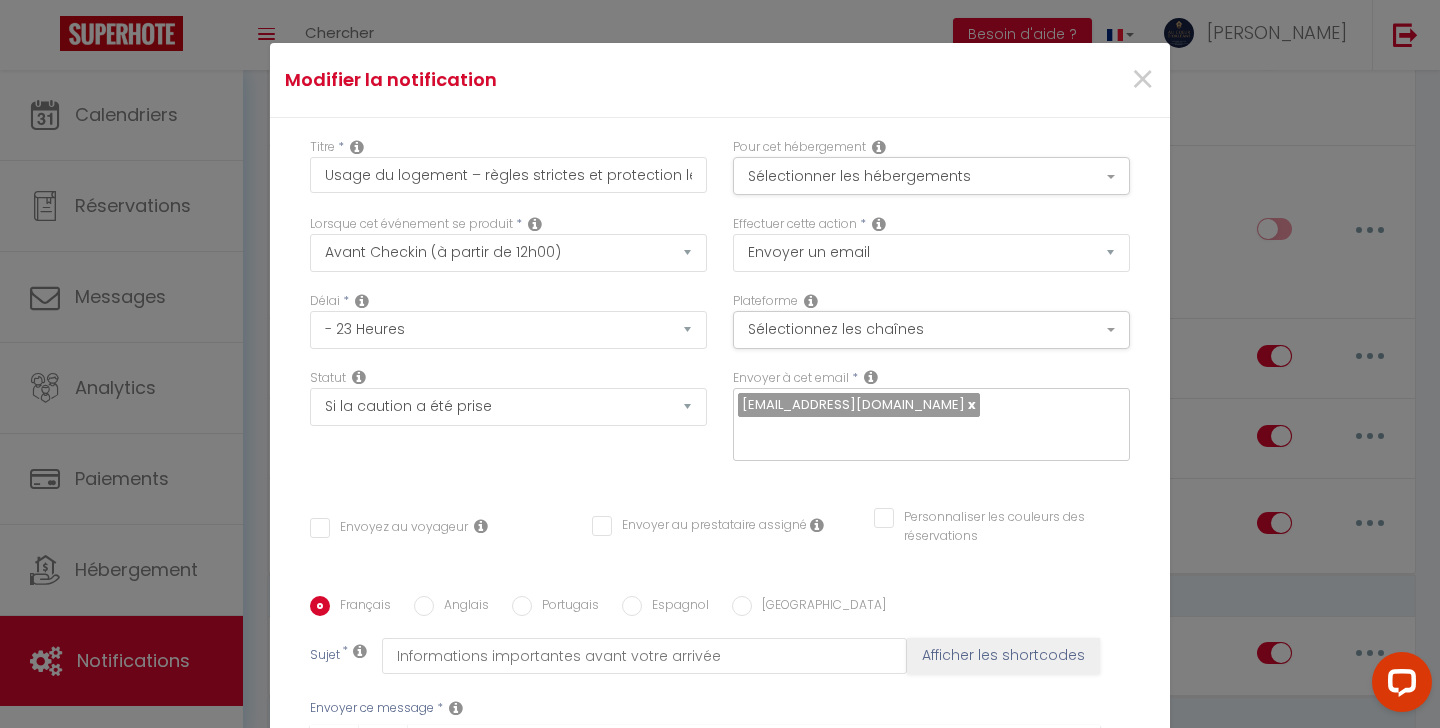 click on "Statut     Aucun   Si la réservation est payée   Si réservation non payée   Si la caution a été prise   Si caution non payée" at bounding box center (508, 425) 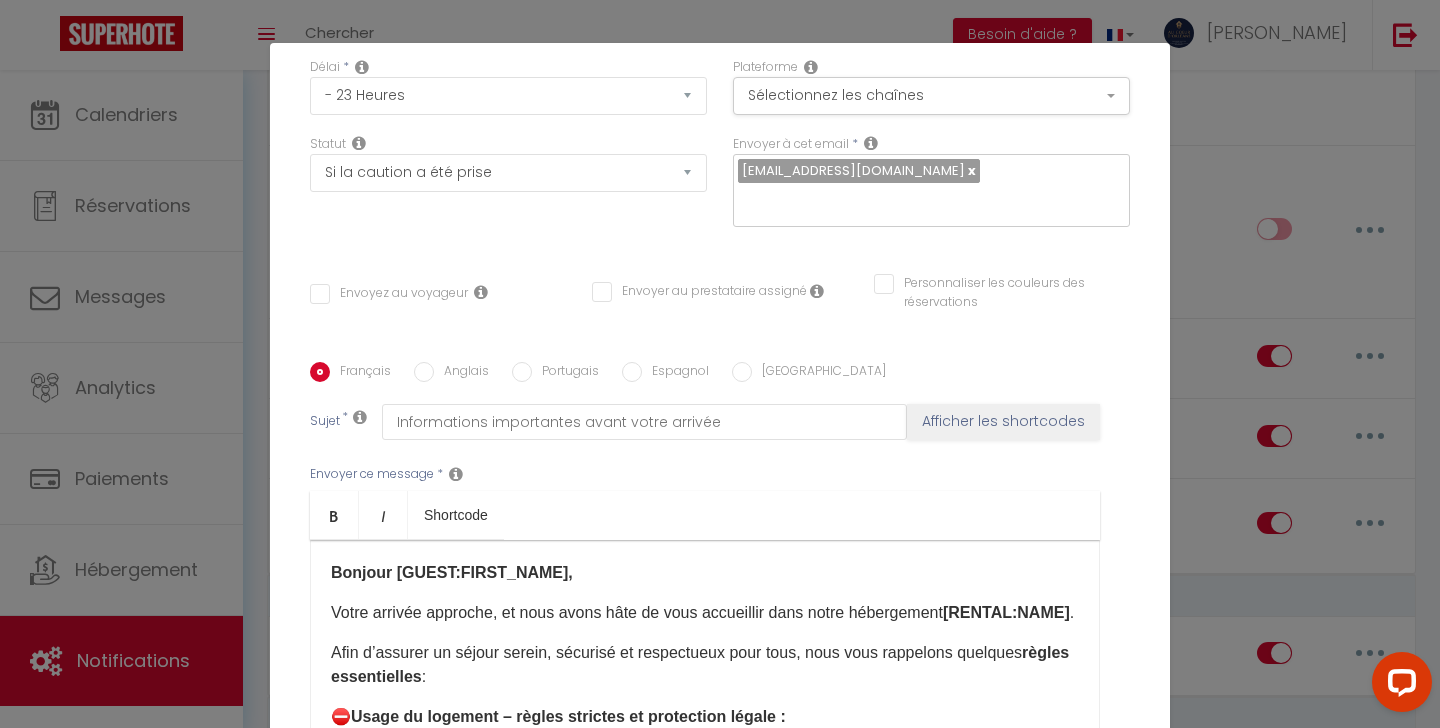 scroll, scrollTop: 340, scrollLeft: 0, axis: vertical 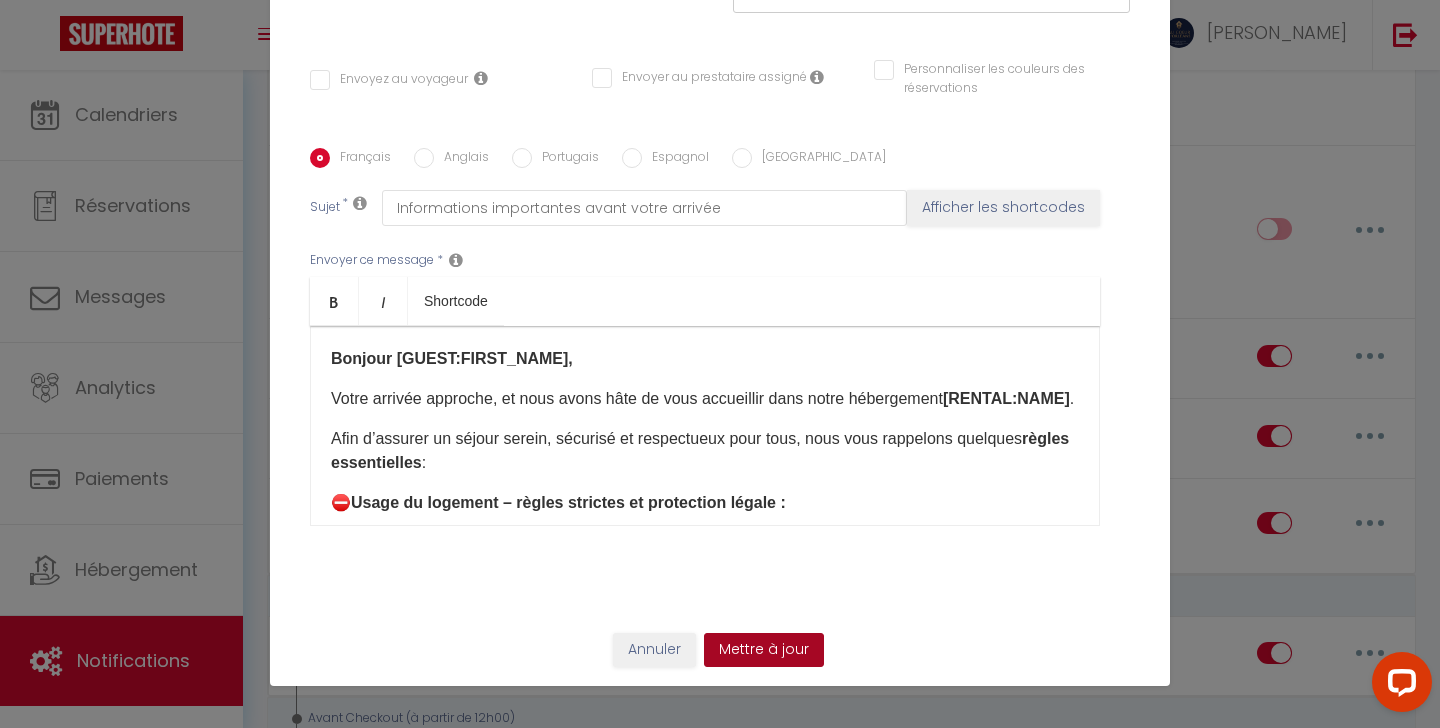 click on "Mettre à jour" at bounding box center [764, 650] 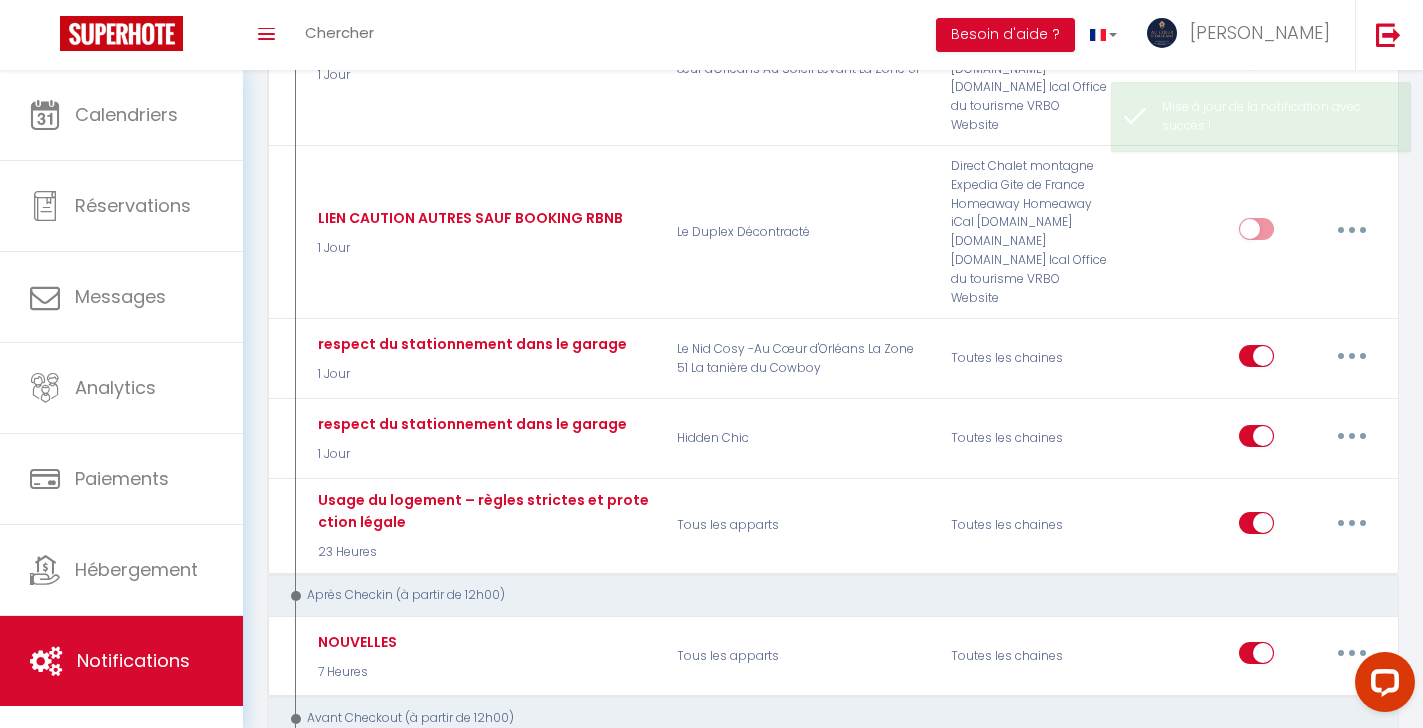 click at bounding box center (1352, 436) 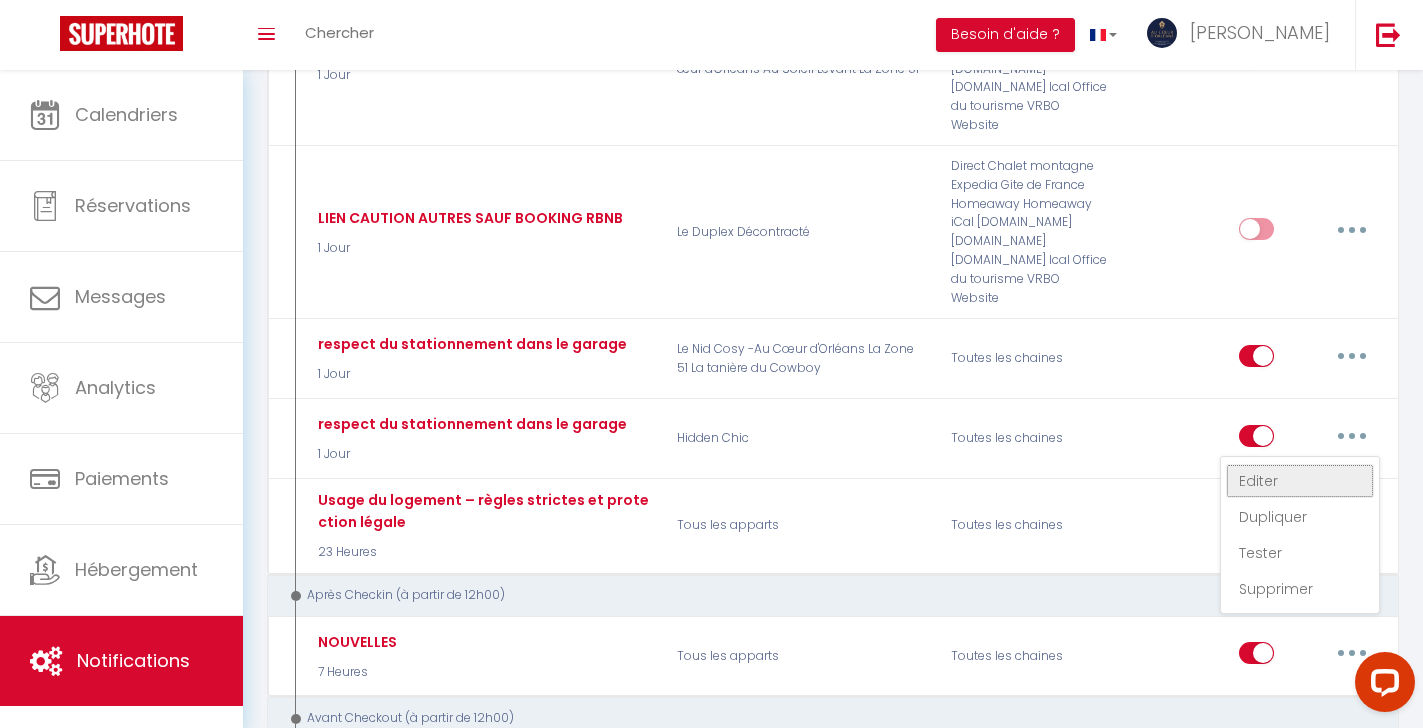 click on "Editer" at bounding box center [1300, 481] 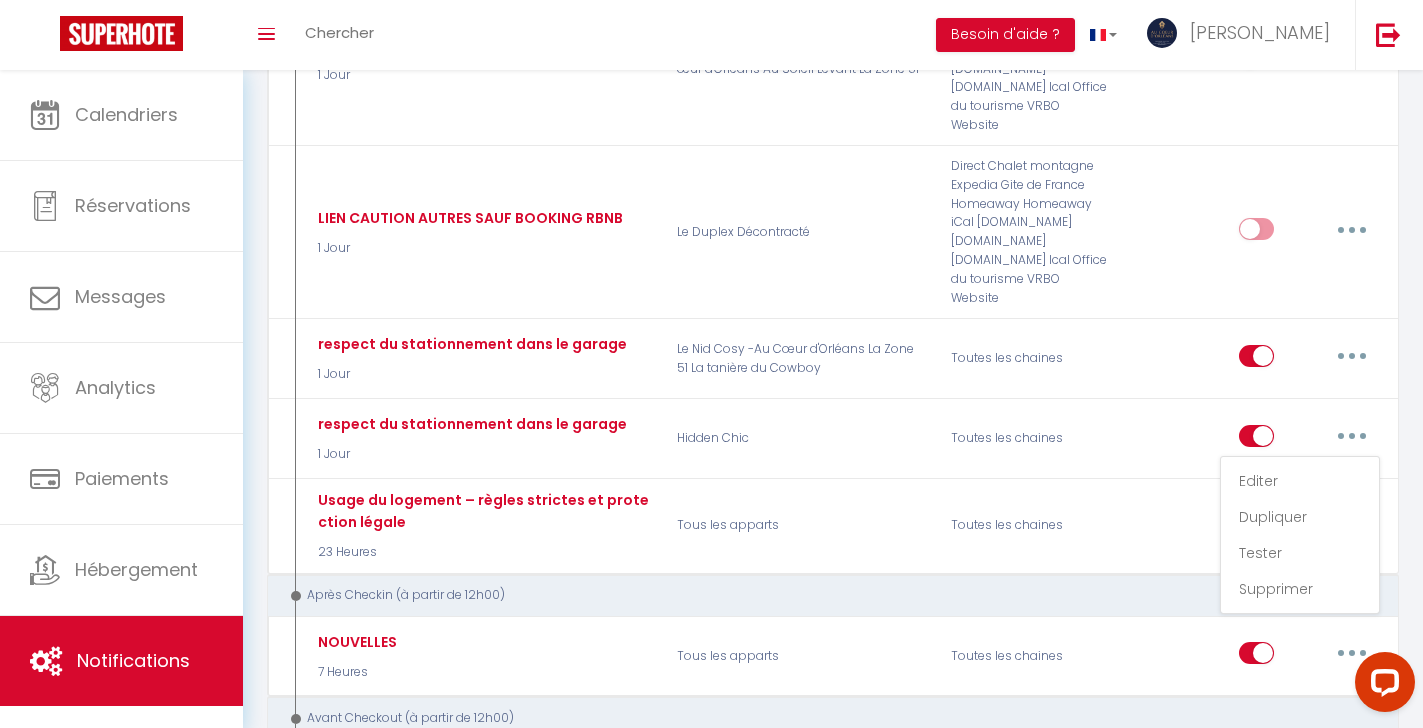 type on "respect du stationnement dans le garage" 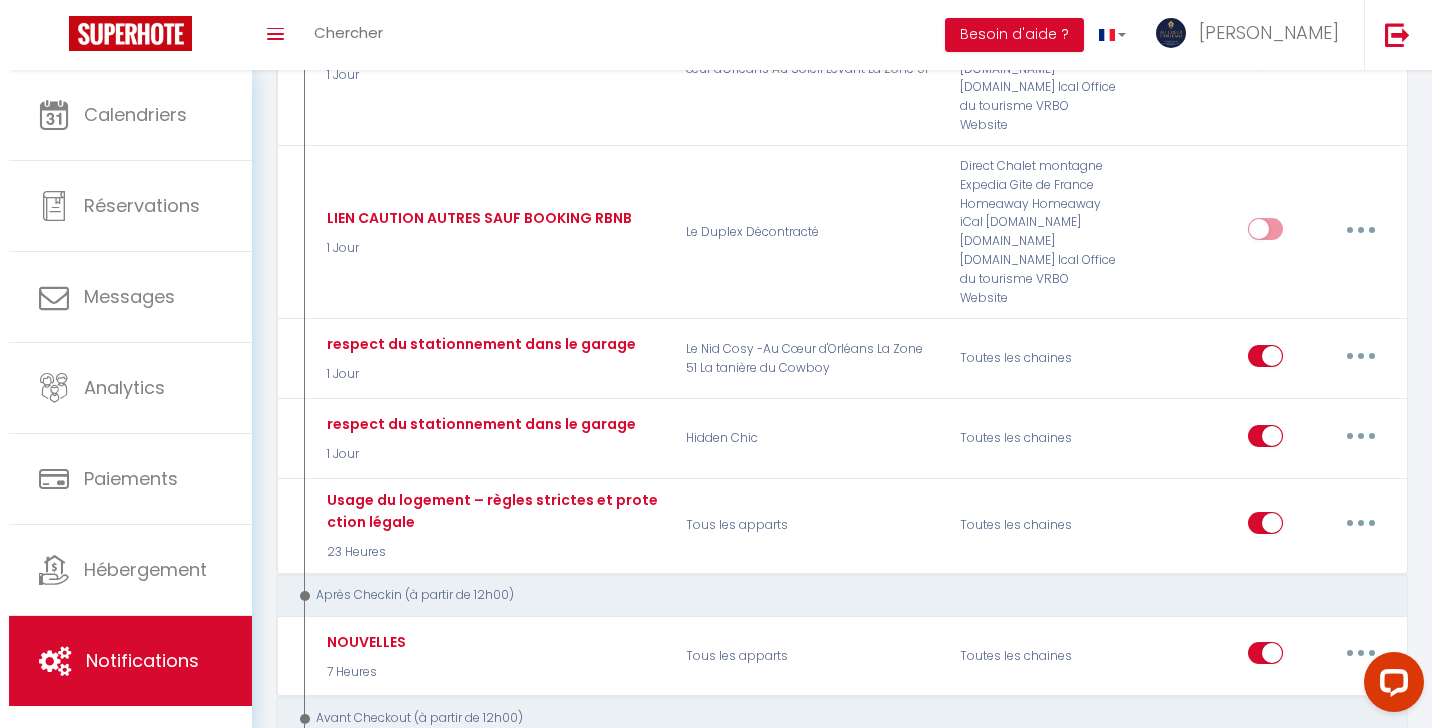 scroll, scrollTop: 371, scrollLeft: 0, axis: vertical 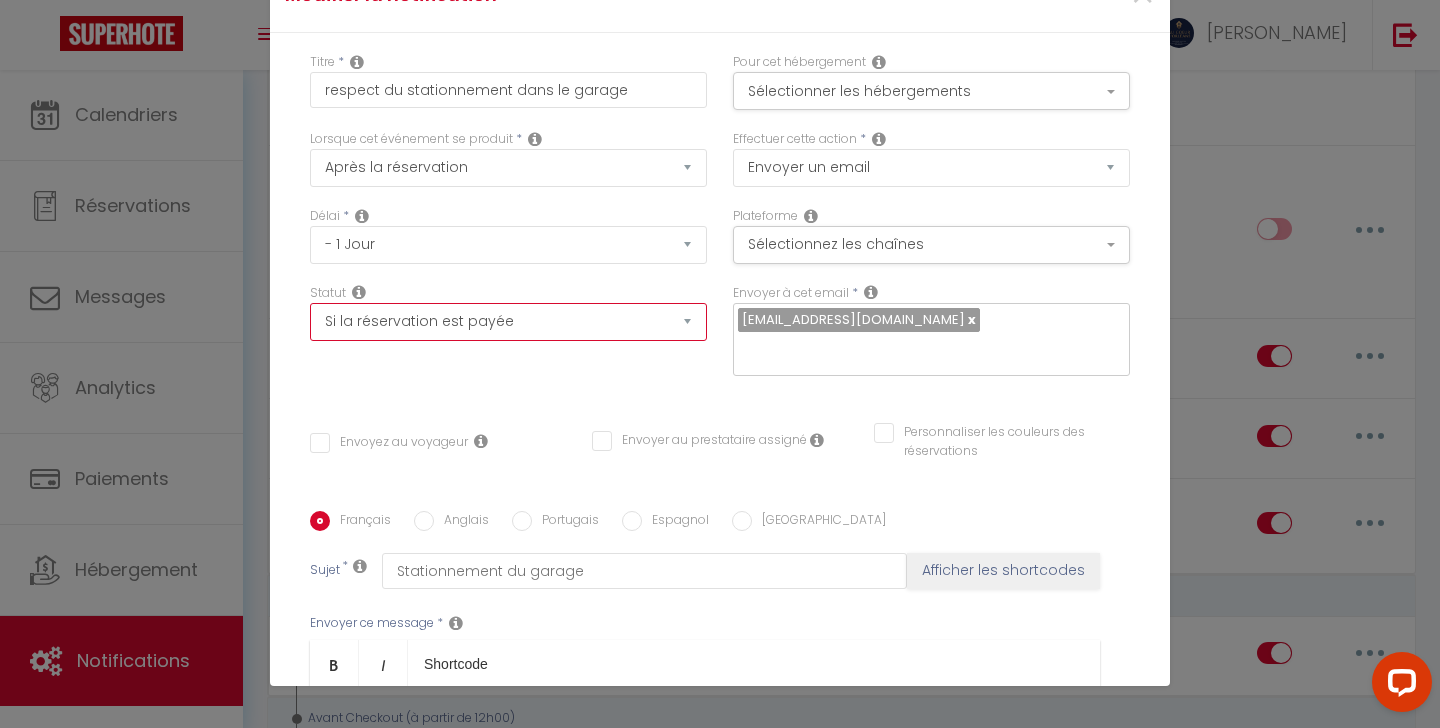 click on "Aucun   Si la réservation est payée   Si réservation non payée   Si la caution a été prise   Si caution non payée" at bounding box center [508, 322] 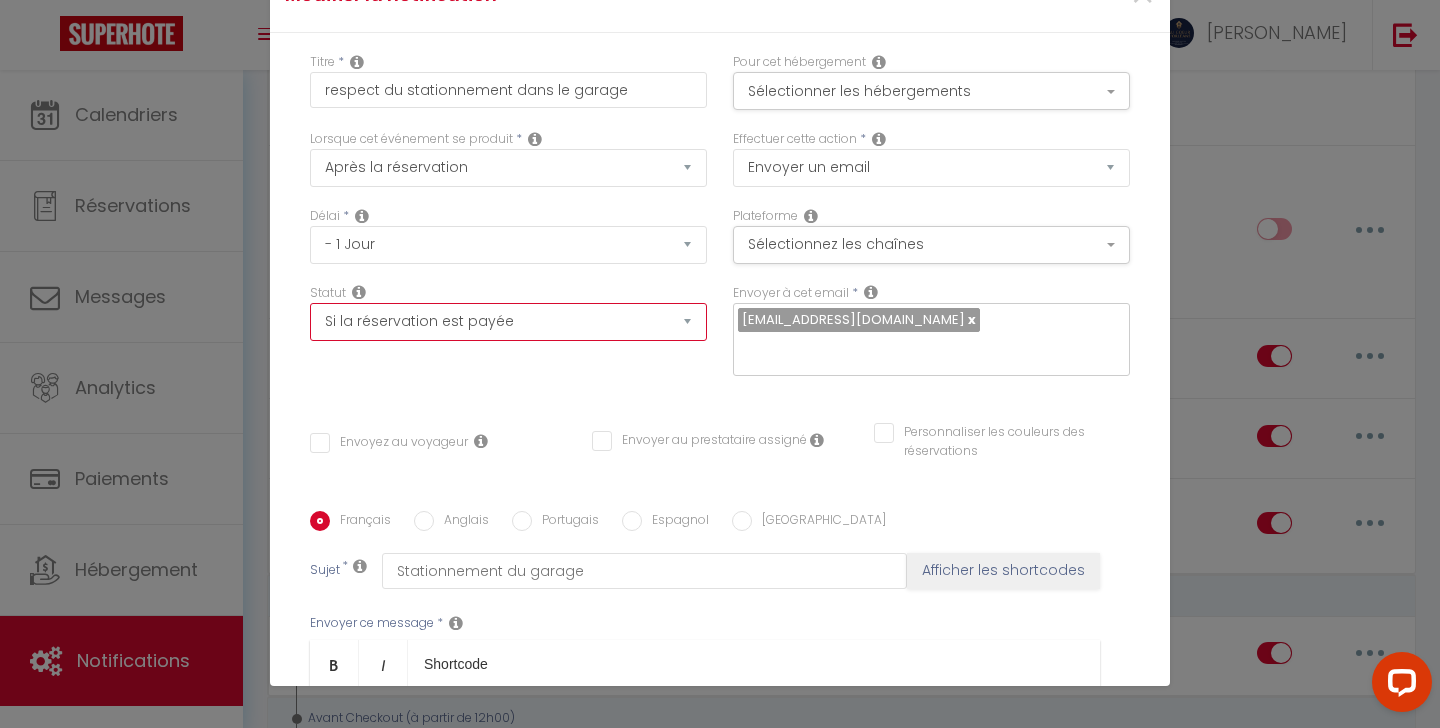 click on "Aucun   Si la réservation est payée   Si réservation non payée   Si la caution a été prise   Si caution non payée" at bounding box center [508, 322] 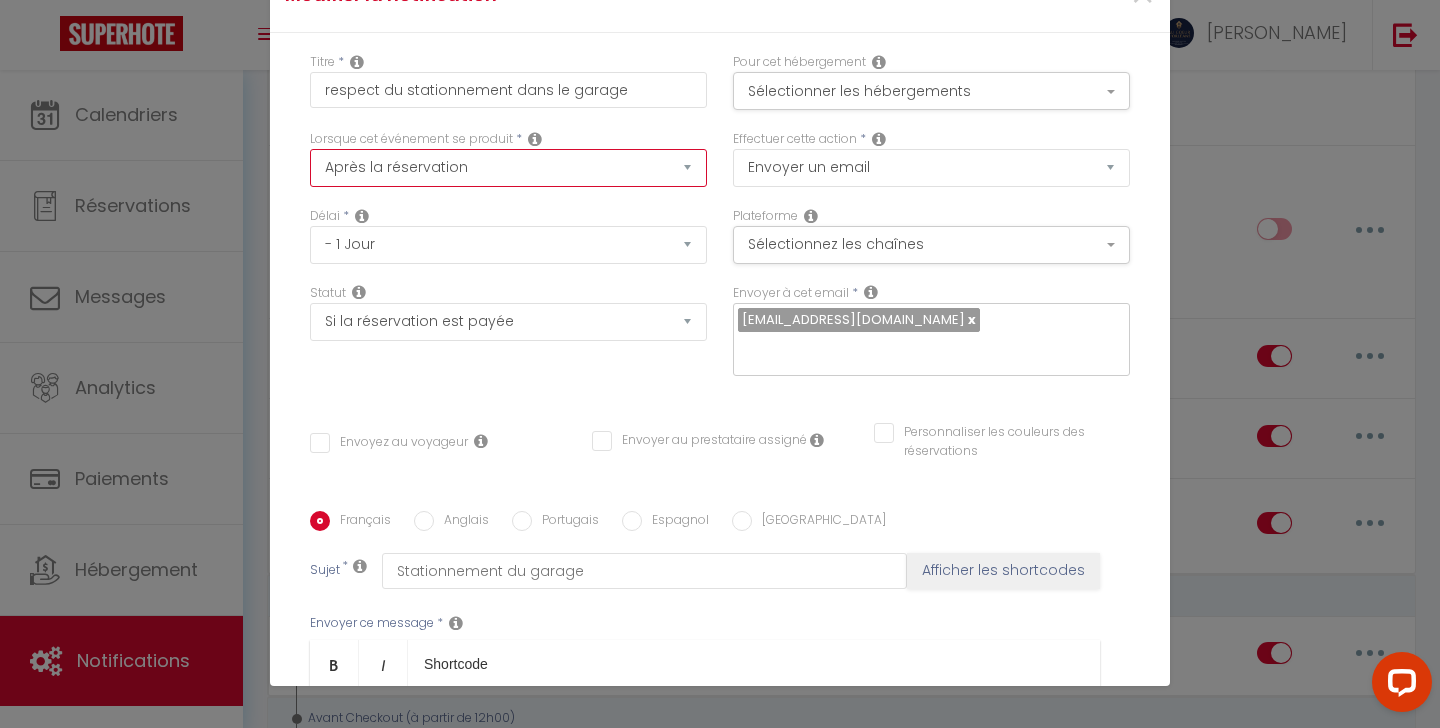 click on "Après la réservation   Avant Checkin (à partir de 12h00)   Après Checkin (à partir de 12h00)   Avant Checkout (à partir de 12h00)   Après Checkout (à partir de 12h00)   Température   Co2   Bruit sonore   Après visualisation lien paiement   Après Paiement Lien KO   Après Caution Lien KO   Après Paiement Automatique KO   Après Caution Automatique KO   Après Visualisation du Contrat   Après Signature du Contrat   Paiement OK   Après soumission formulaire bienvenue   Aprés annulation réservation   Après remboursement automatique   Date spécifique   Après Assignation   Après Désassignation   Après soumission online checkin   Caution OK" at bounding box center (508, 168) 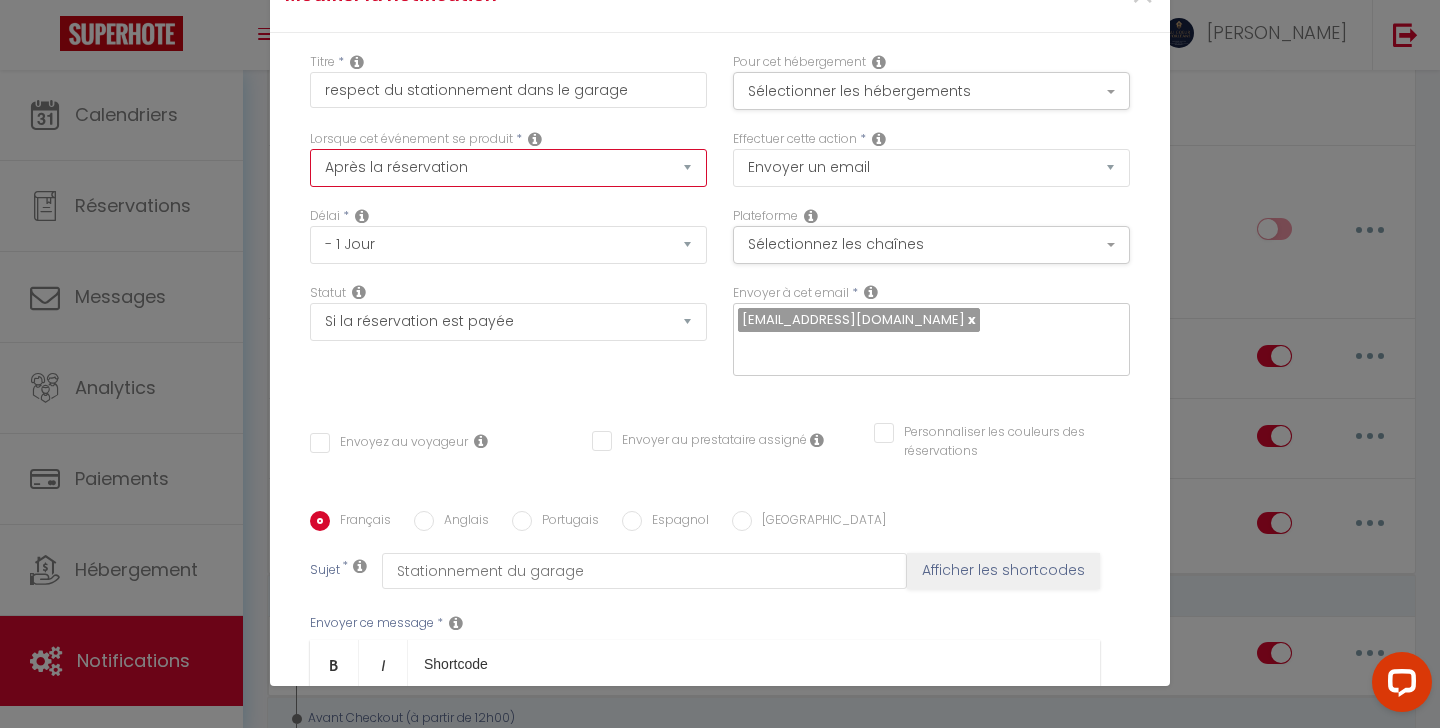 click on "Après la réservation   Avant Checkin (à partir de 12h00)   Après Checkin (à partir de 12h00)   Avant Checkout (à partir de 12h00)   Après Checkout (à partir de 12h00)   Température   Co2   Bruit sonore   Après visualisation lien paiement   Après Paiement Lien KO   Après Caution Lien KO   Après Paiement Automatique KO   Après Caution Automatique KO   Après Visualisation du Contrat   Après Signature du Contrat   Paiement OK   Après soumission formulaire bienvenue   Aprés annulation réservation   Après remboursement automatique   Date spécifique   Après Assignation   Après Désassignation   Après soumission online checkin   Caution OK" at bounding box center [508, 168] 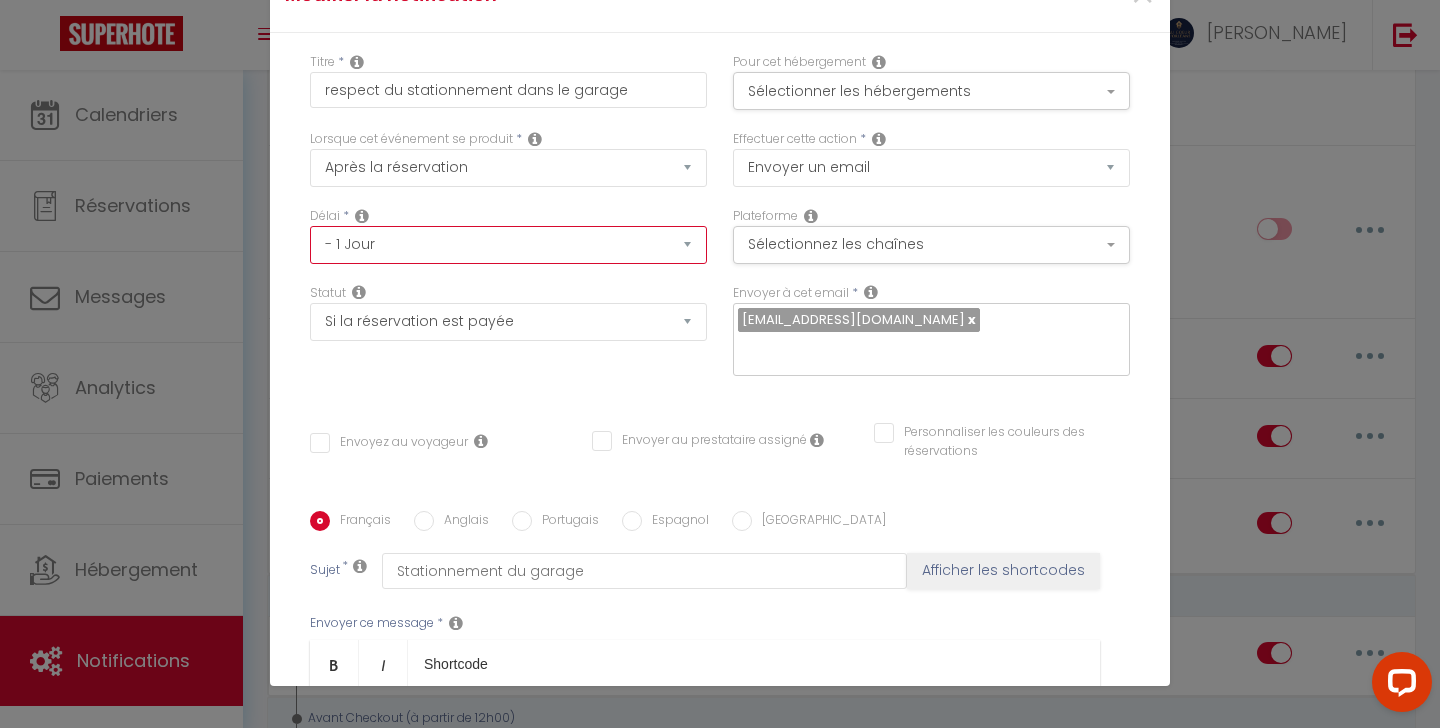click on "Immédiat - 10 Minutes - 1 Heure - 2 Heures - 3 Heures - 4 Heures - 5 Heures - 6 Heures - 7 Heures - 8 Heures - 9 Heures - 10 Heures - 11 Heures - 12 Heures - 13 Heures - 14 Heures - 15 Heures - 16 Heures - 17 Heures - 18 Heures - 19 Heures - 20 Heures - 21 Heures - 22 Heures - 23 Heures   - 1 Jour - 2 Jours - 3 Jours - 4 Jours - 5 Jours - 6 Jours - 7 Jours - 8 Jours - 9 Jours - 10 Jours - 11 Jours - 12 Jours - 13 Jours - 14 Jours - 15 Jours - 16 Jours - 17 Jours - 18 Jours - 19 Jours - 20 Jours - 21 Jours - 22 Jours - 23 Jours - 24 Jours - 25 Jours - 26 Jours - 27 Jours - 28 Jours - 29 Jours - 30 Jours - 31 Jours - 32 Jours - 33 Jours - 34 Jours - 35 Jours - 36 Jours - 37 Jours - 38 Jours - 39 Jours - 40 Jours - 41 Jours - 42 Jours - 43 Jours - 44 Jours - 45 Jours - 46 Jours - 47 Jours - 48 Jours - 49 Jours - 50 Jours - 51 Jours - 52 Jours - 53 Jours - 54 Jours - 55 Jours - 56 Jours - 57 Jours - 58 Jours - 59 Jours - 60 Jours - 61 Jours - 62 Jours - 63 Jours - 64 Jours - 65 Jours - 66 Jours - 67 Jours" at bounding box center [508, 245] 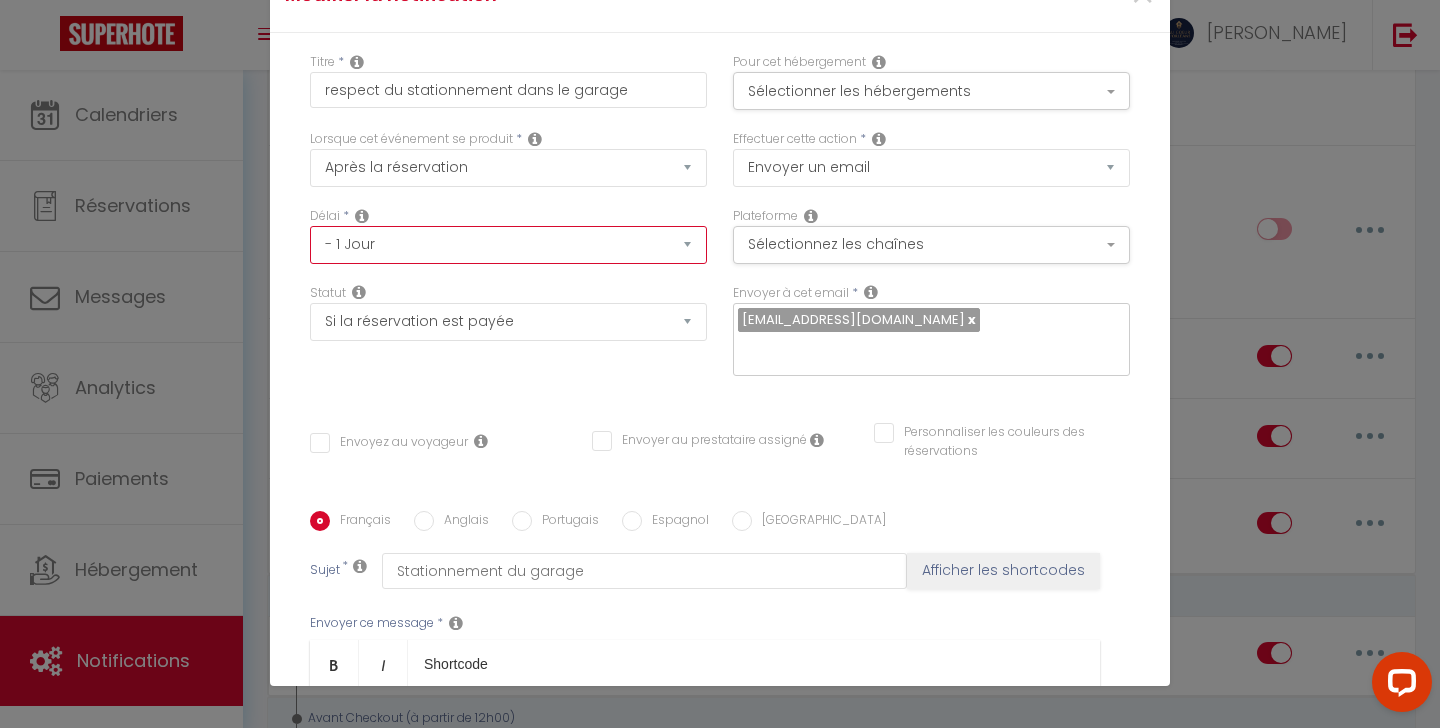 select on "22 Heures" 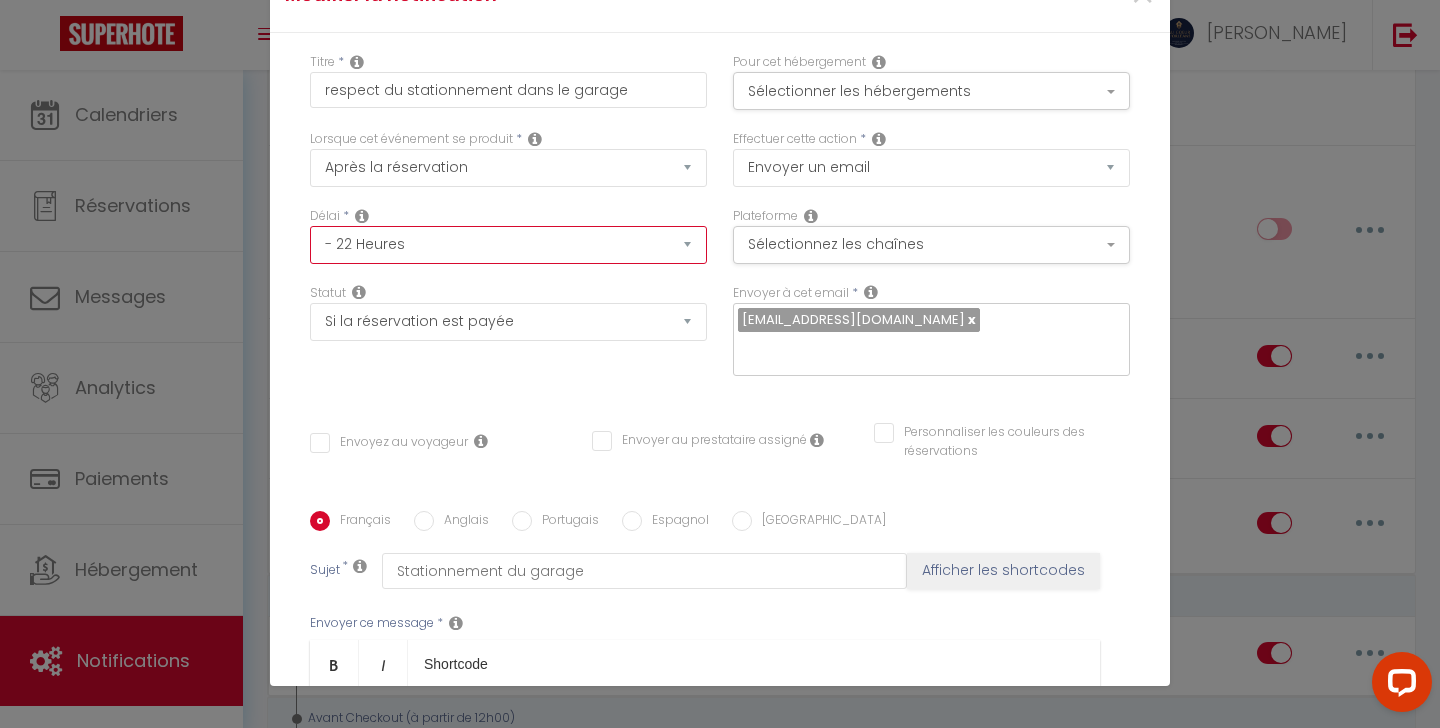 checkbox on "false" 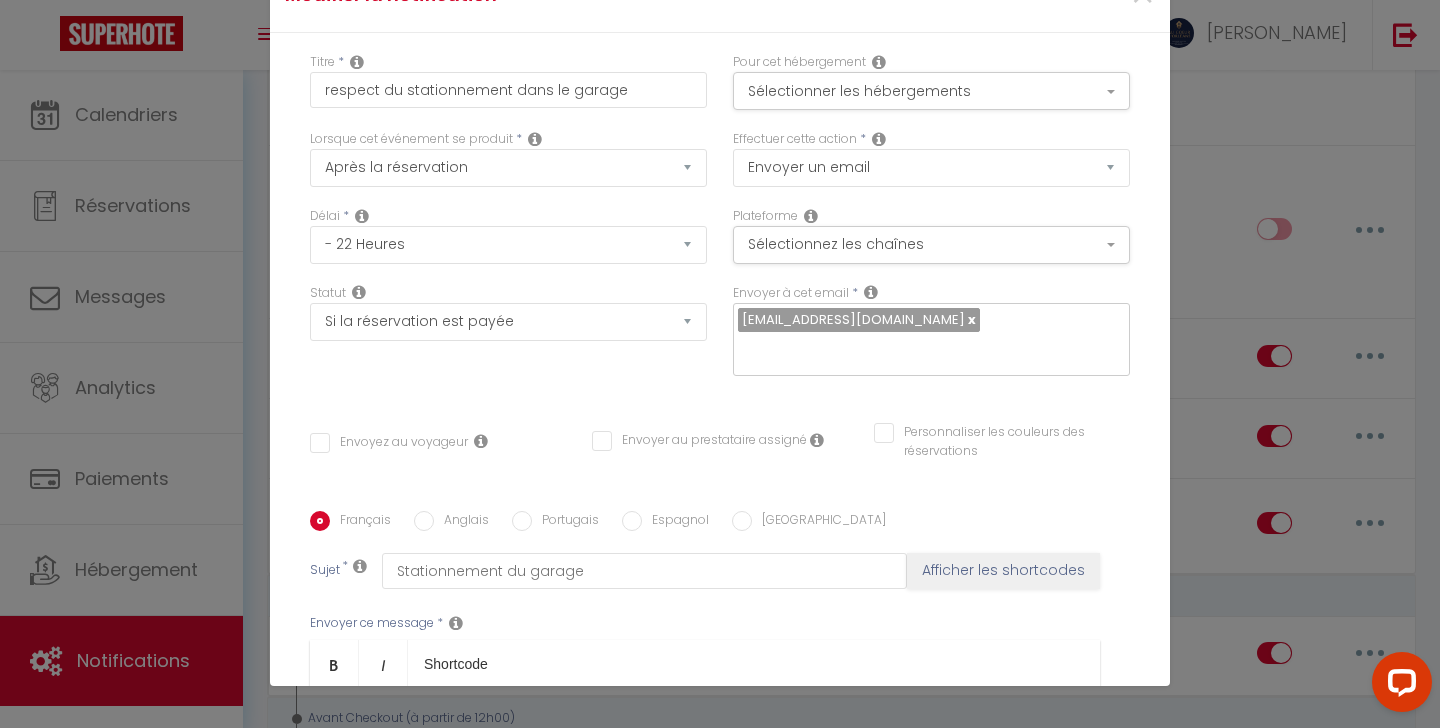 click on "Statut     Aucun   Si la réservation est payée   Si réservation non payée   Si la caution a été prise   Si caution non payée" at bounding box center (508, 340) 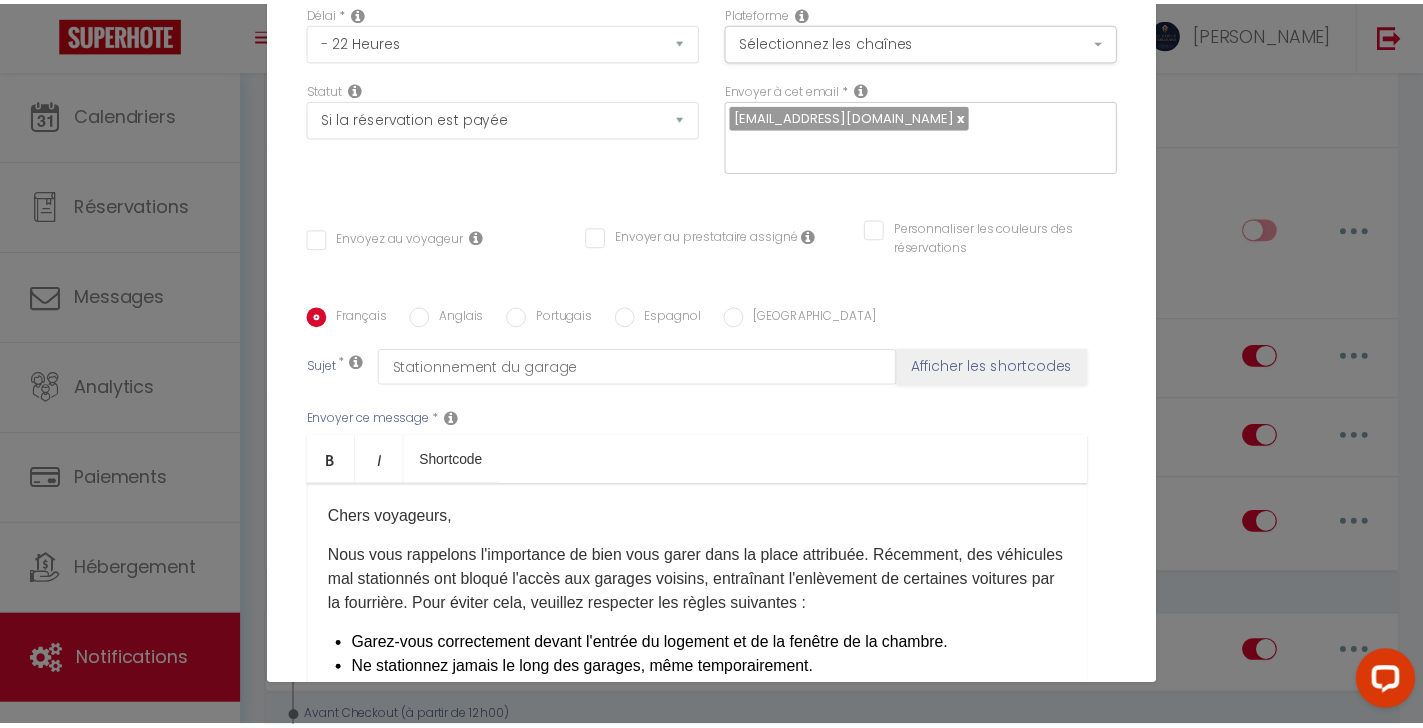 scroll, scrollTop: 371, scrollLeft: 0, axis: vertical 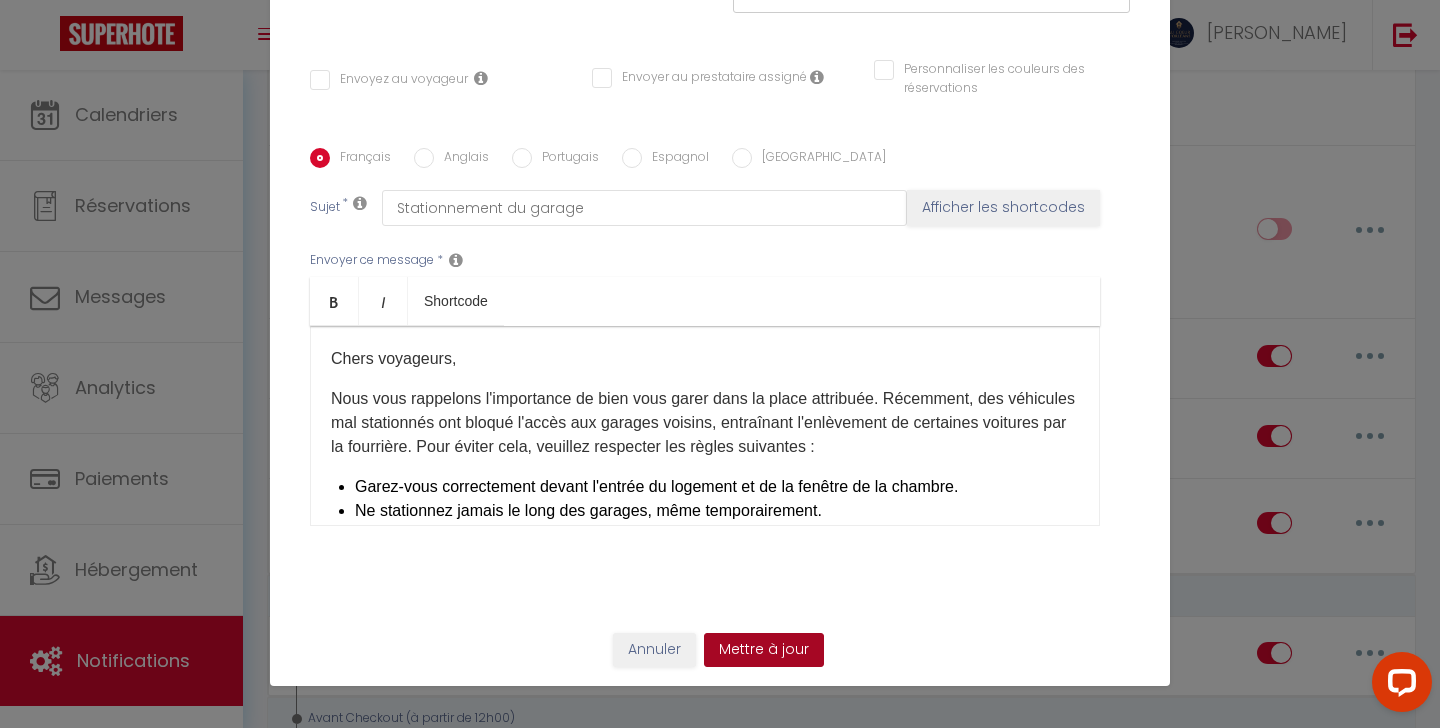 click on "Mettre à jour" at bounding box center [764, 650] 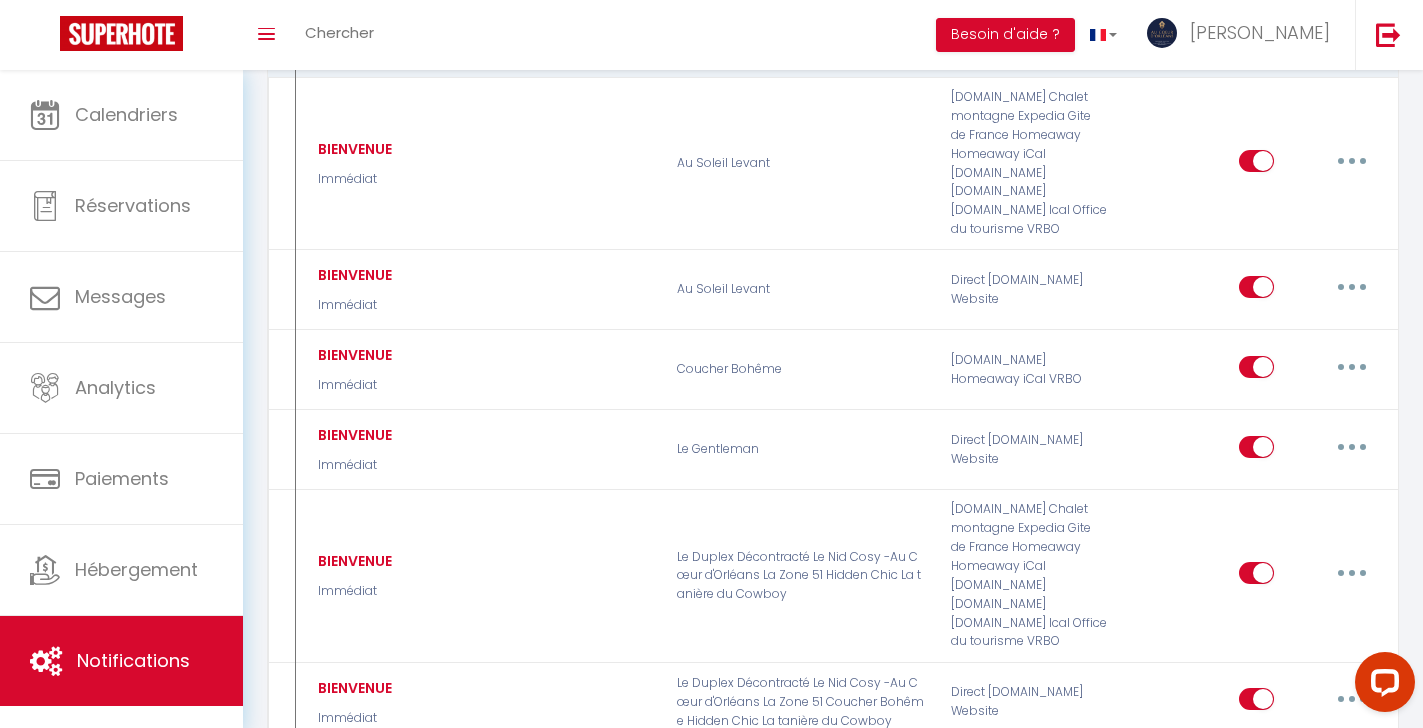 scroll, scrollTop: 0, scrollLeft: 0, axis: both 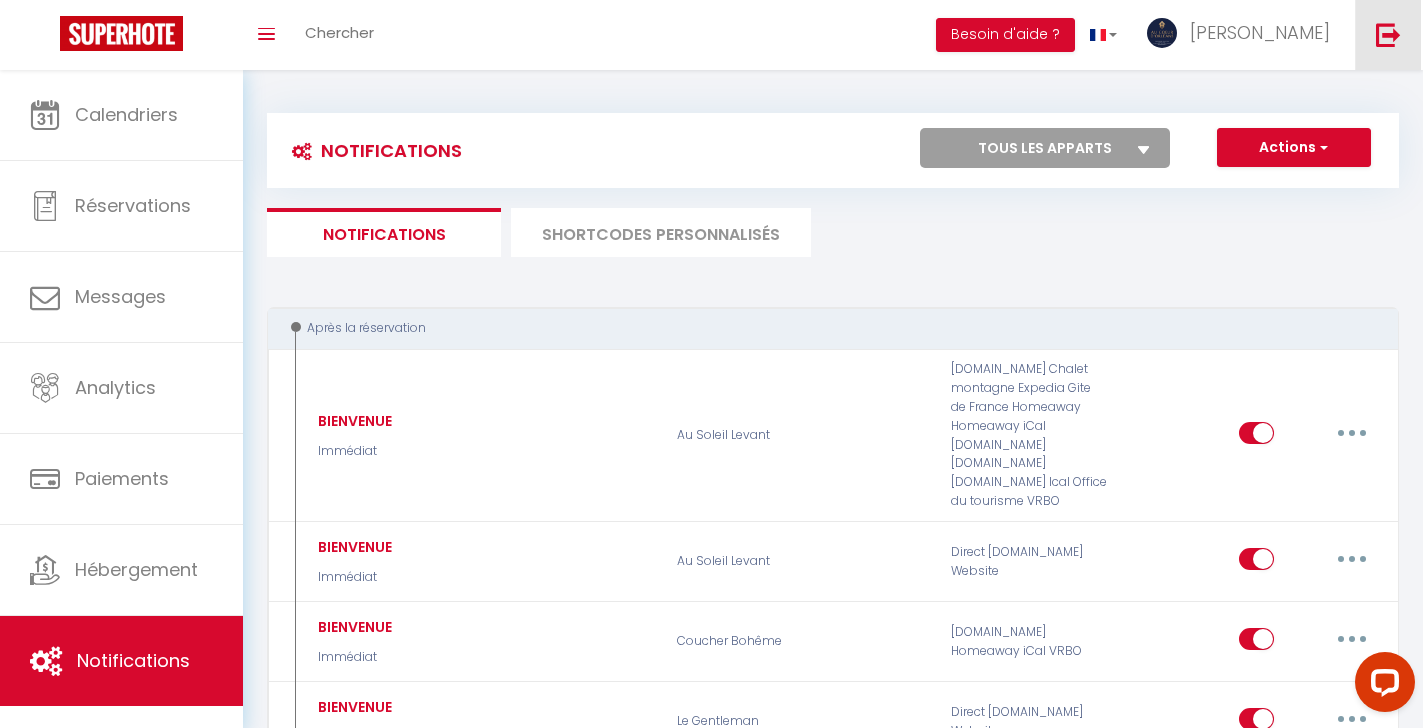 click at bounding box center [1388, 35] 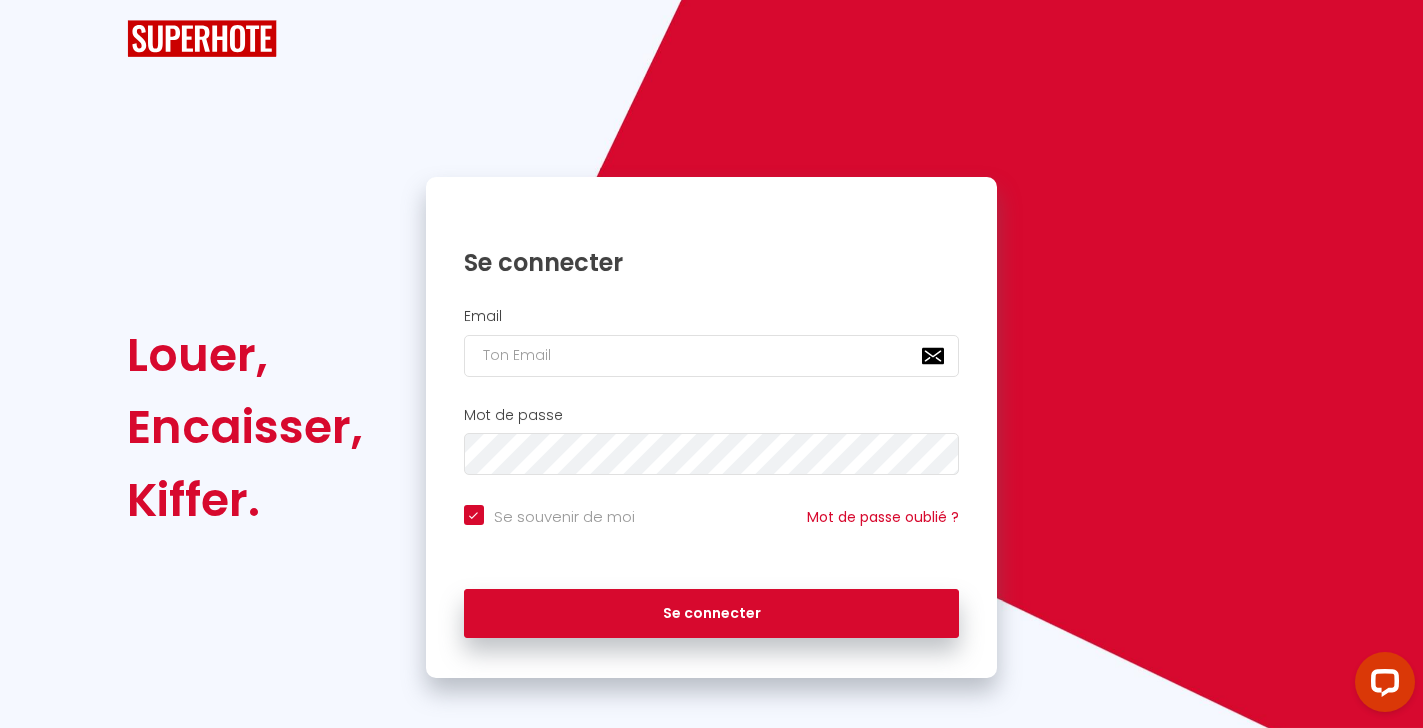 checkbox on "true" 